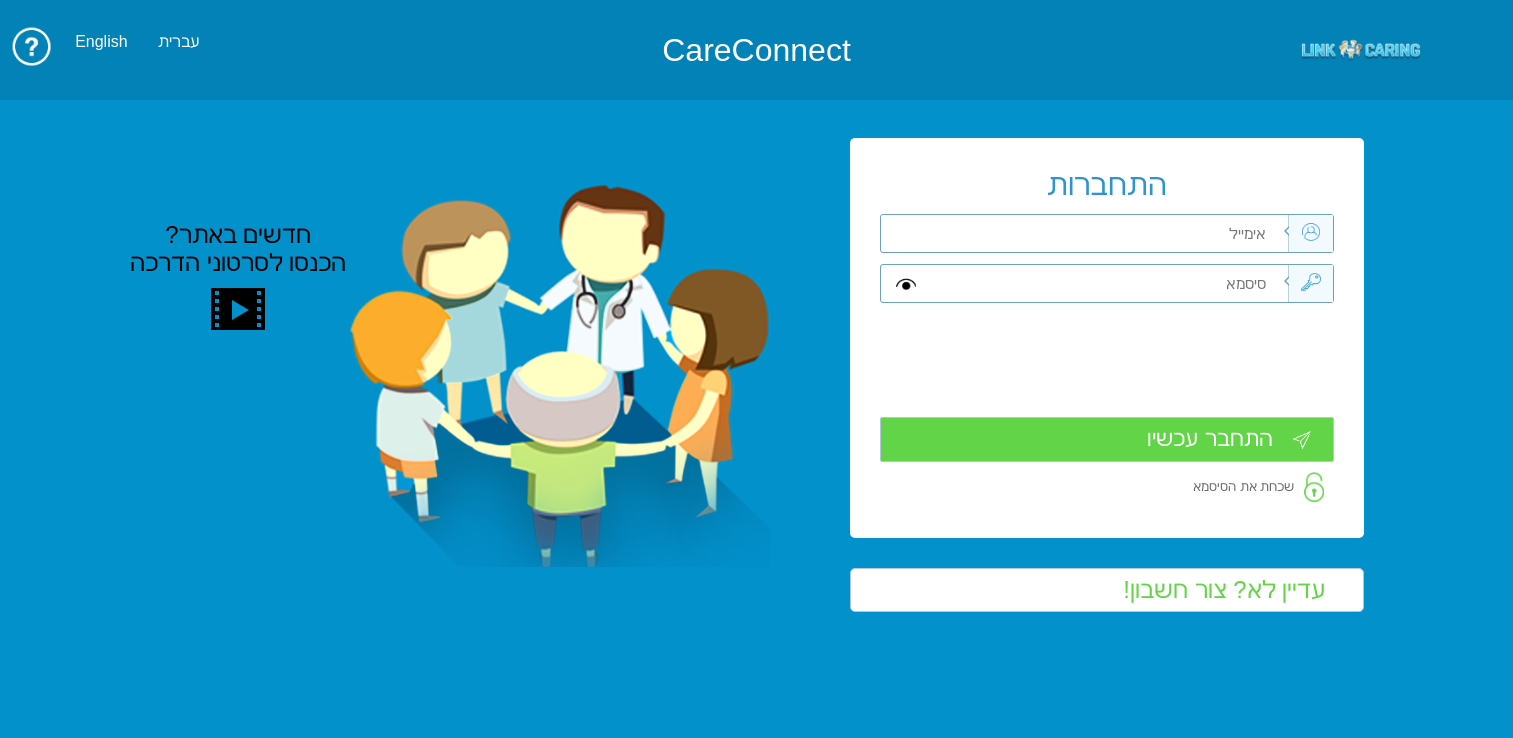 scroll, scrollTop: 0, scrollLeft: 0, axis: both 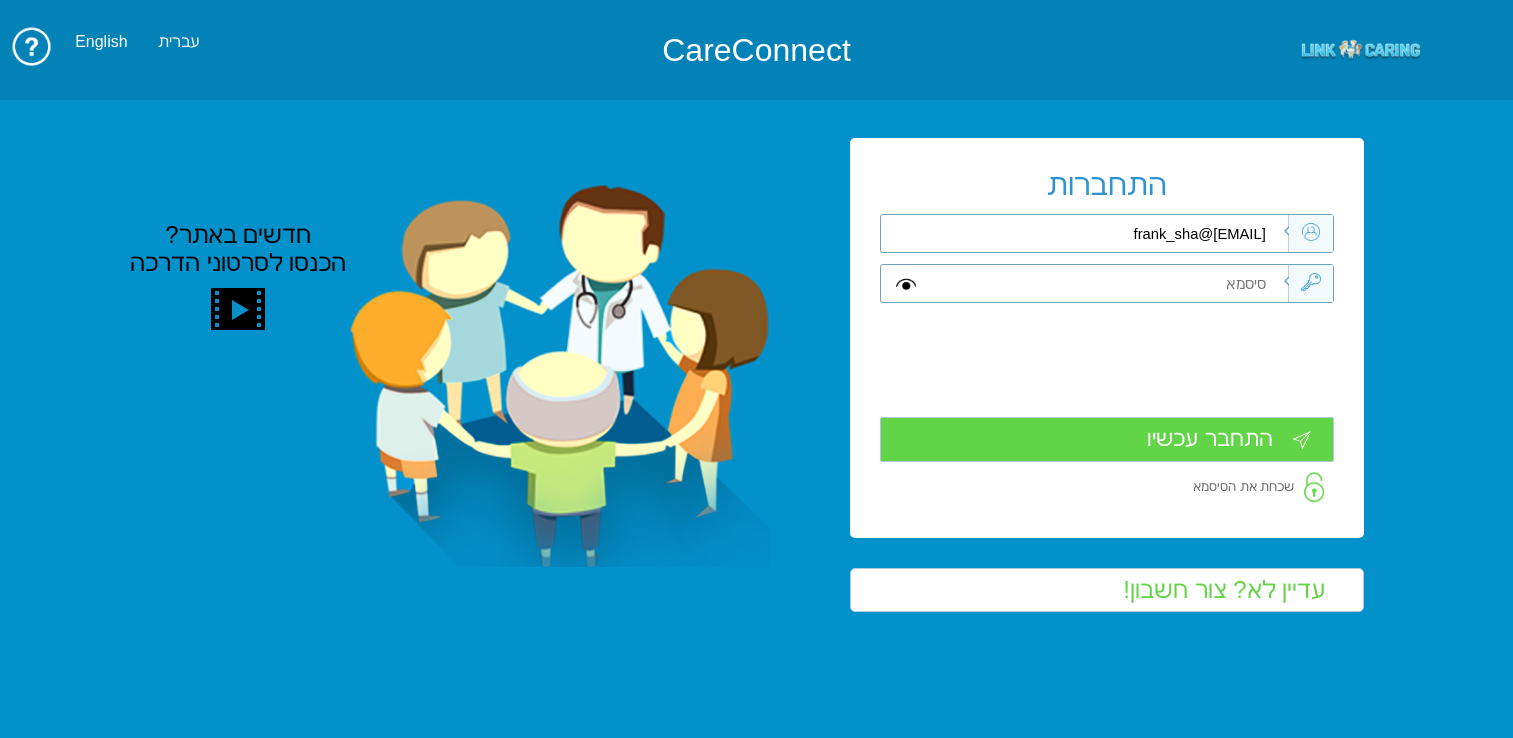 type on "frank_sha@[EMAIL]" 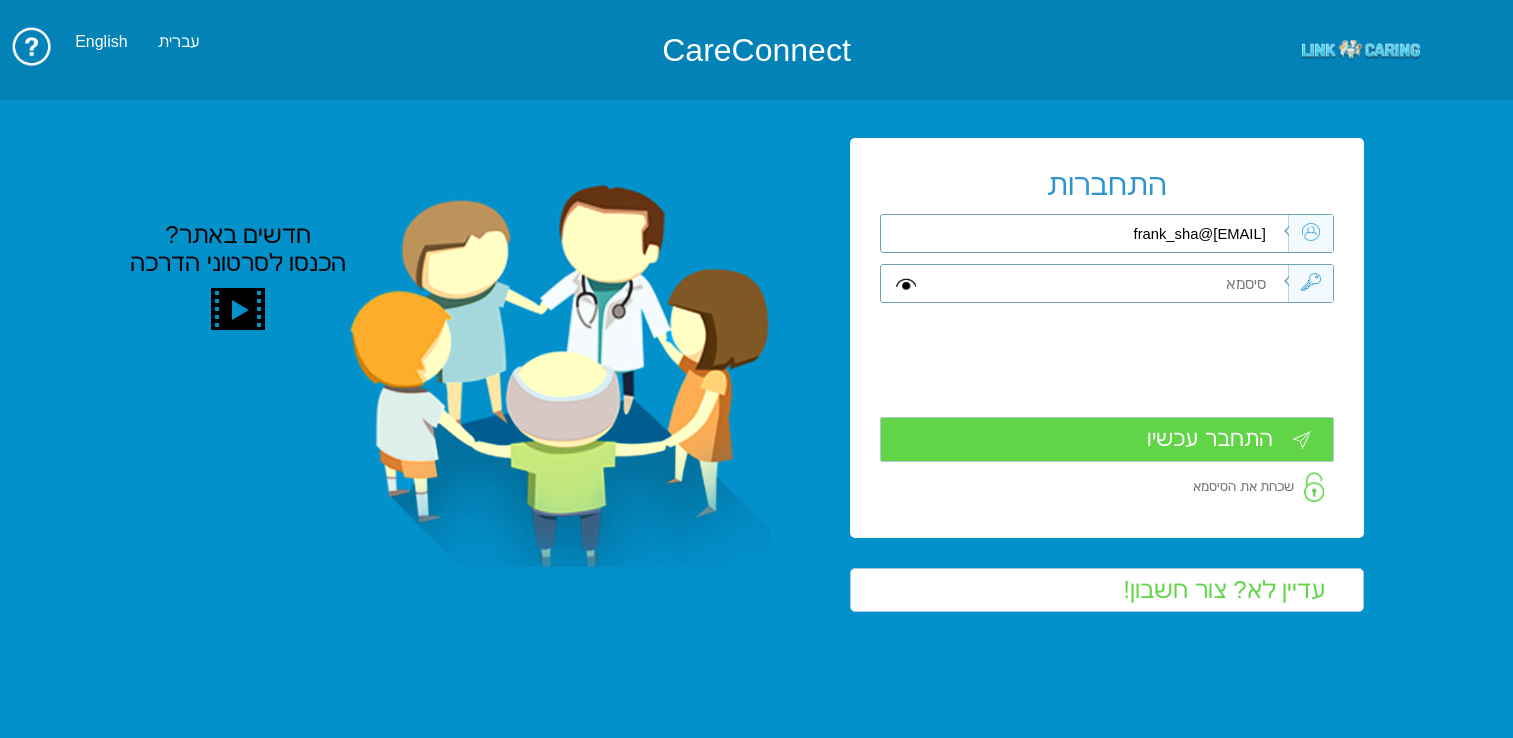 type on "S" 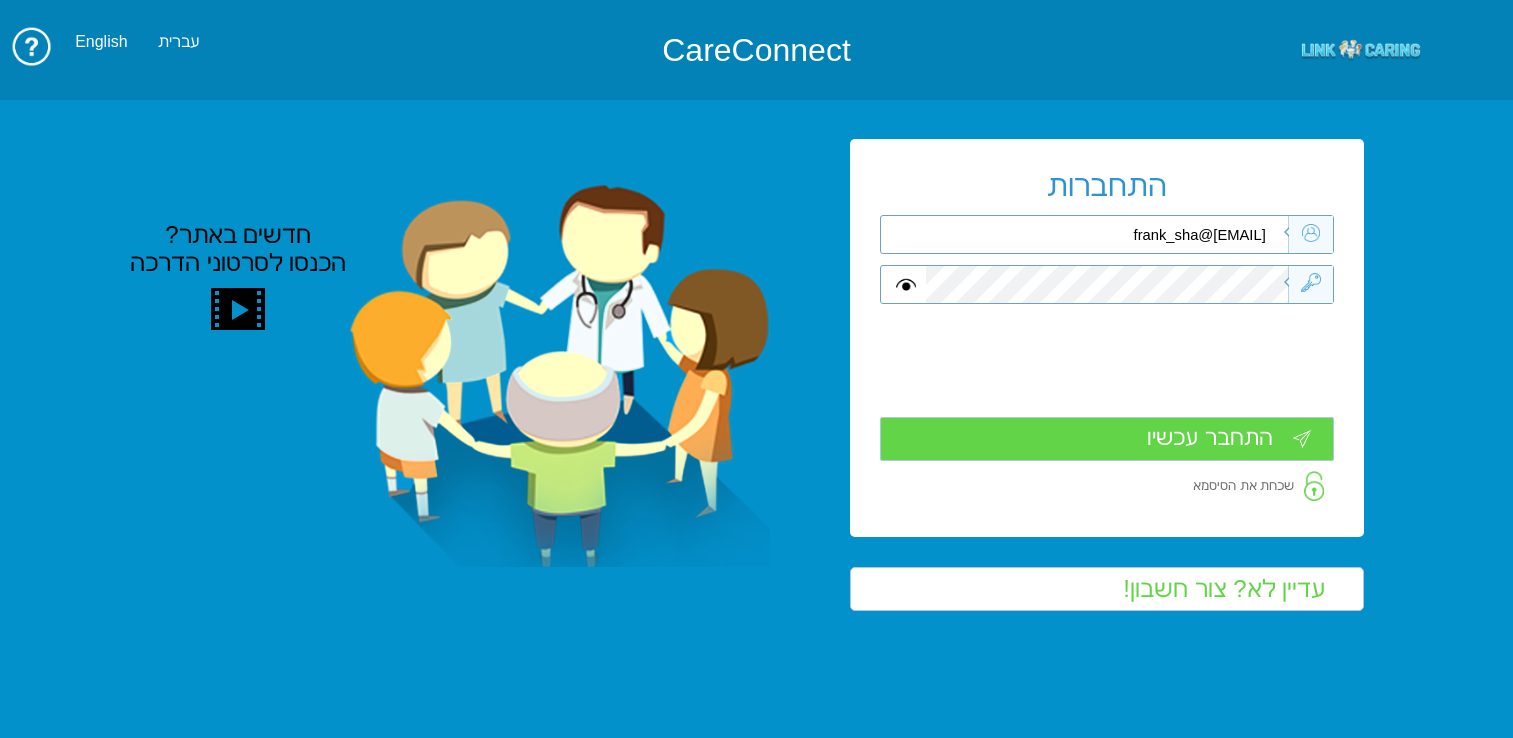 click on "התחבר עכשיו" at bounding box center (1107, 439) 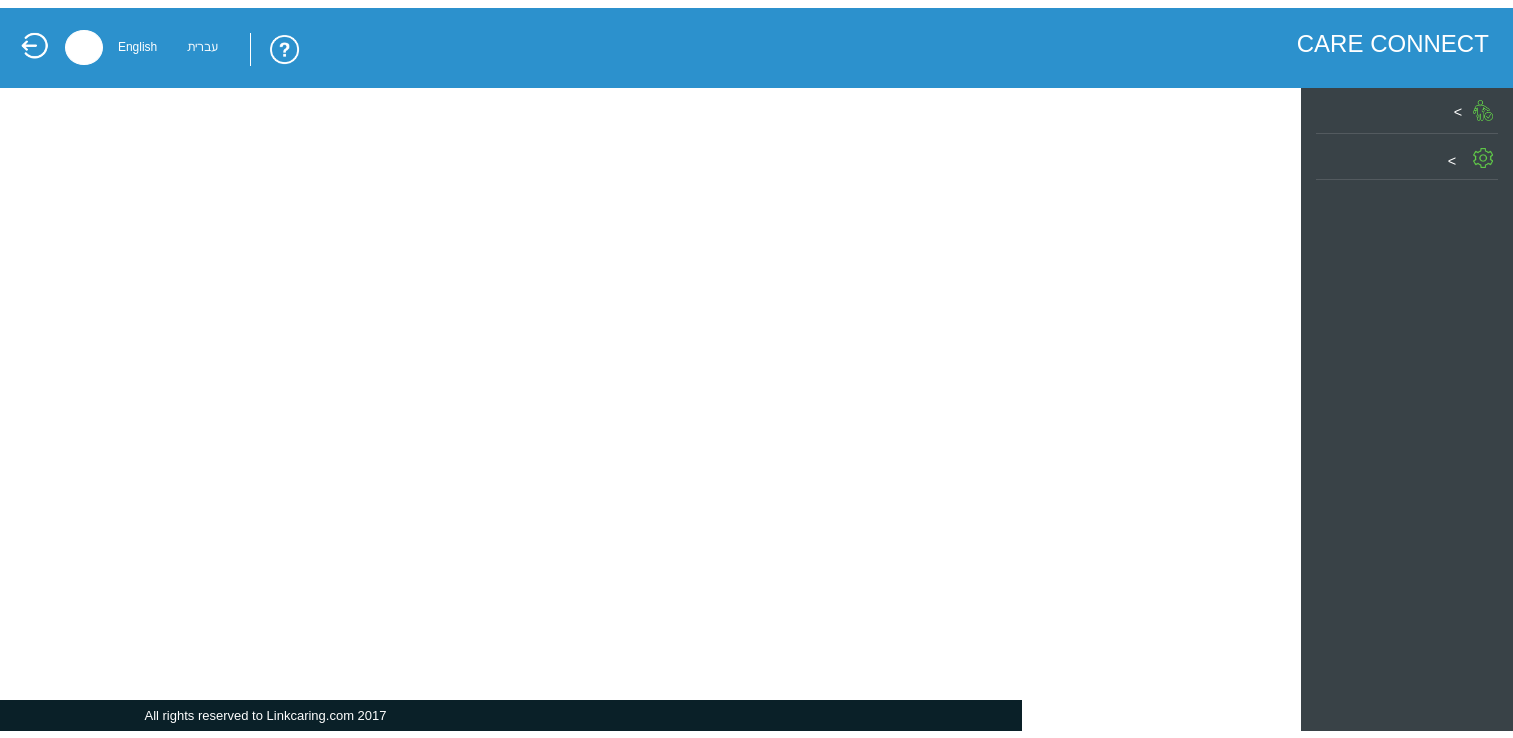 scroll, scrollTop: 0, scrollLeft: 0, axis: both 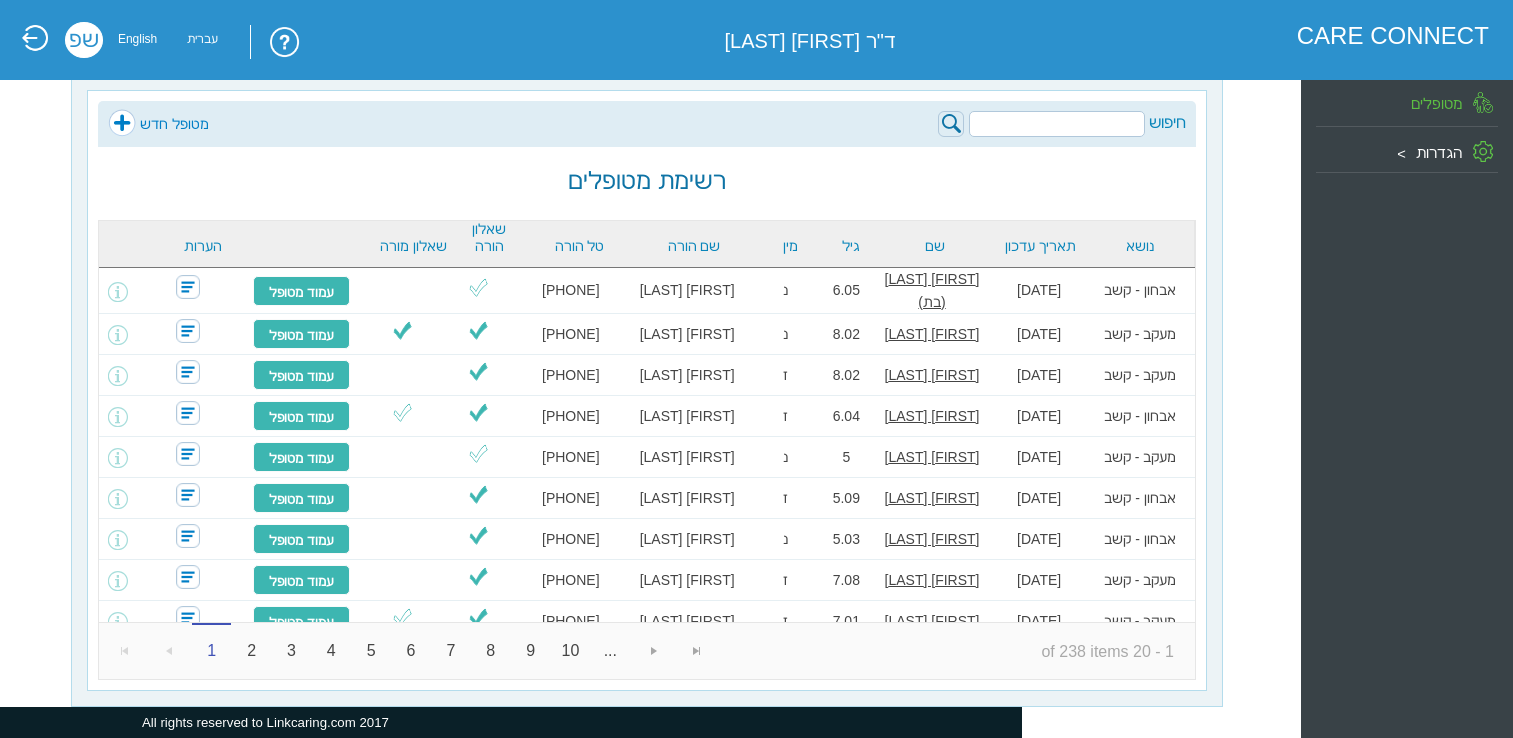 click on "מטופל חדש" at bounding box center (158, 124) 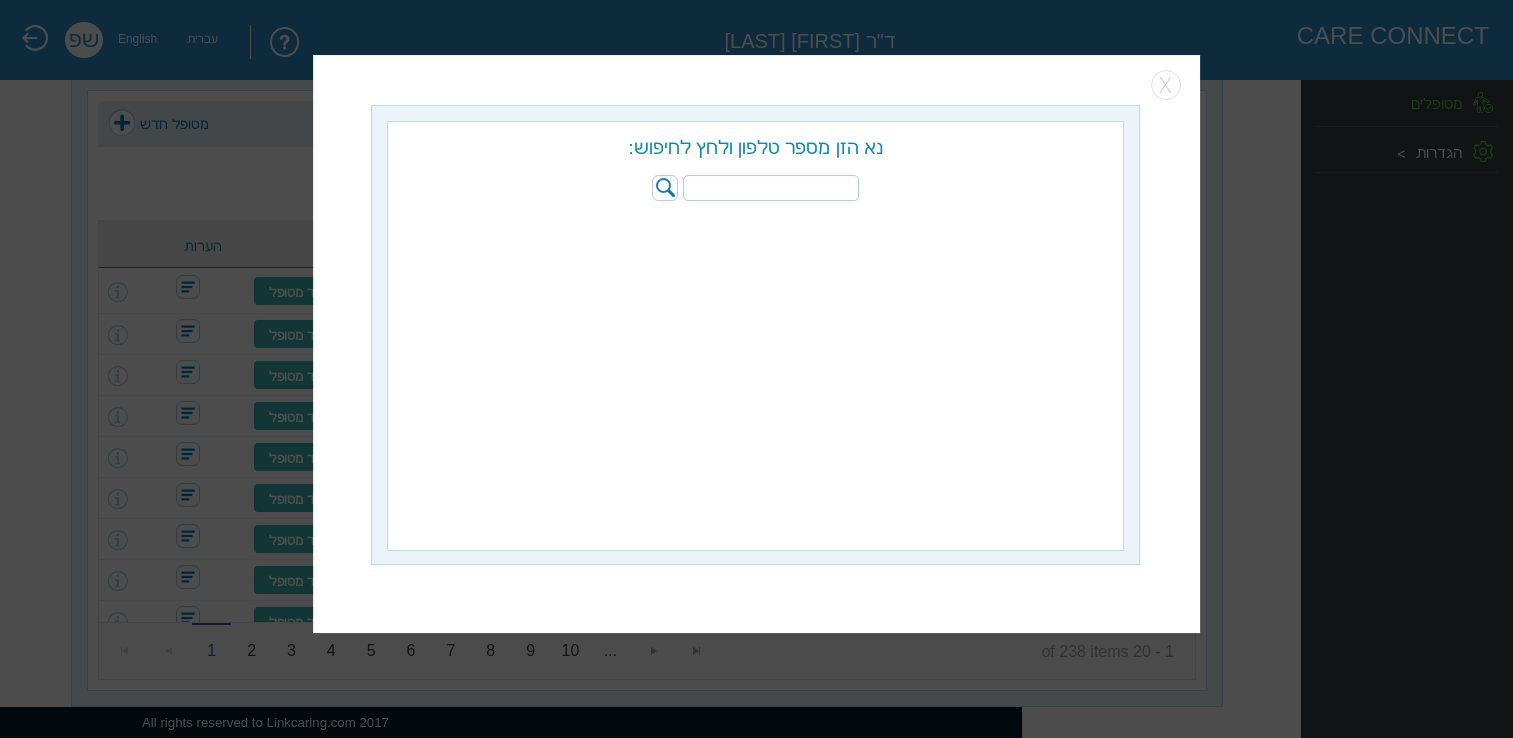 paste on "054-2066663" 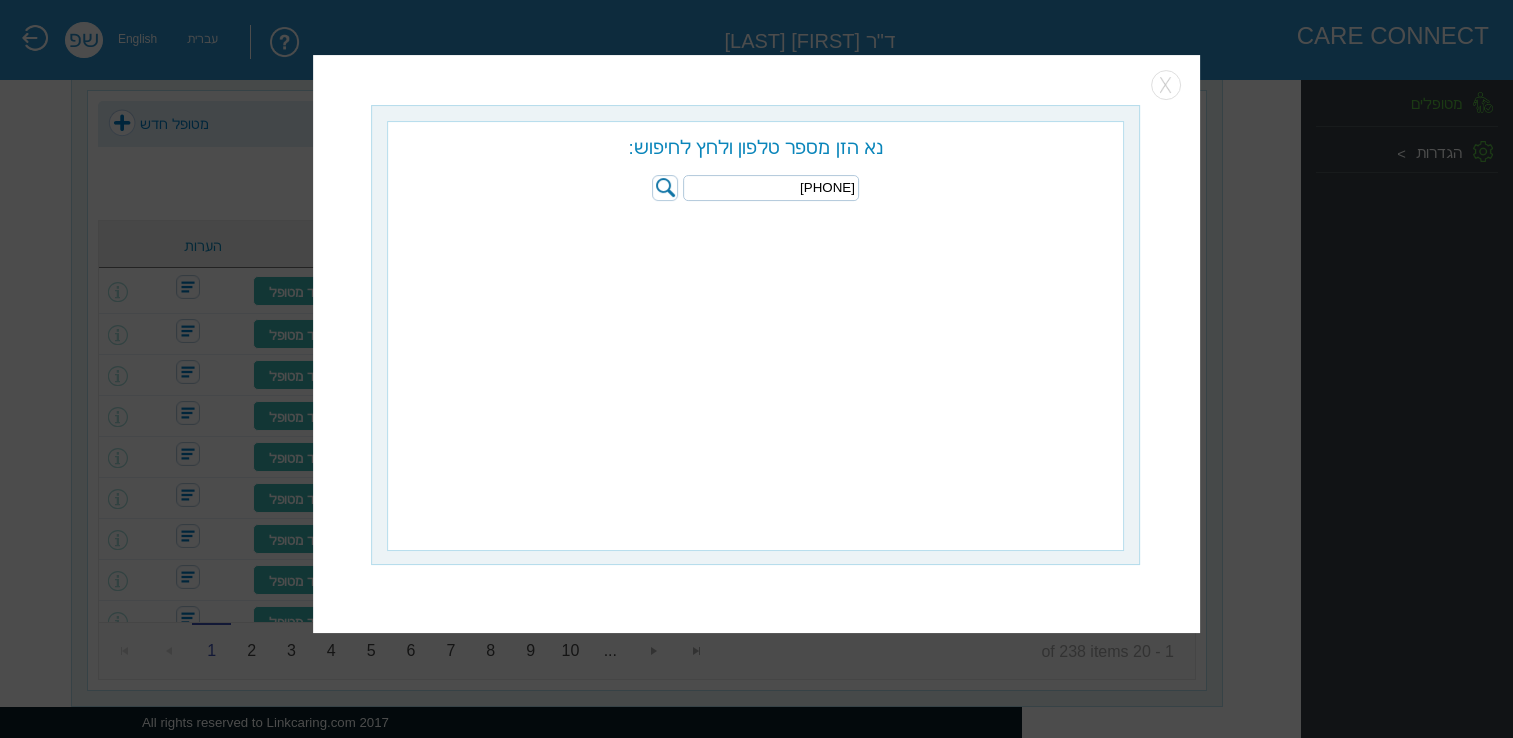 type on "054-2066663" 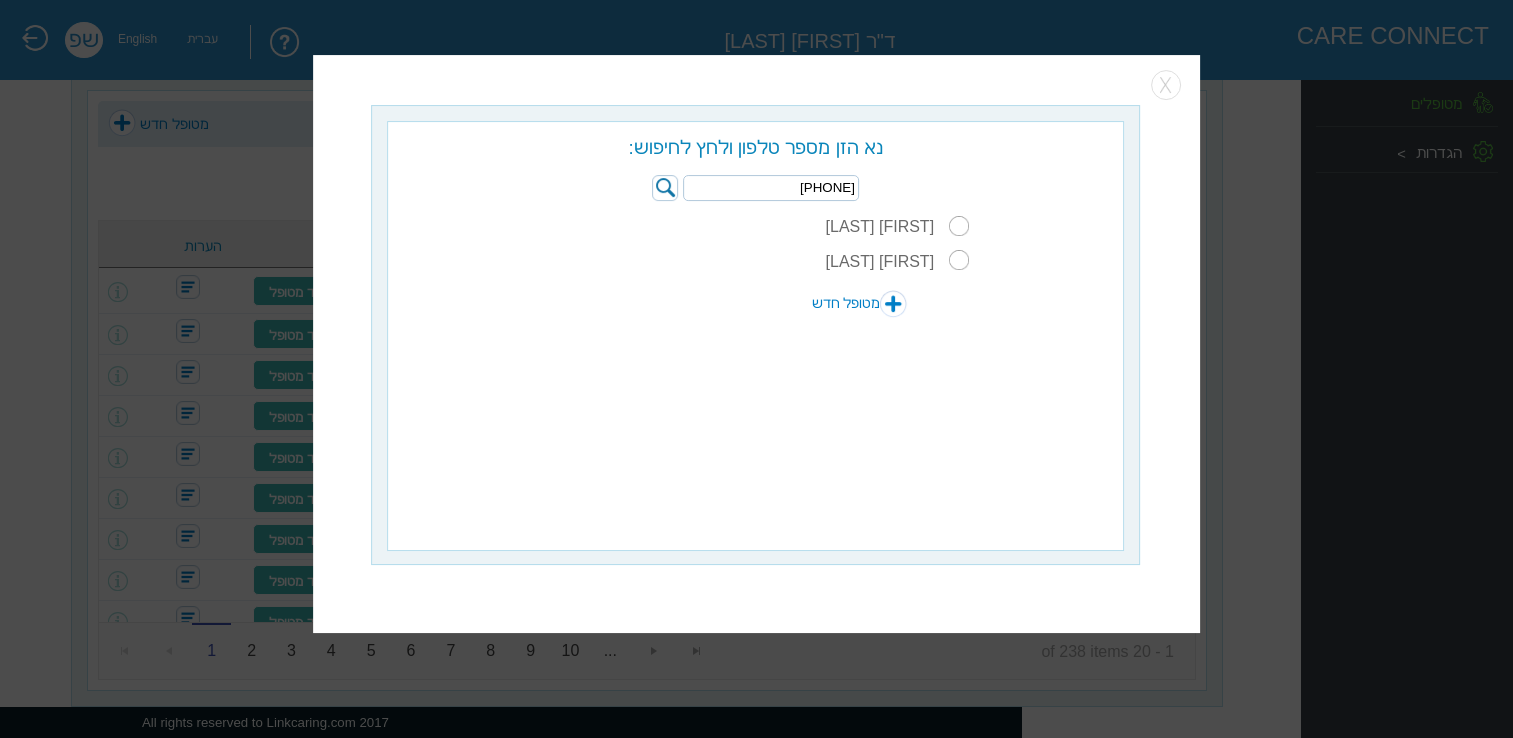 click on "מטופל חדש" at bounding box center [849, 303] 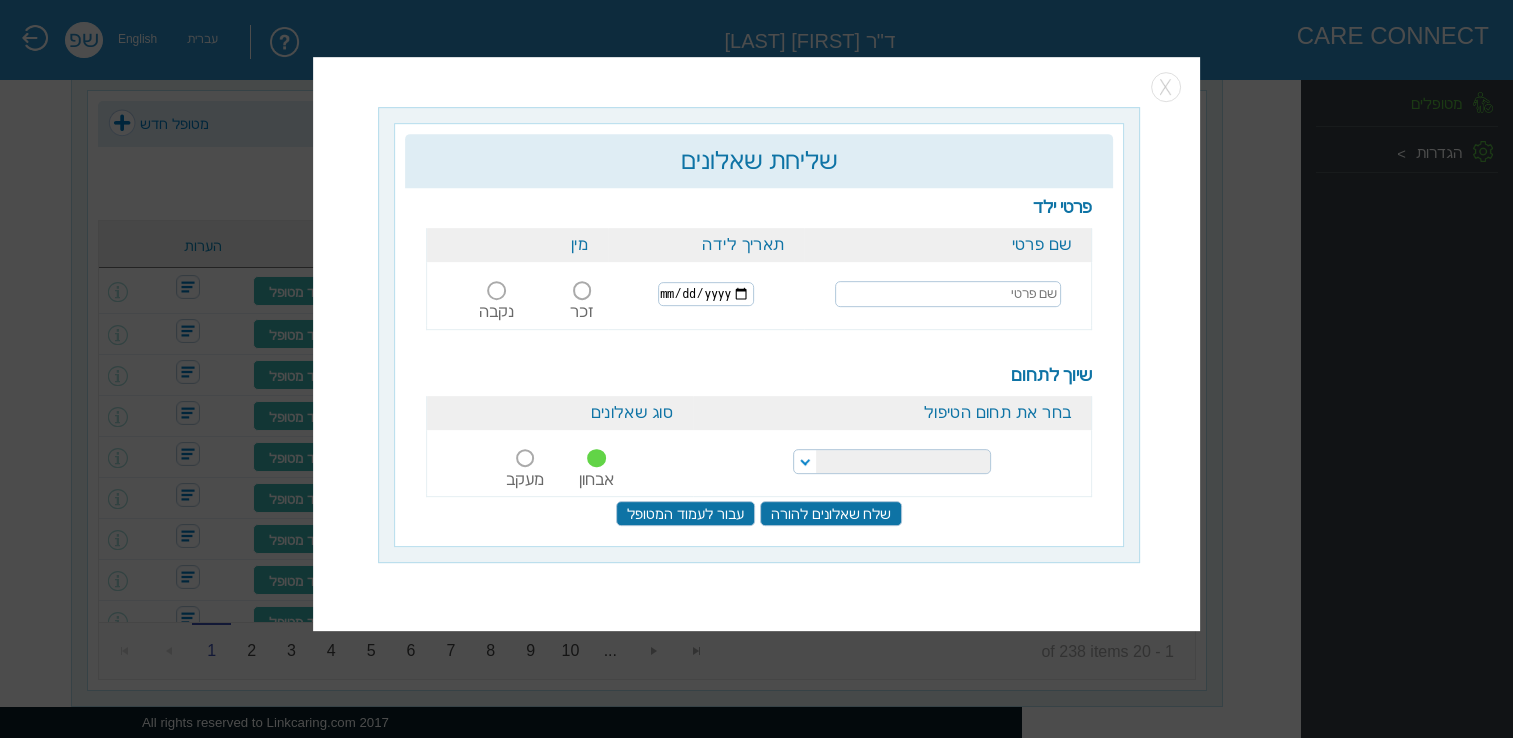 click at bounding box center [948, 294] 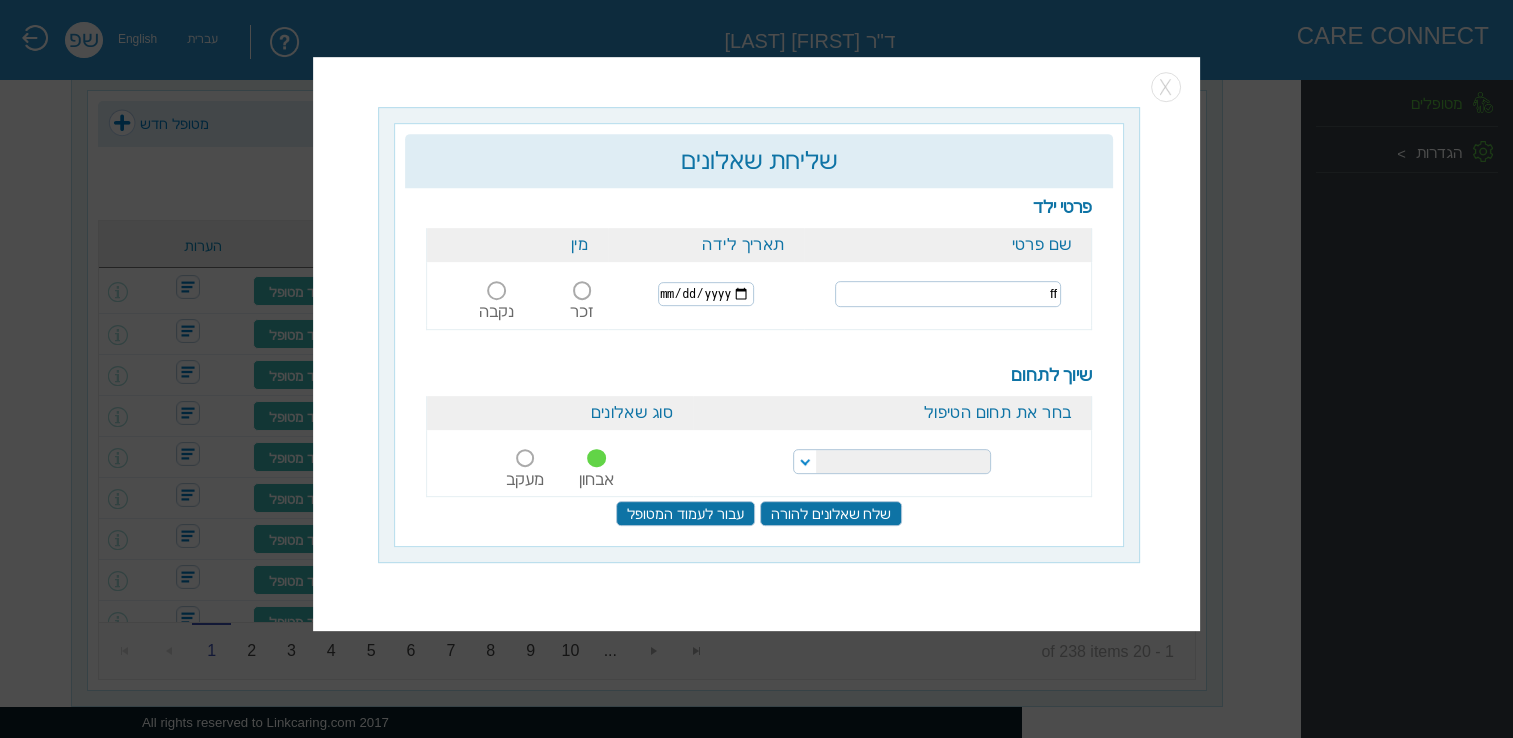 type on "f" 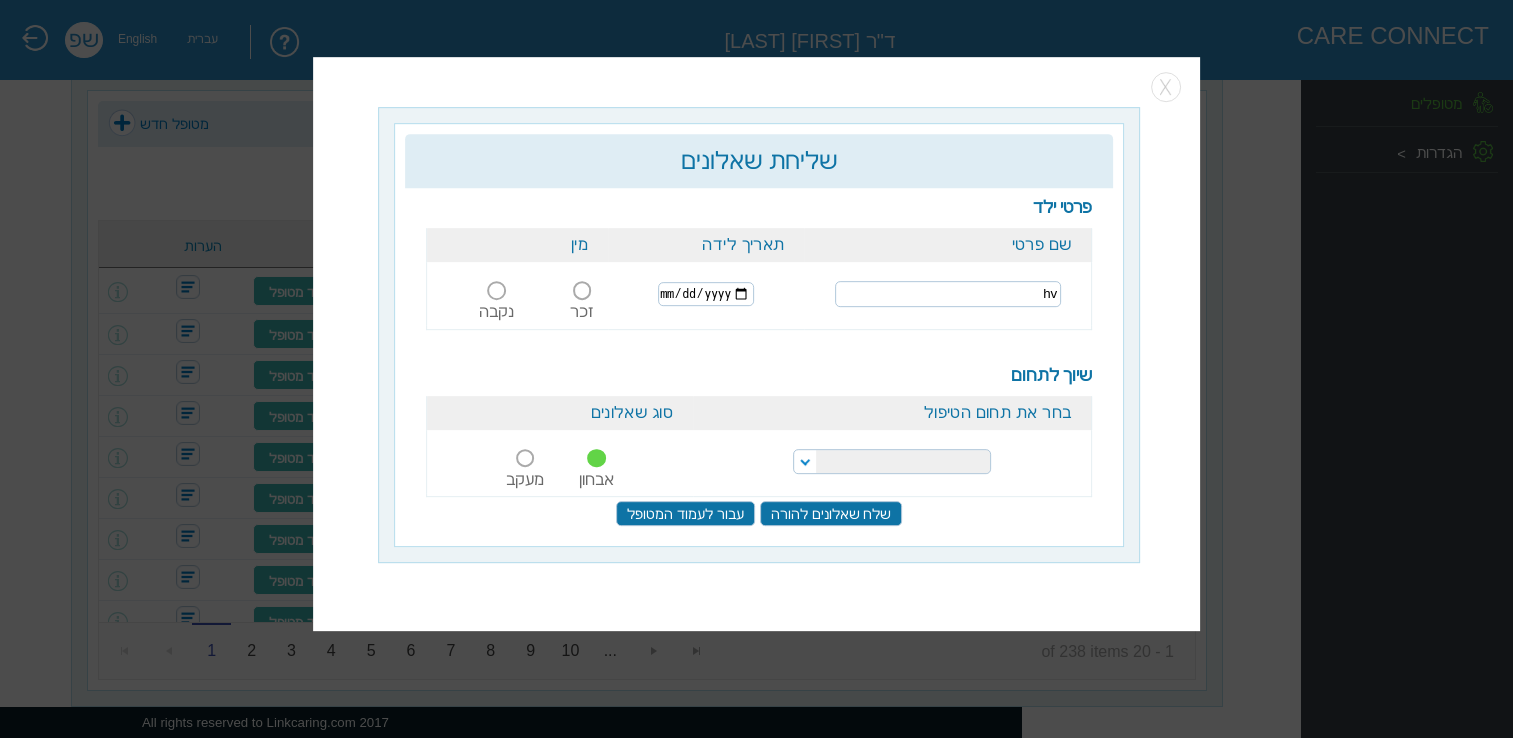 type on "h" 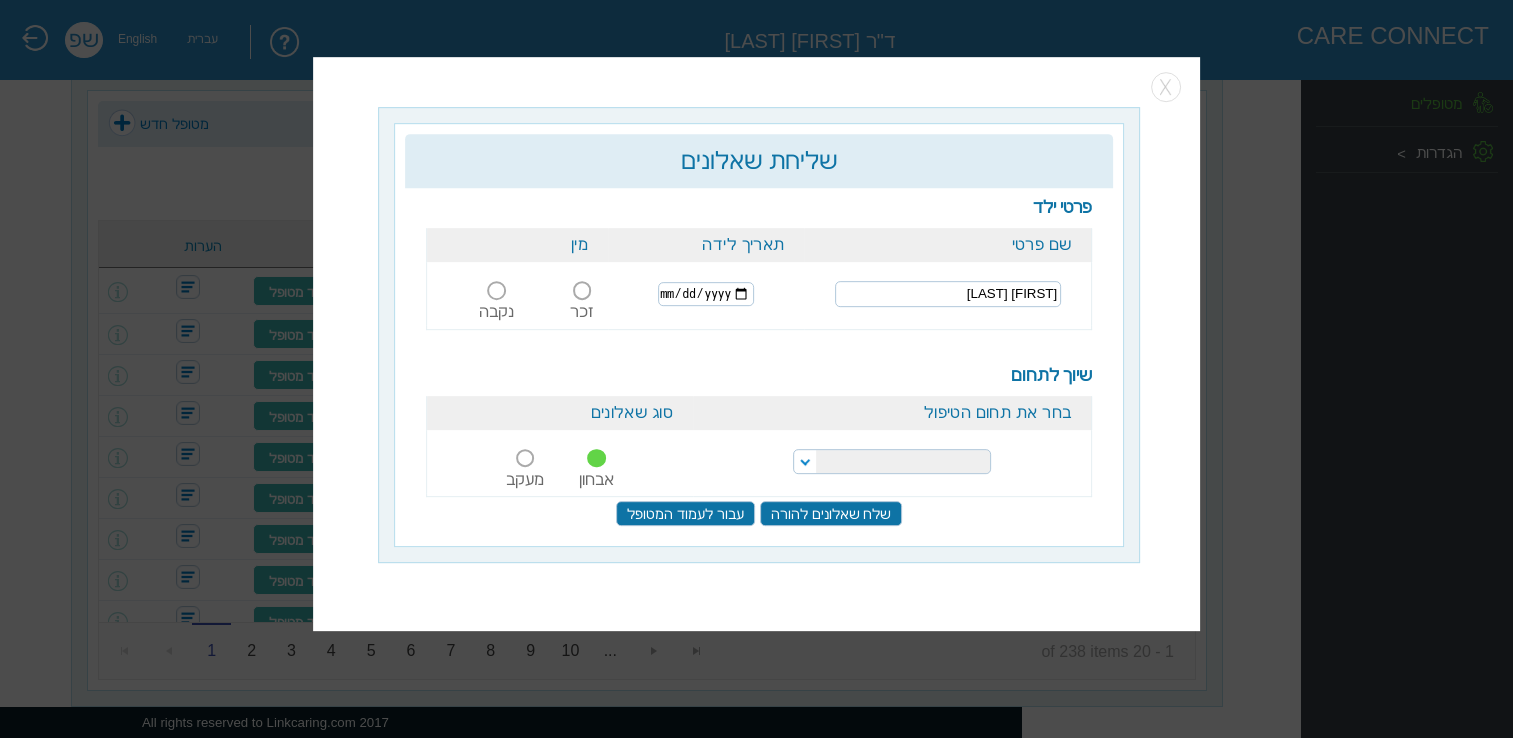type on "[FIRST] [LAST]" 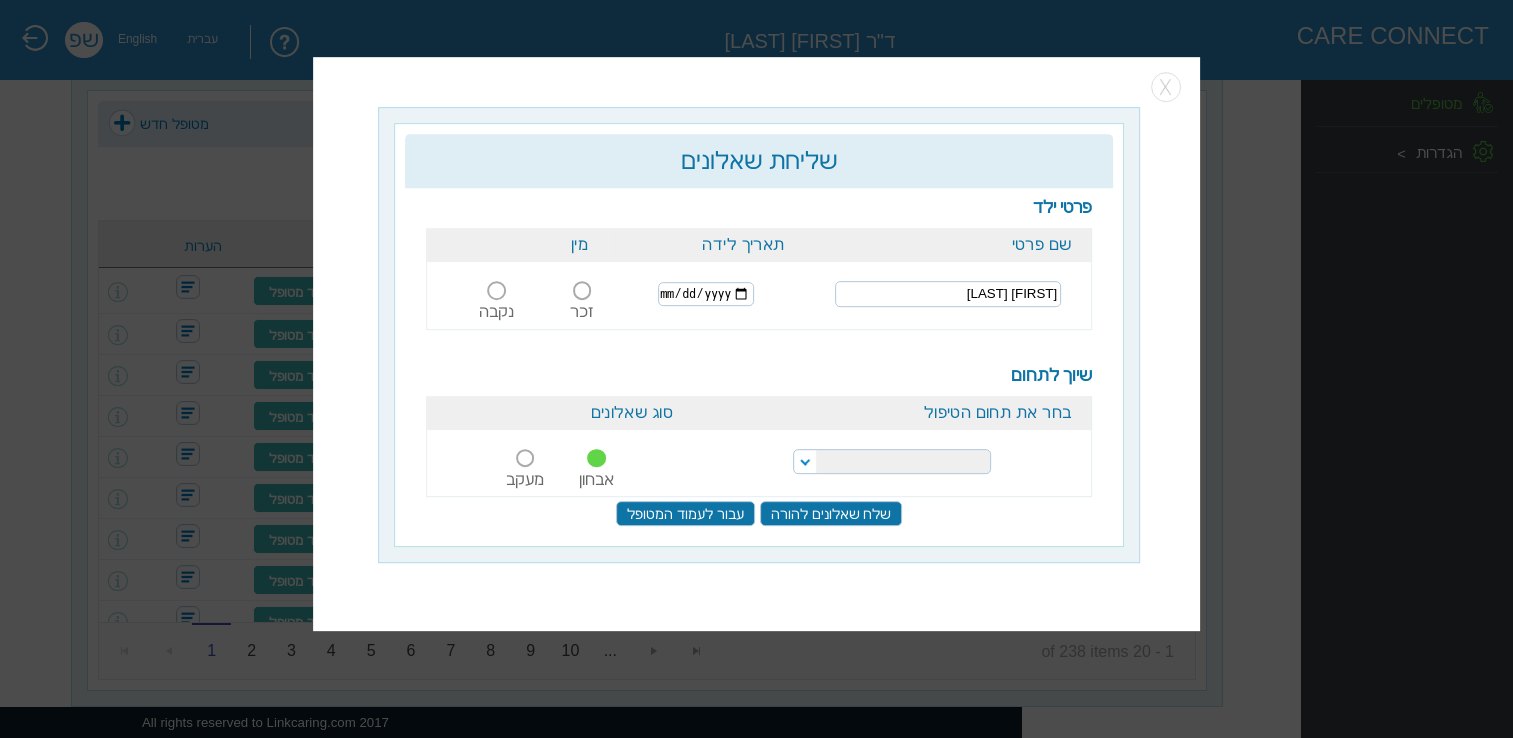 click on "הפרעות קשב וריכוז נוירולוגיה של הילד והתפתחות הילד התפתחות הילד התפתחות ותקשורת" at bounding box center [892, 461] 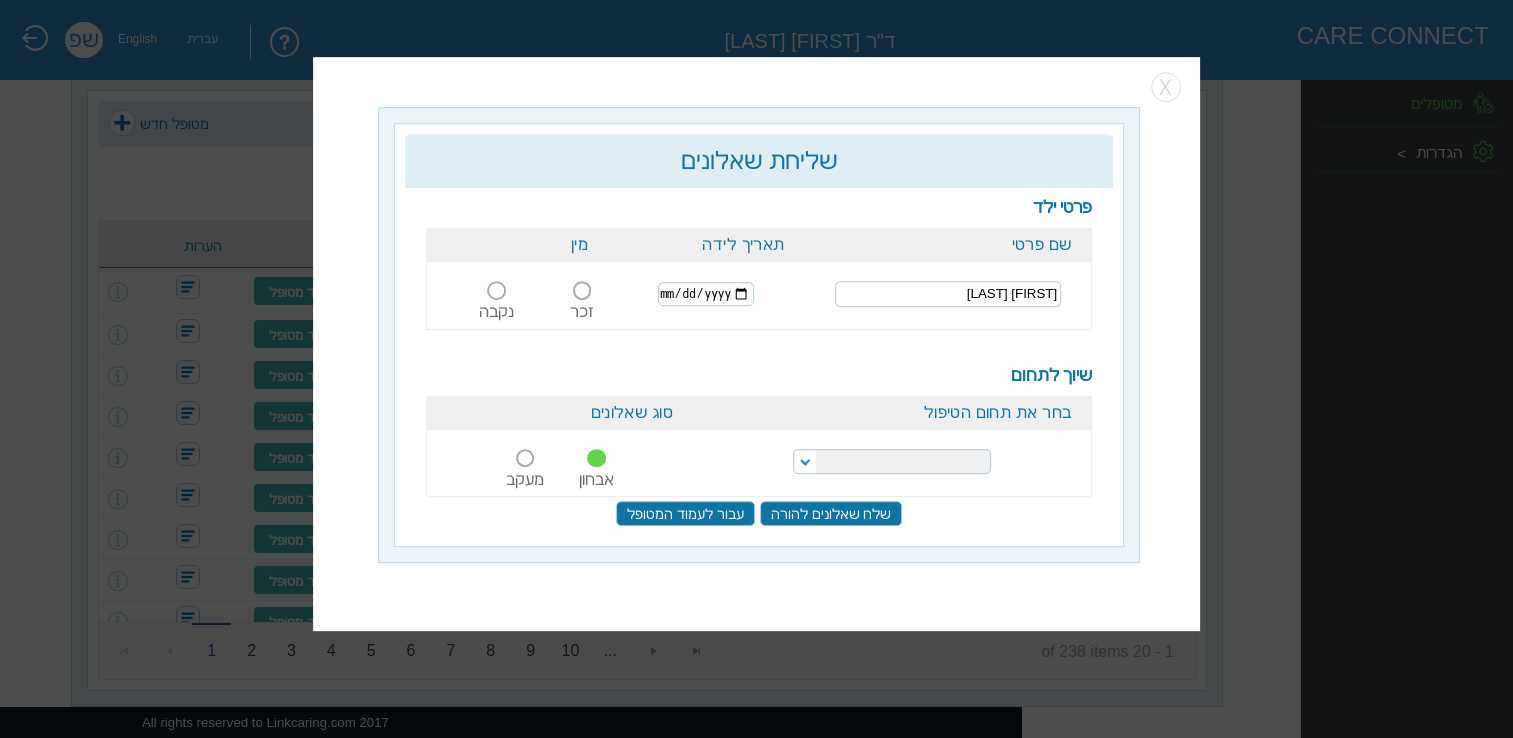 select on "2" 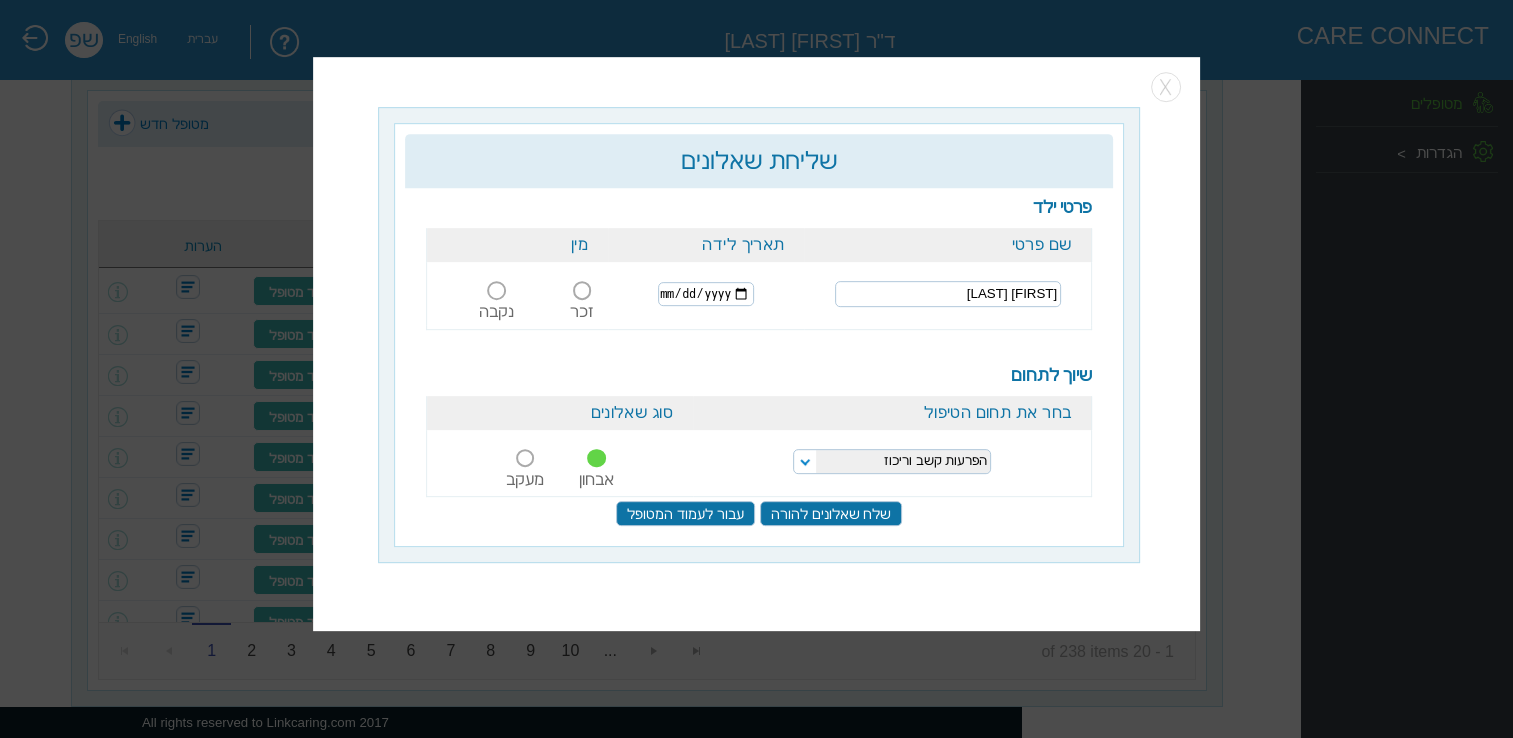 click on "הפרעות קשב וריכוז נוירולוגיה של הילד והתפתחות הילד התפתחות הילד התפתחות ותקשורת" at bounding box center (892, 461) 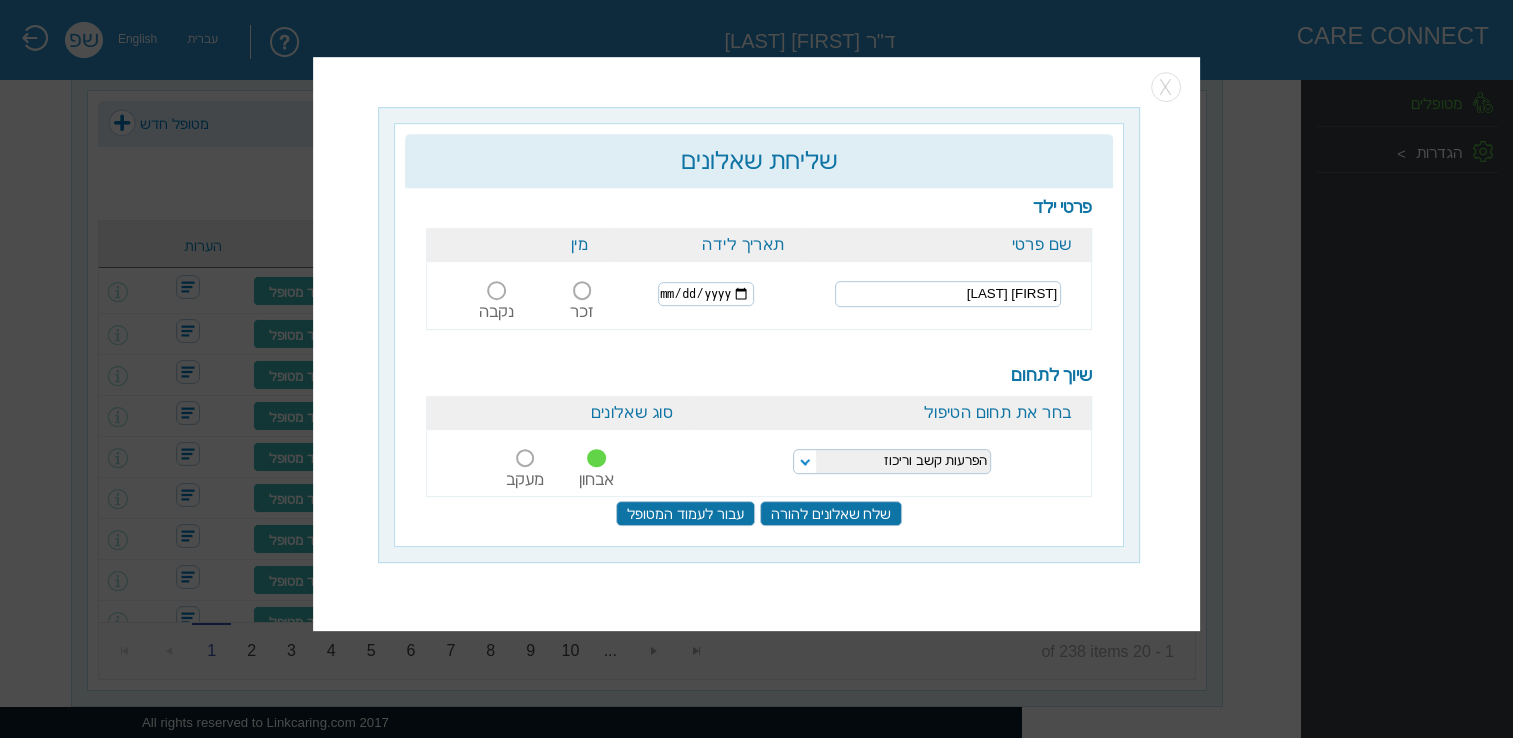 click at bounding box center (582, 290) 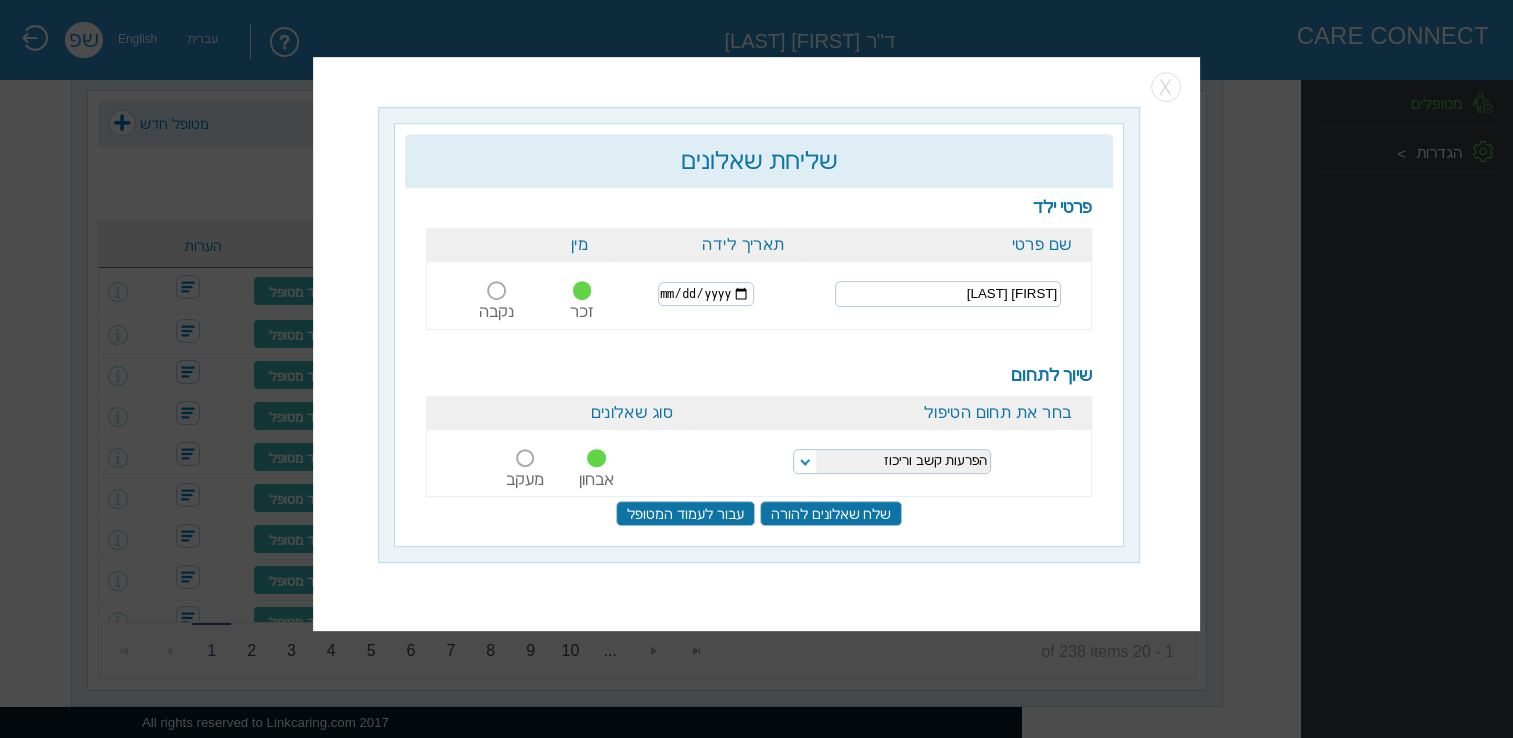 click at bounding box center [706, 294] 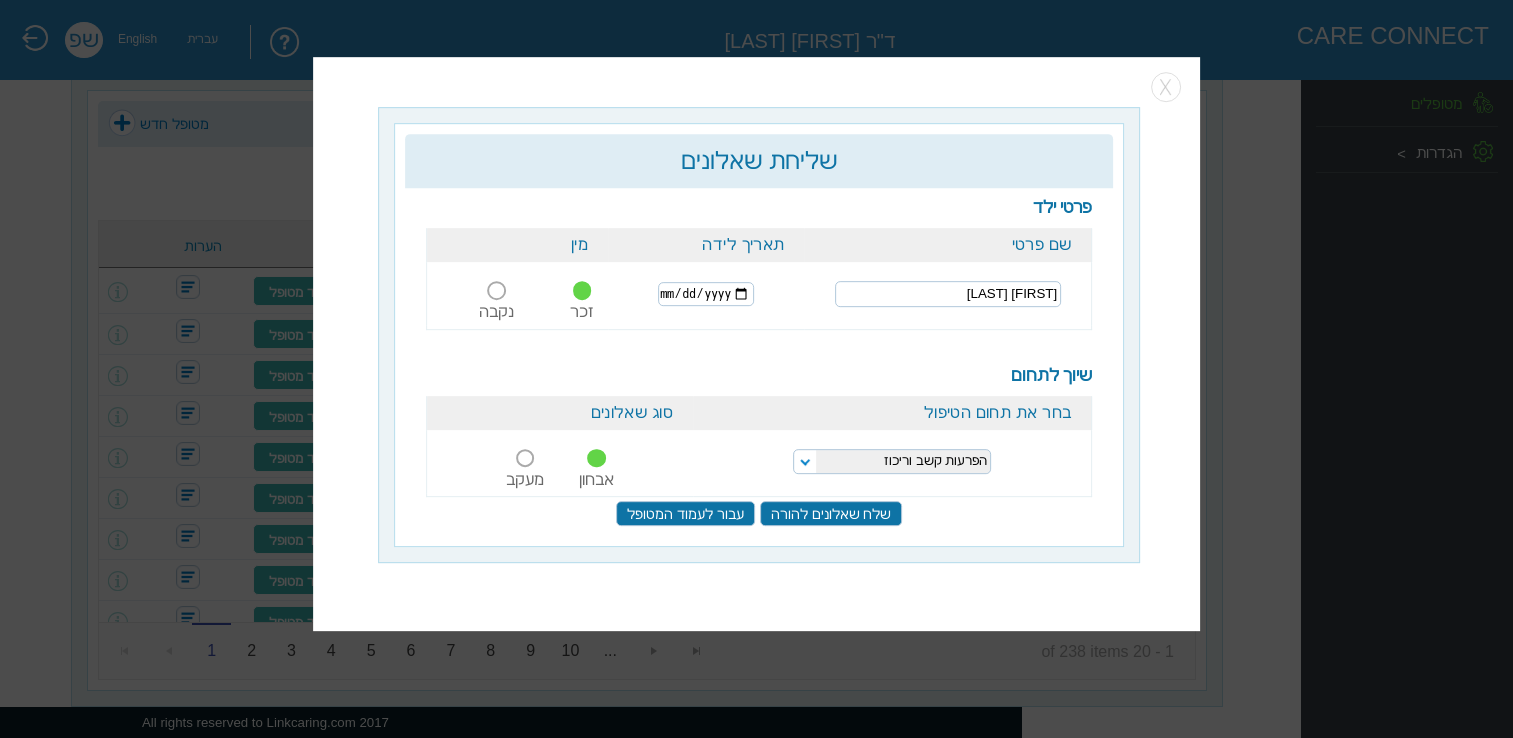 type on "2009-06-04" 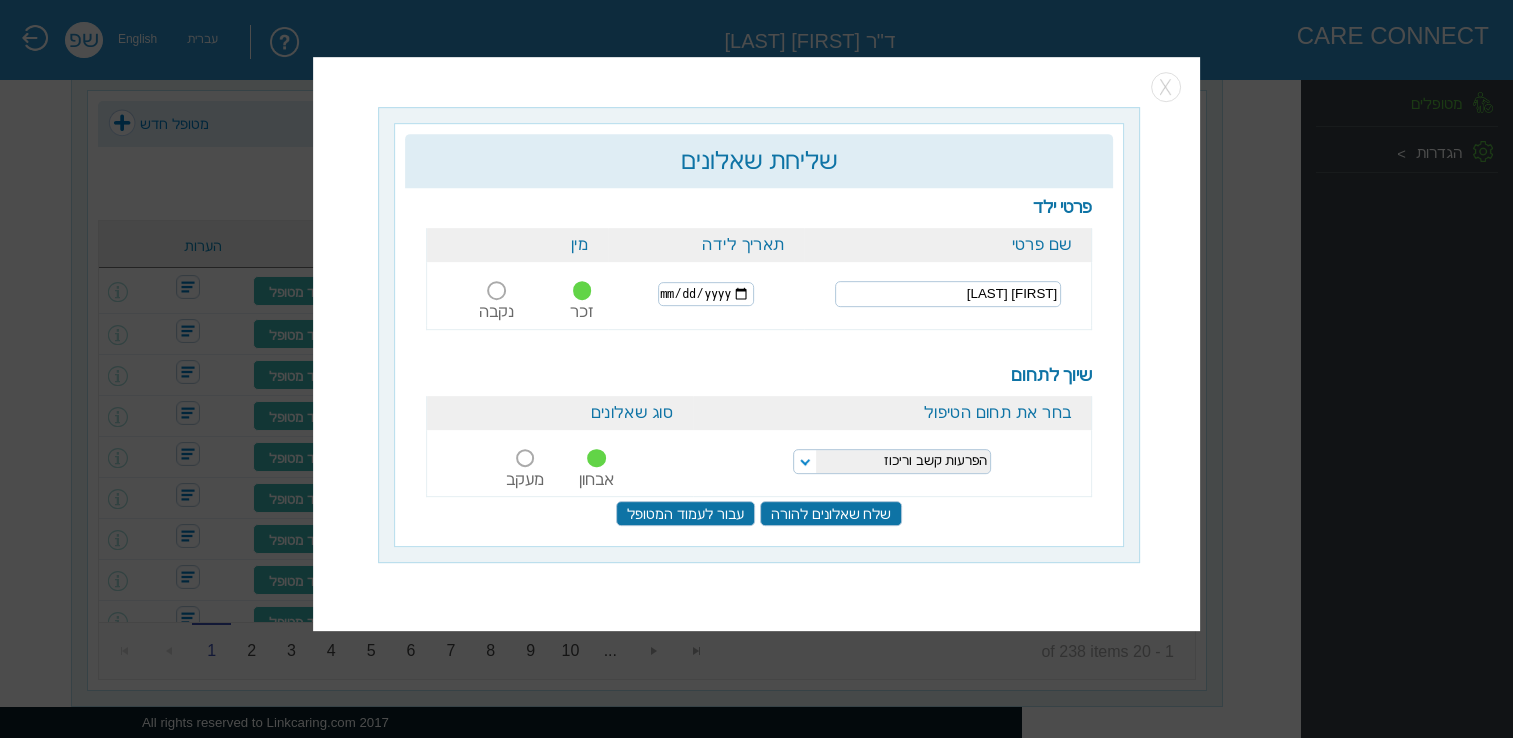 click on "2009-06-04" at bounding box center [706, 294] 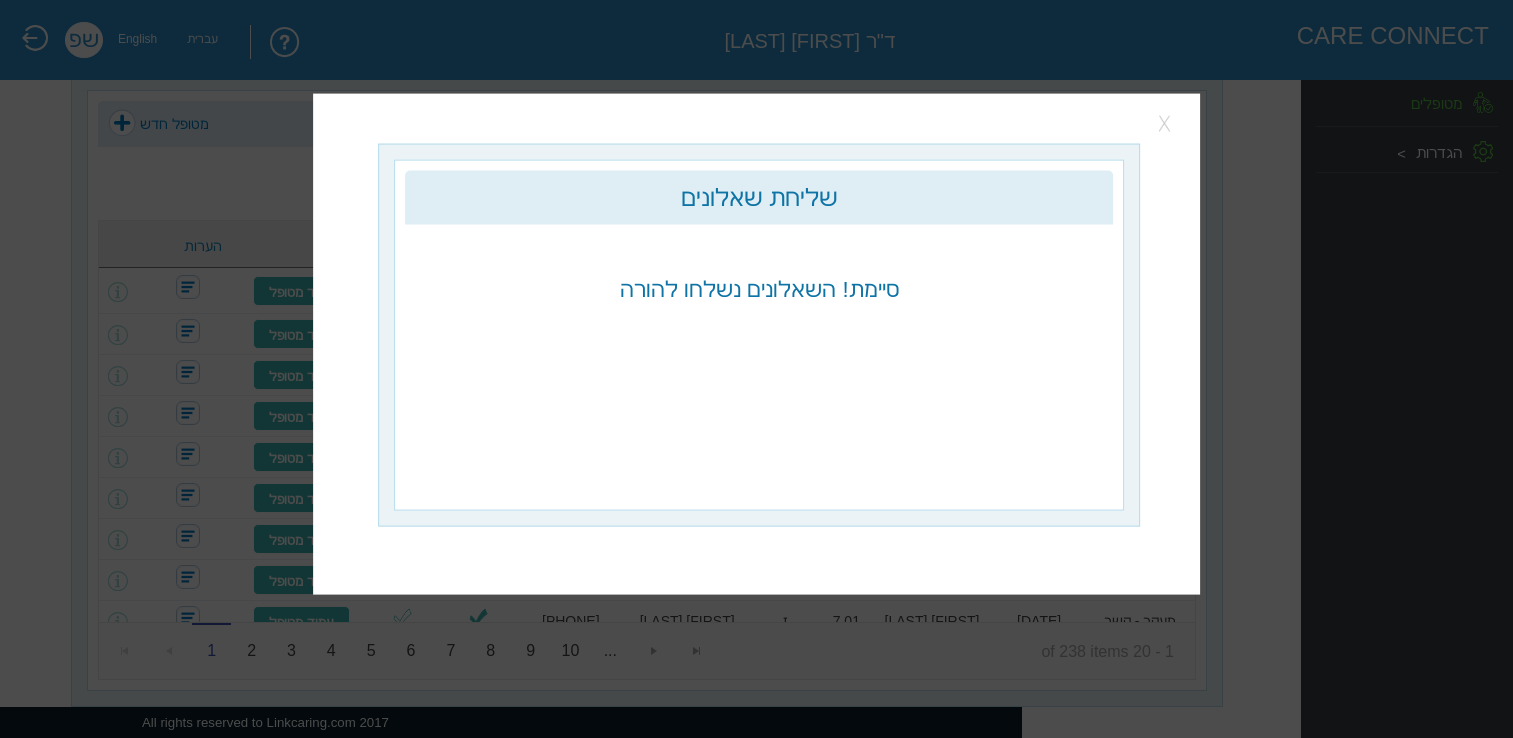 click at bounding box center [1166, 124] 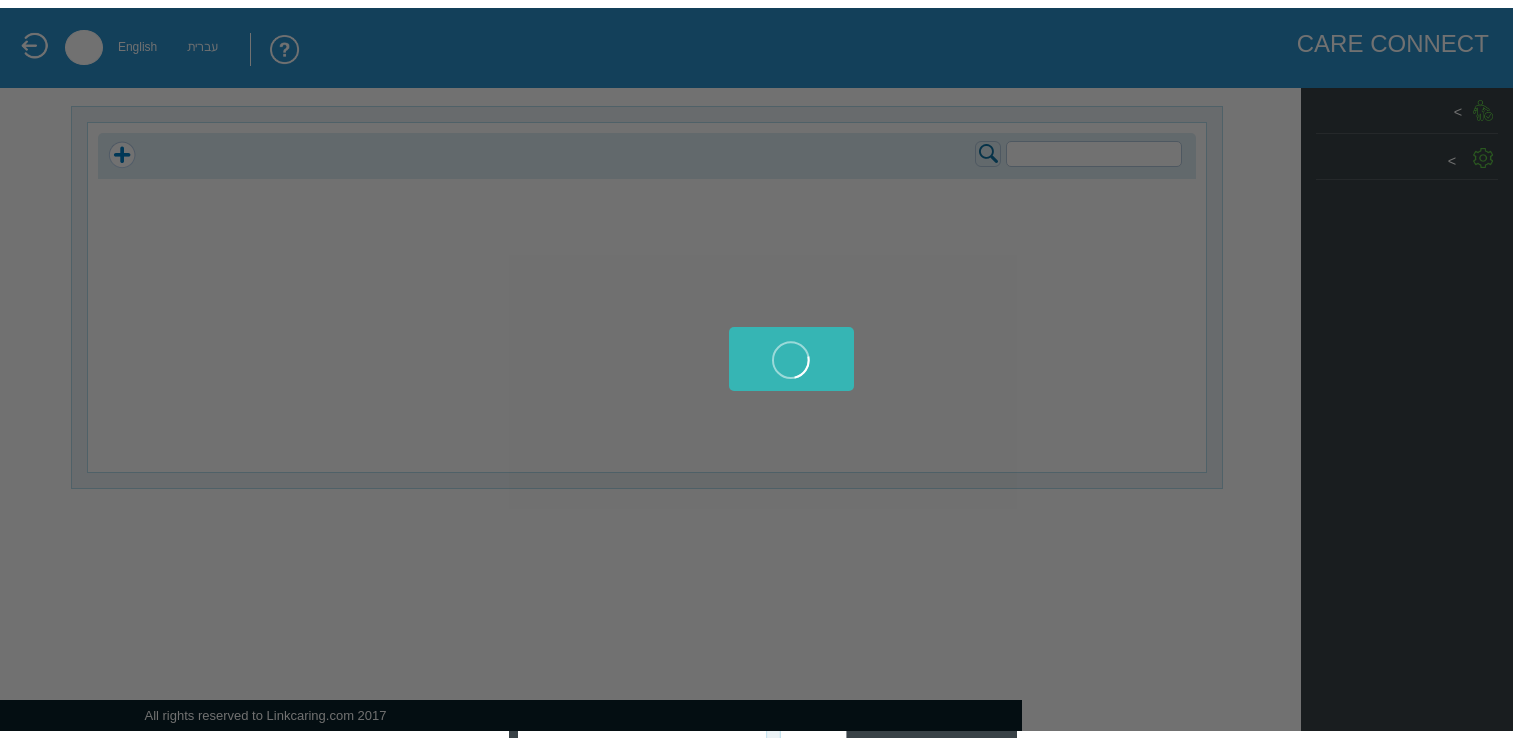 scroll, scrollTop: 0, scrollLeft: 0, axis: both 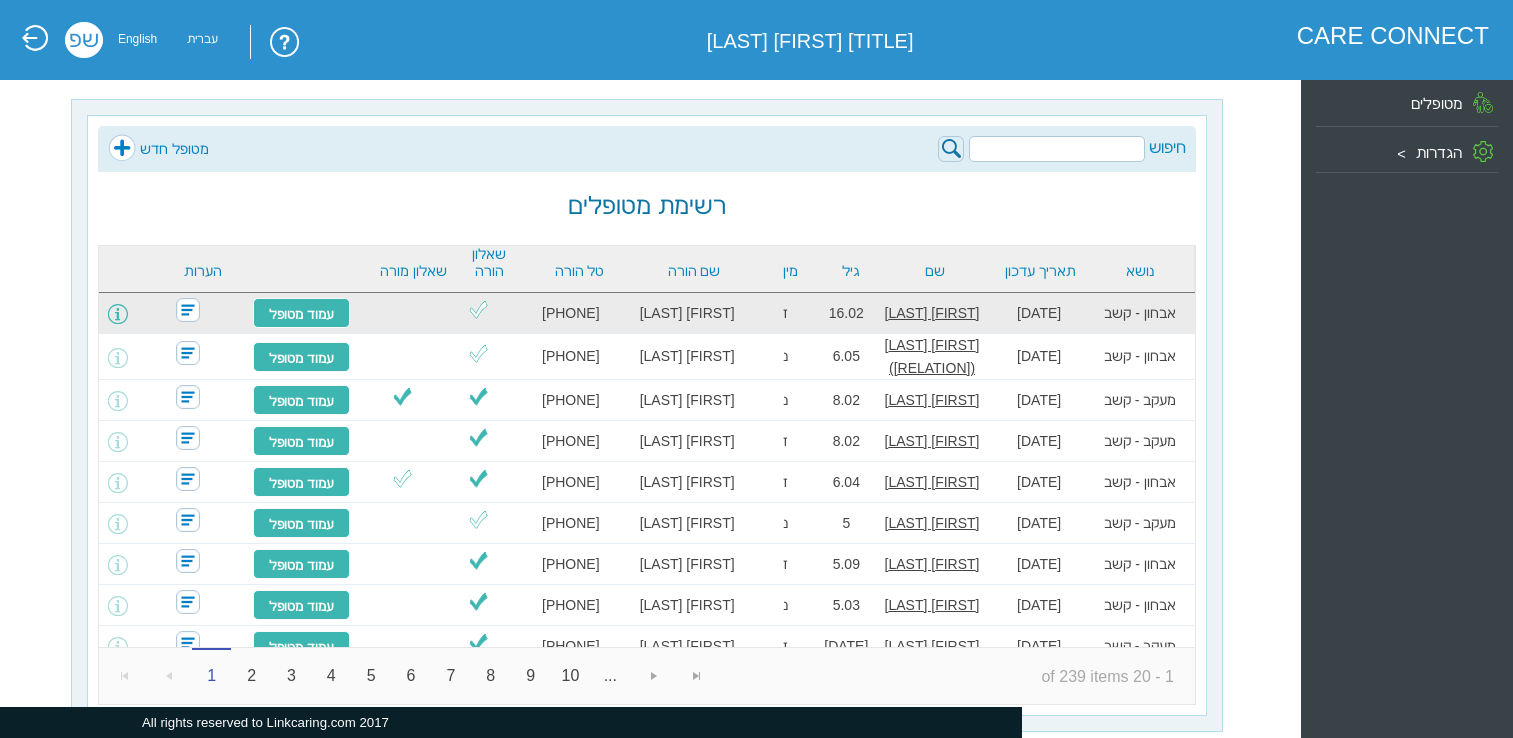 click at bounding box center [118, 314] 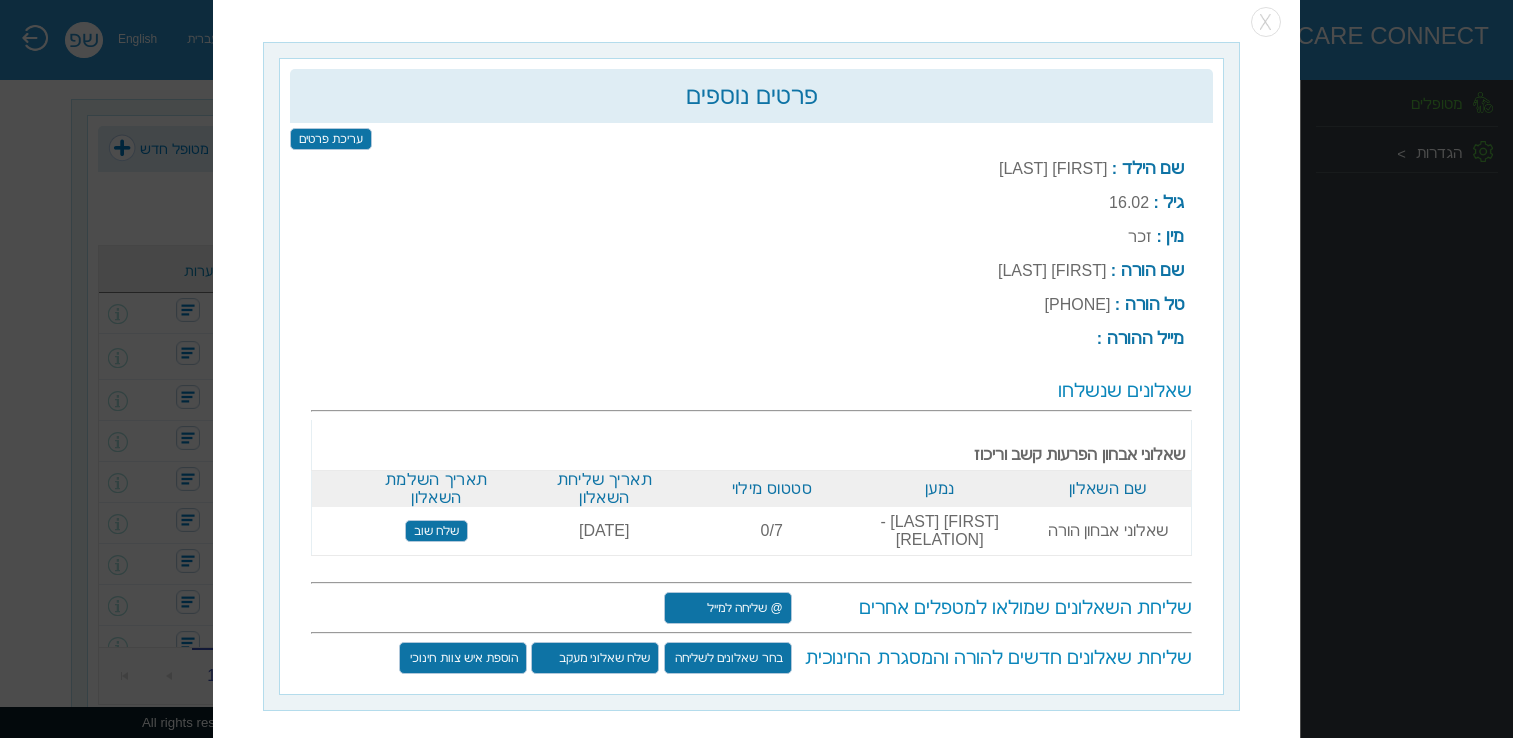scroll, scrollTop: 25, scrollLeft: 0, axis: vertical 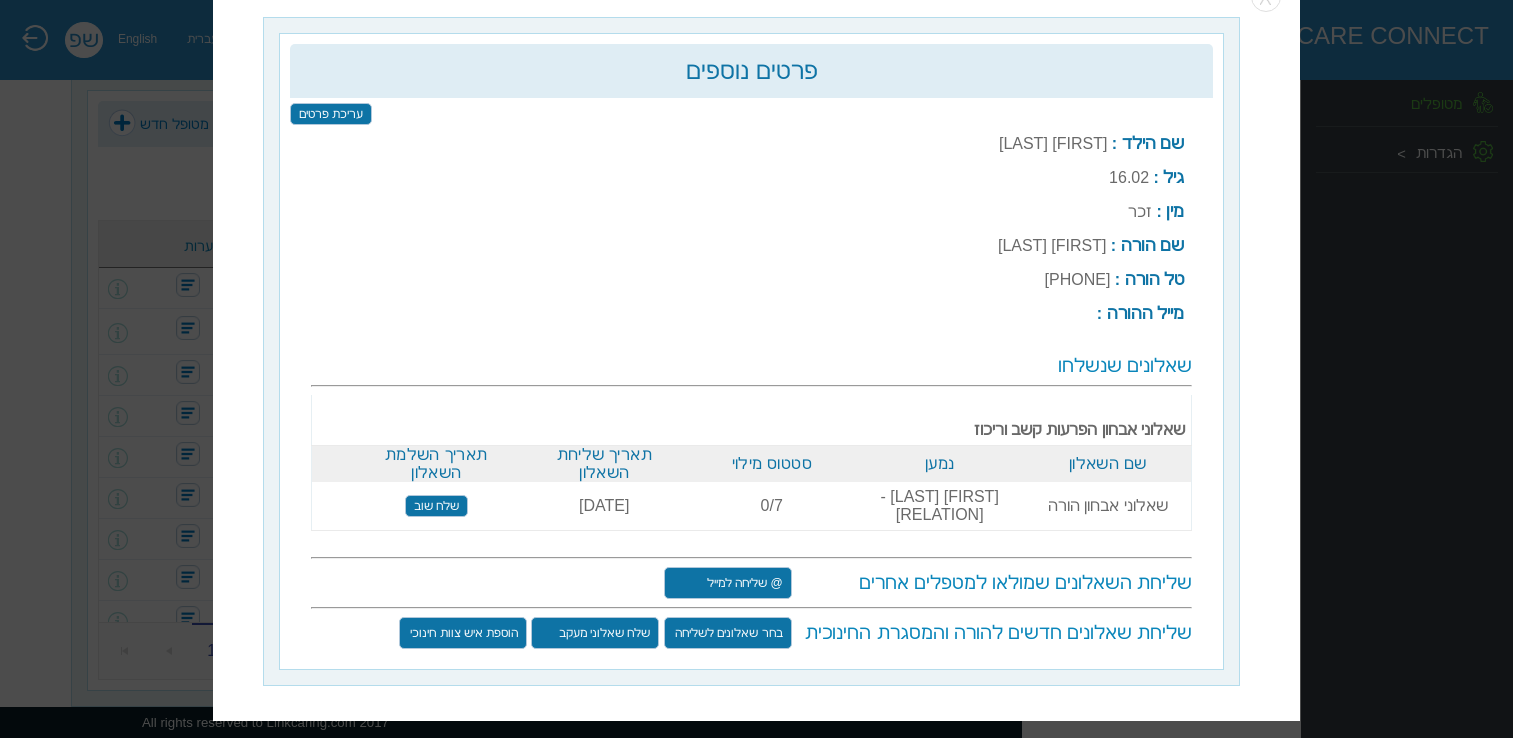 click on "שלח שוב" at bounding box center (436, 507) 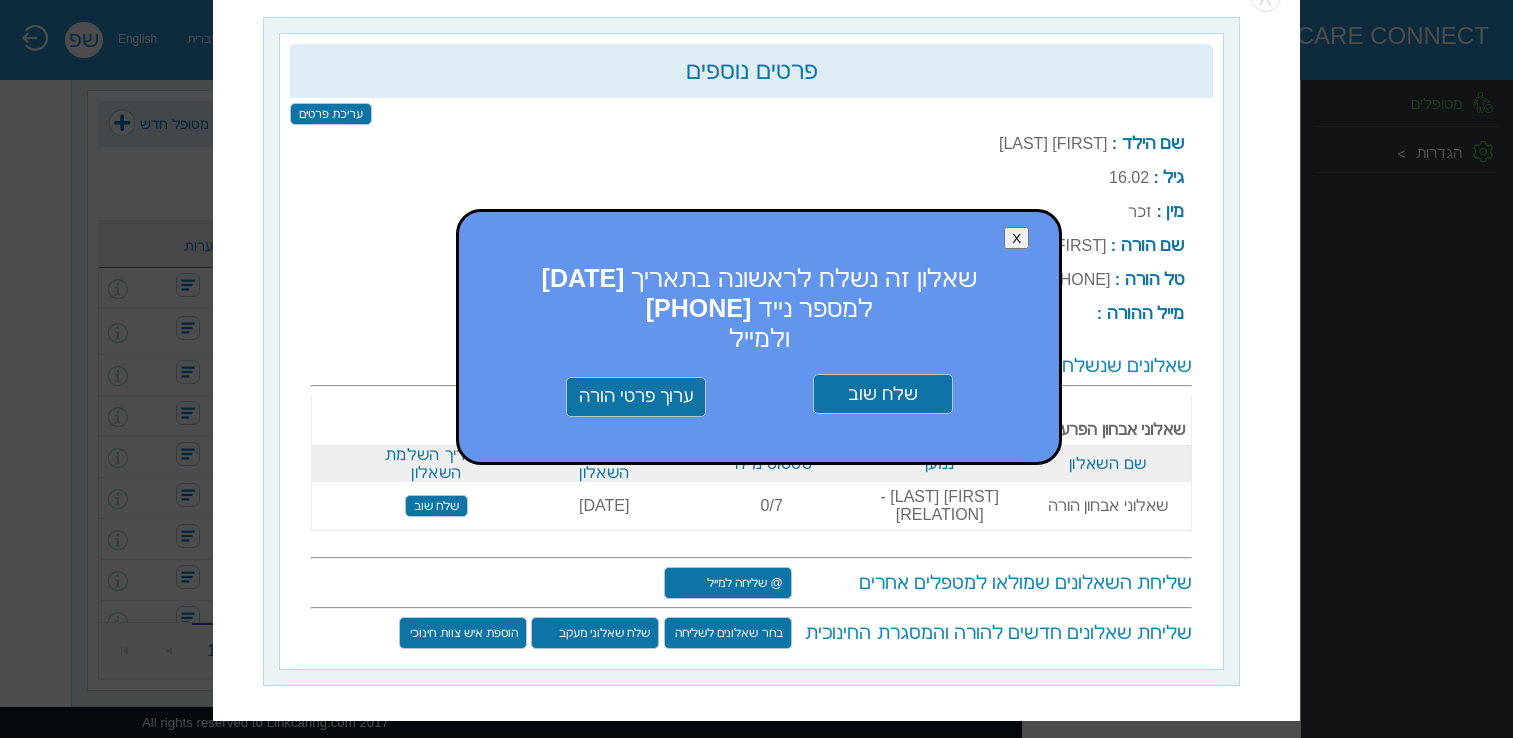 click on "שלח שוב" at bounding box center [883, 395] 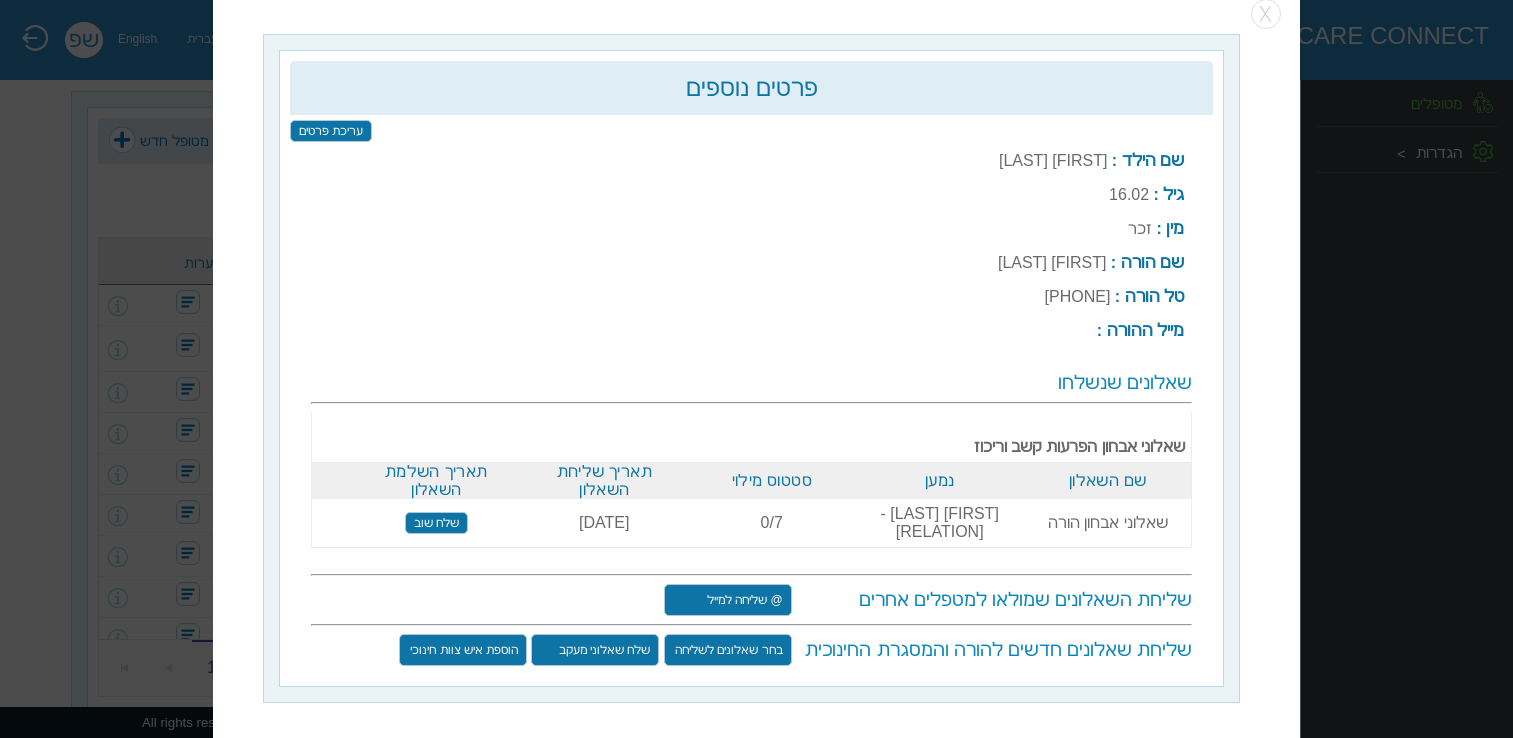 scroll, scrollTop: 0, scrollLeft: 0, axis: both 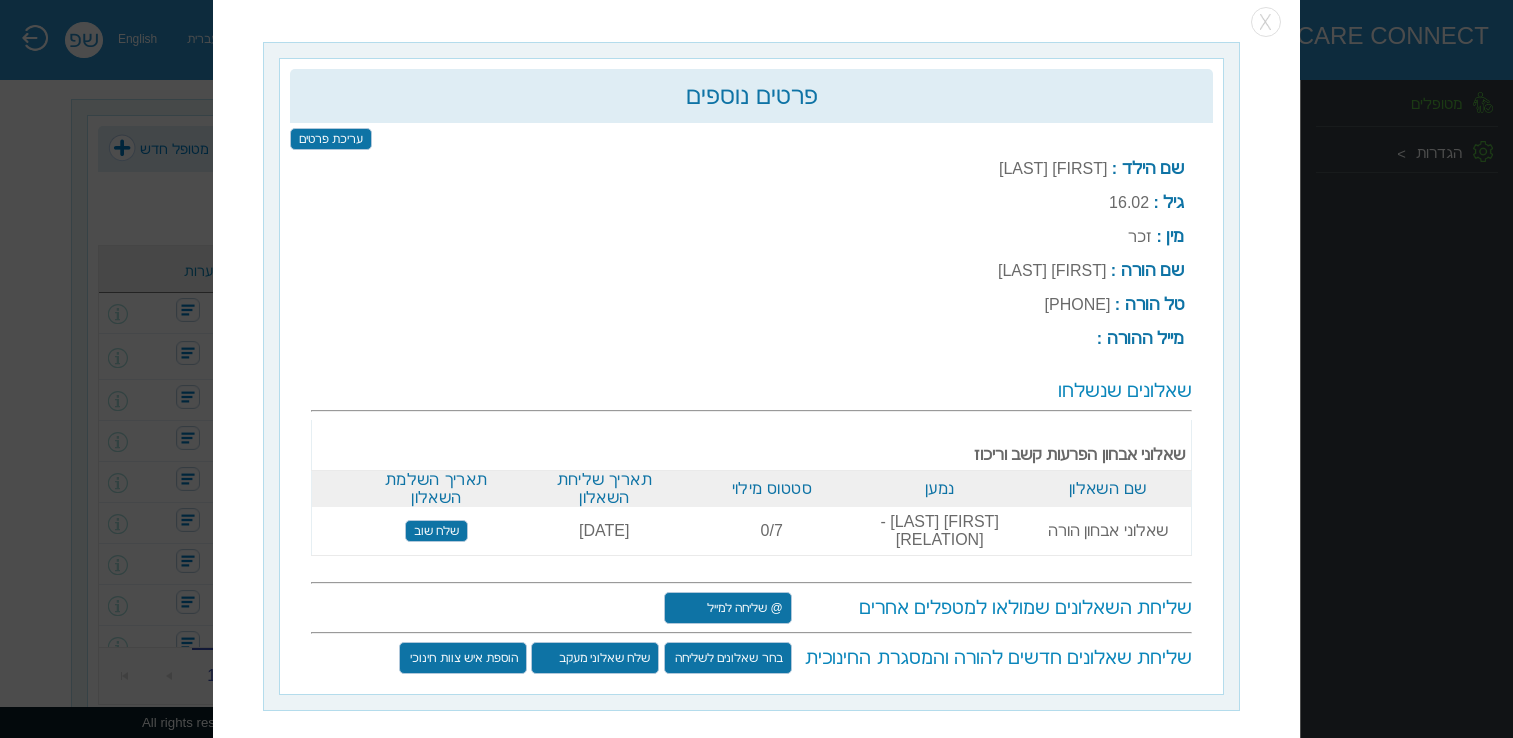 click on "עריכת פרטים" at bounding box center (331, 140) 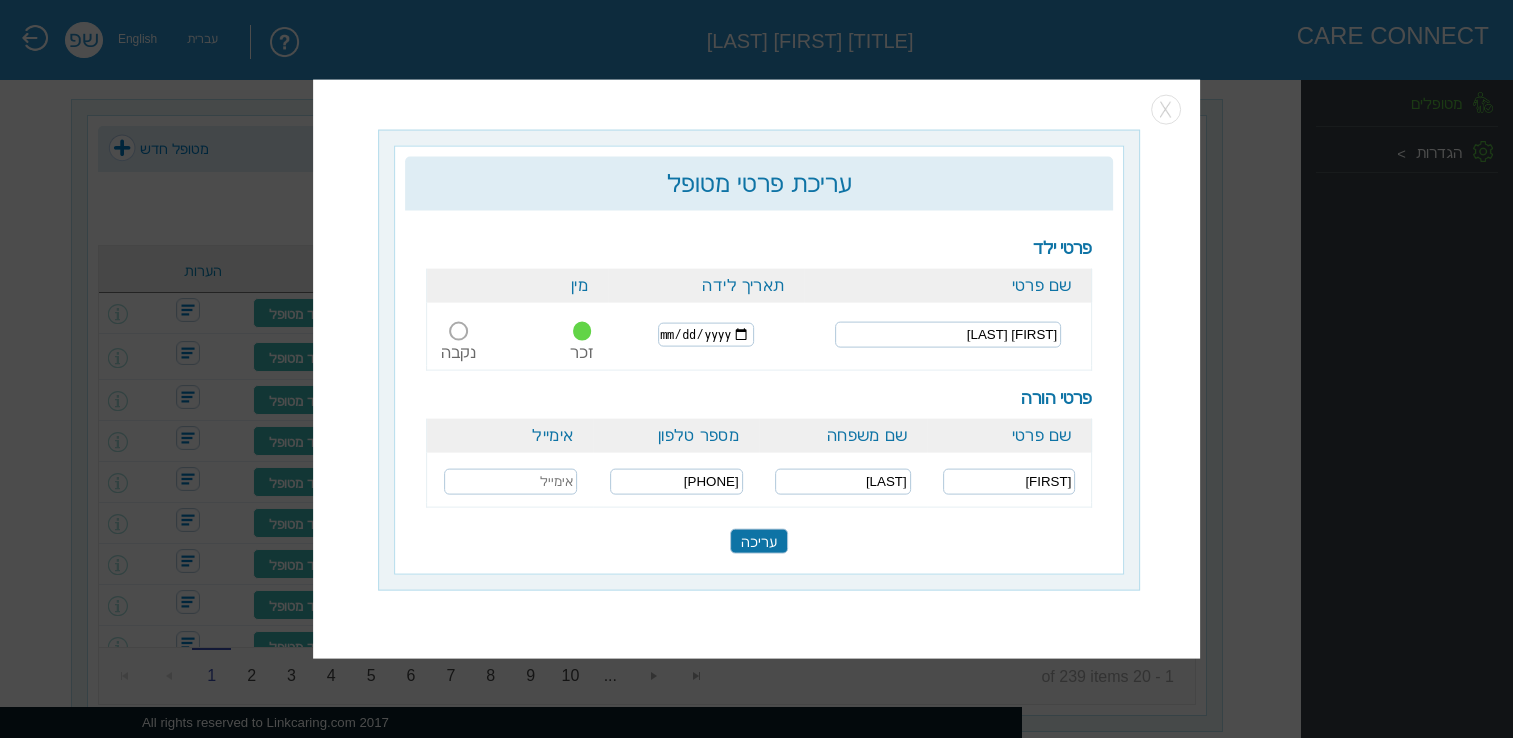 drag, startPoint x: 527, startPoint y: 479, endPoint x: 539, endPoint y: 488, distance: 15 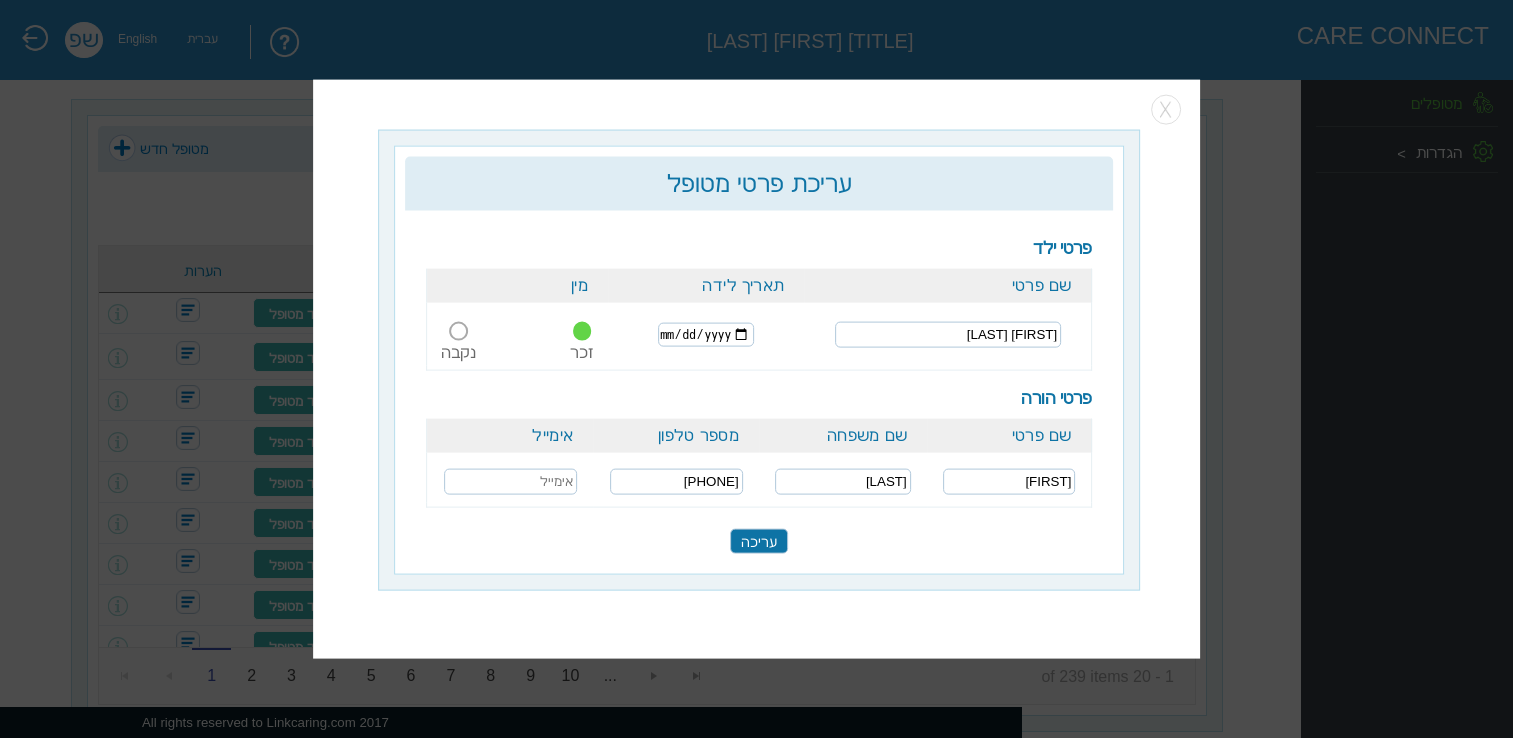 paste on "mailto:201281dzs@gmail.com" 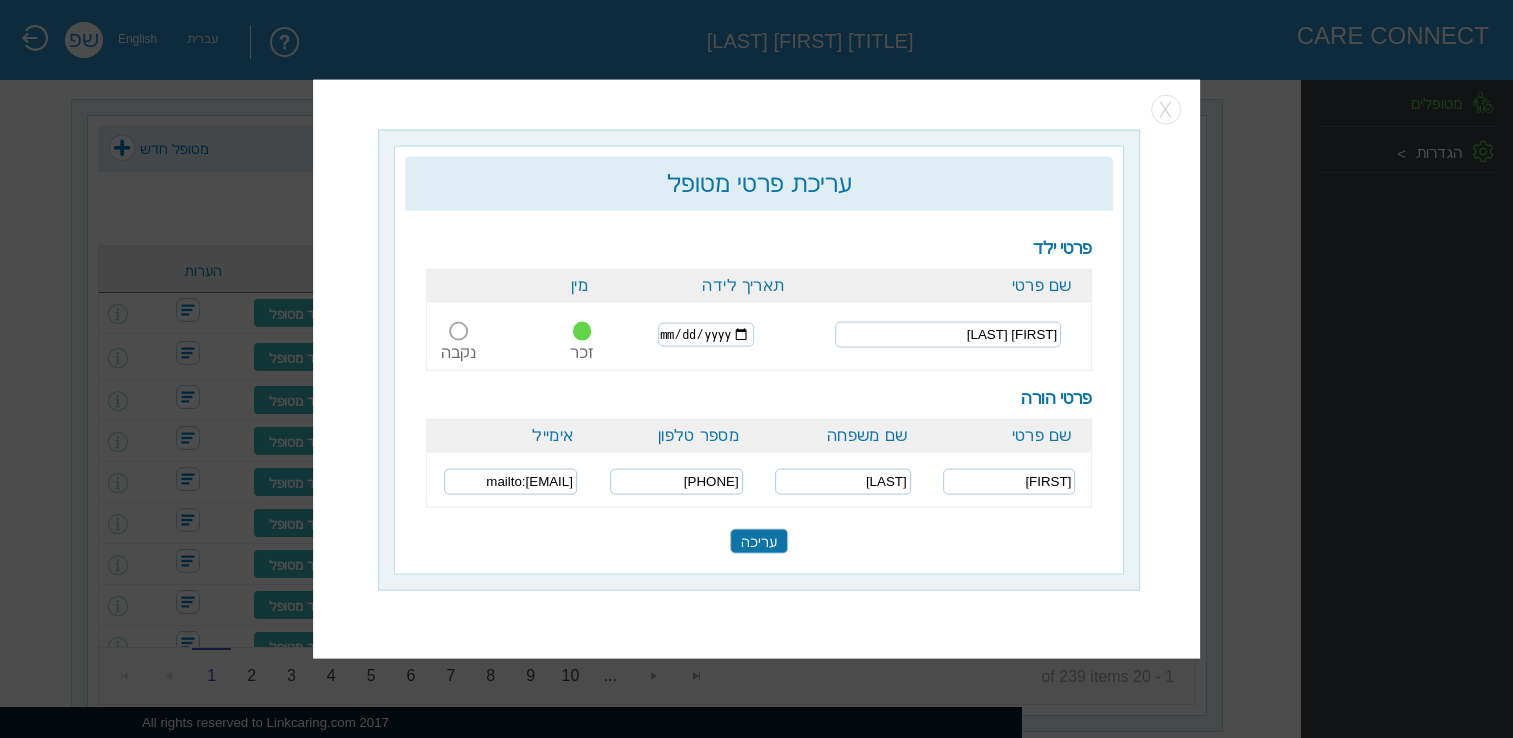 scroll, scrollTop: 0, scrollLeft: -52, axis: horizontal 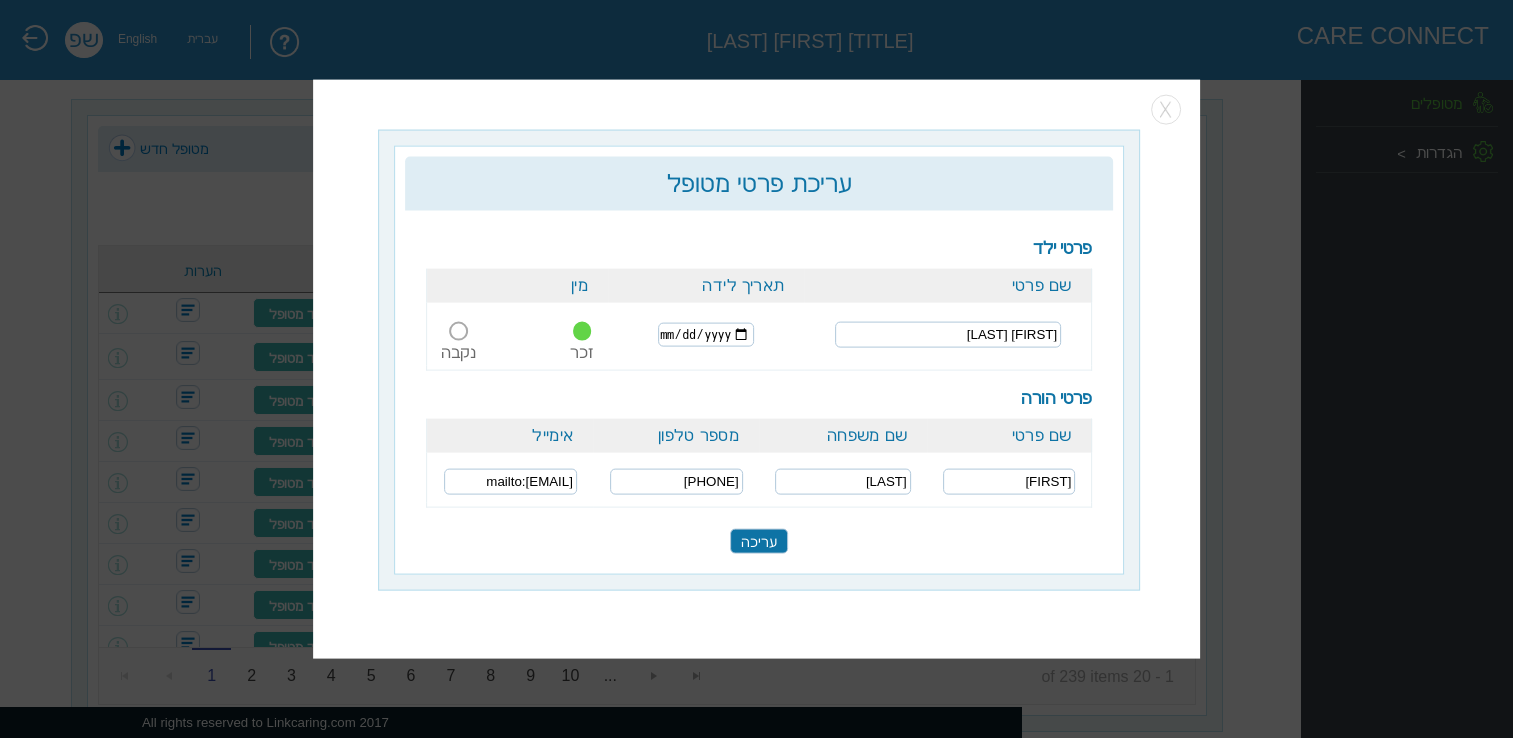 drag, startPoint x: 490, startPoint y: 479, endPoint x: 448, endPoint y: 479, distance: 42 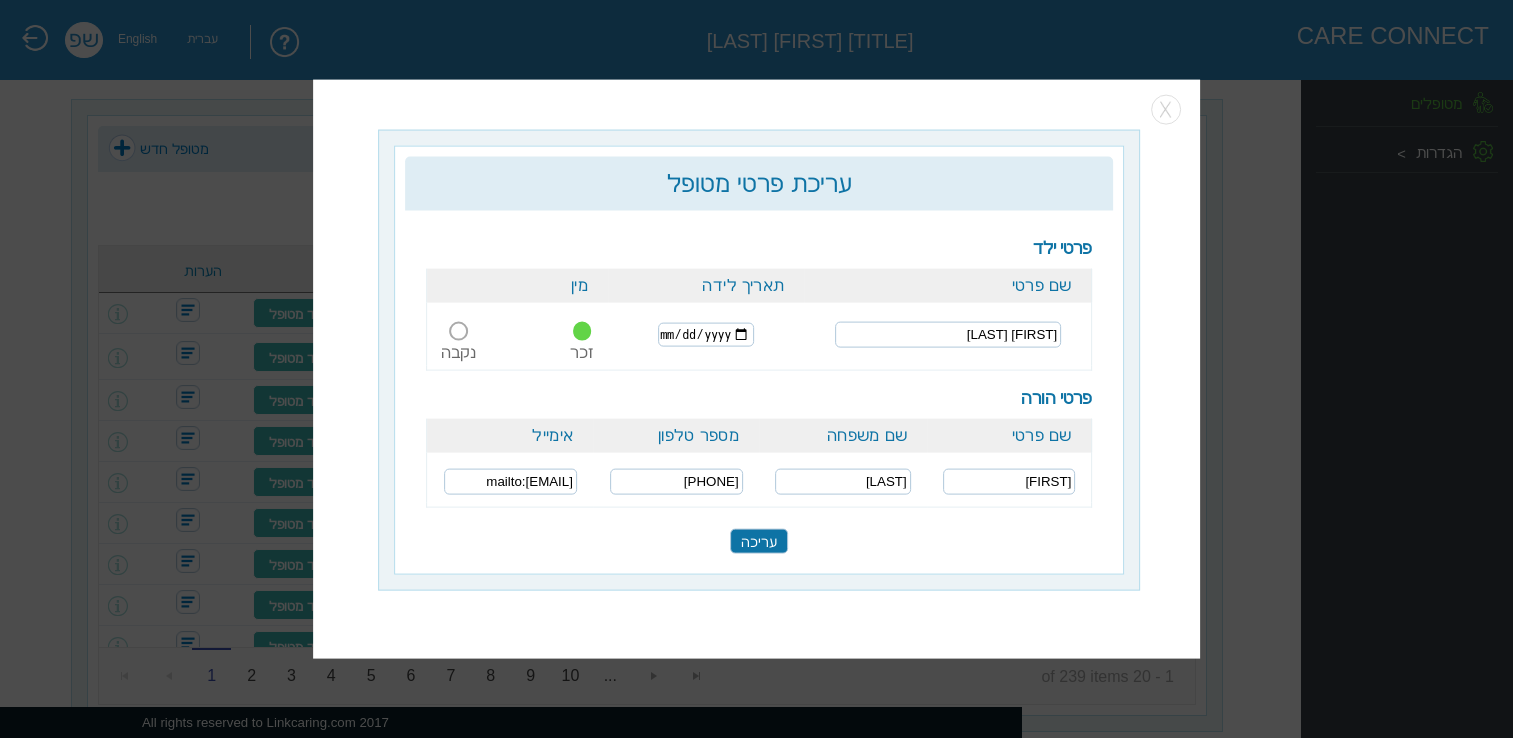 click on "mailto:201281dzs@gmail.com" at bounding box center [510, 481] 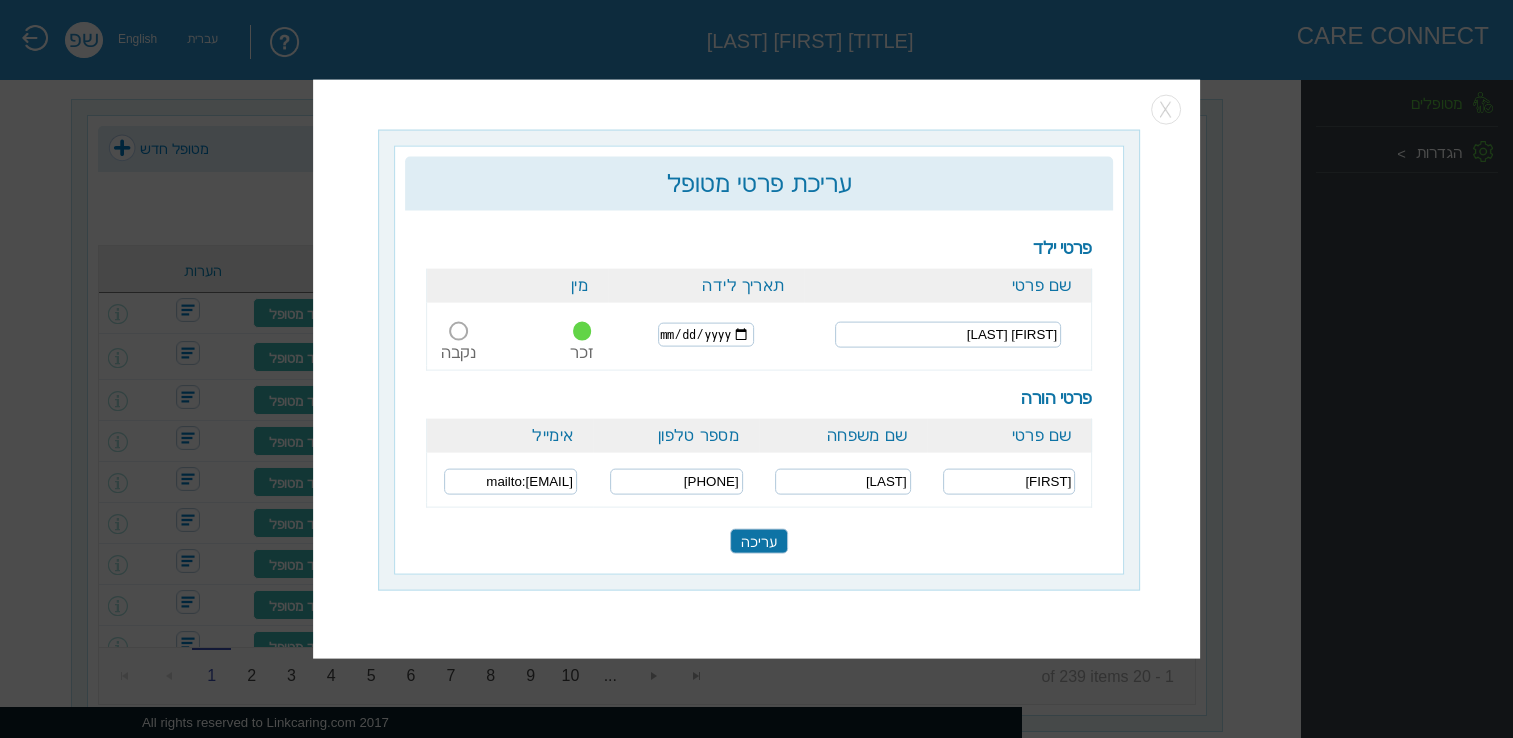 drag, startPoint x: 488, startPoint y: 479, endPoint x: 423, endPoint y: 485, distance: 65.27634 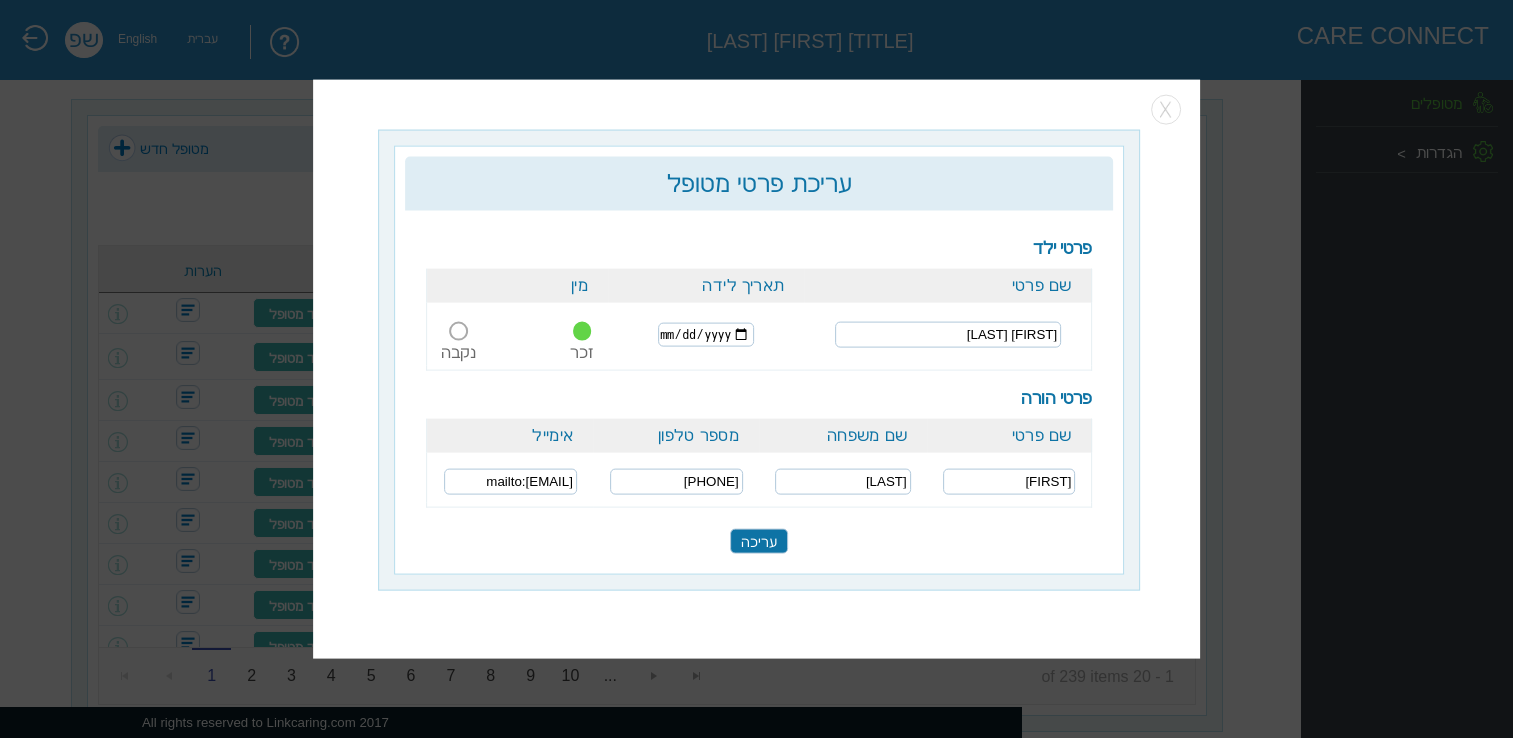 click on "mailto:201281dzs@gmail.com" at bounding box center [510, 477] 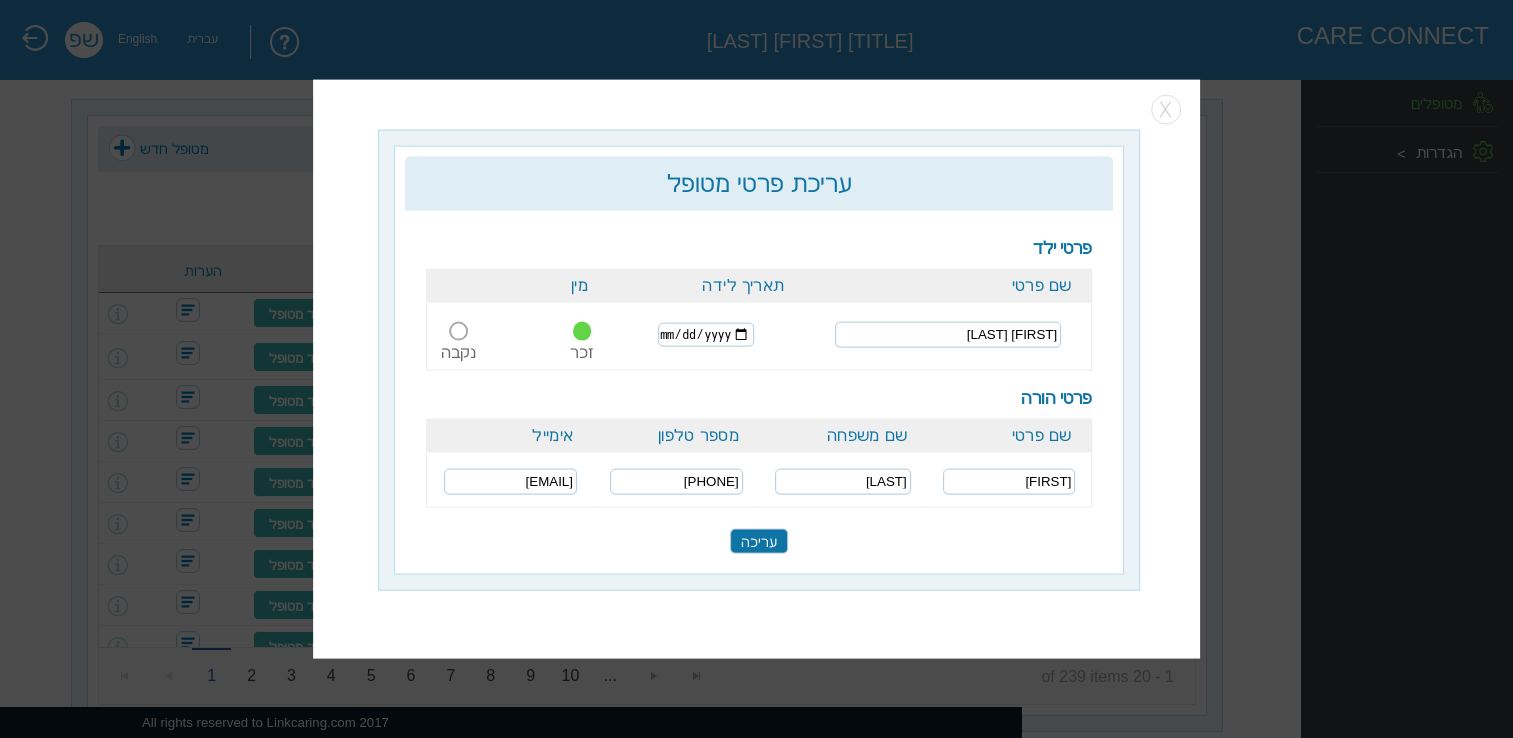 scroll, scrollTop: 0, scrollLeft: 1, axis: horizontal 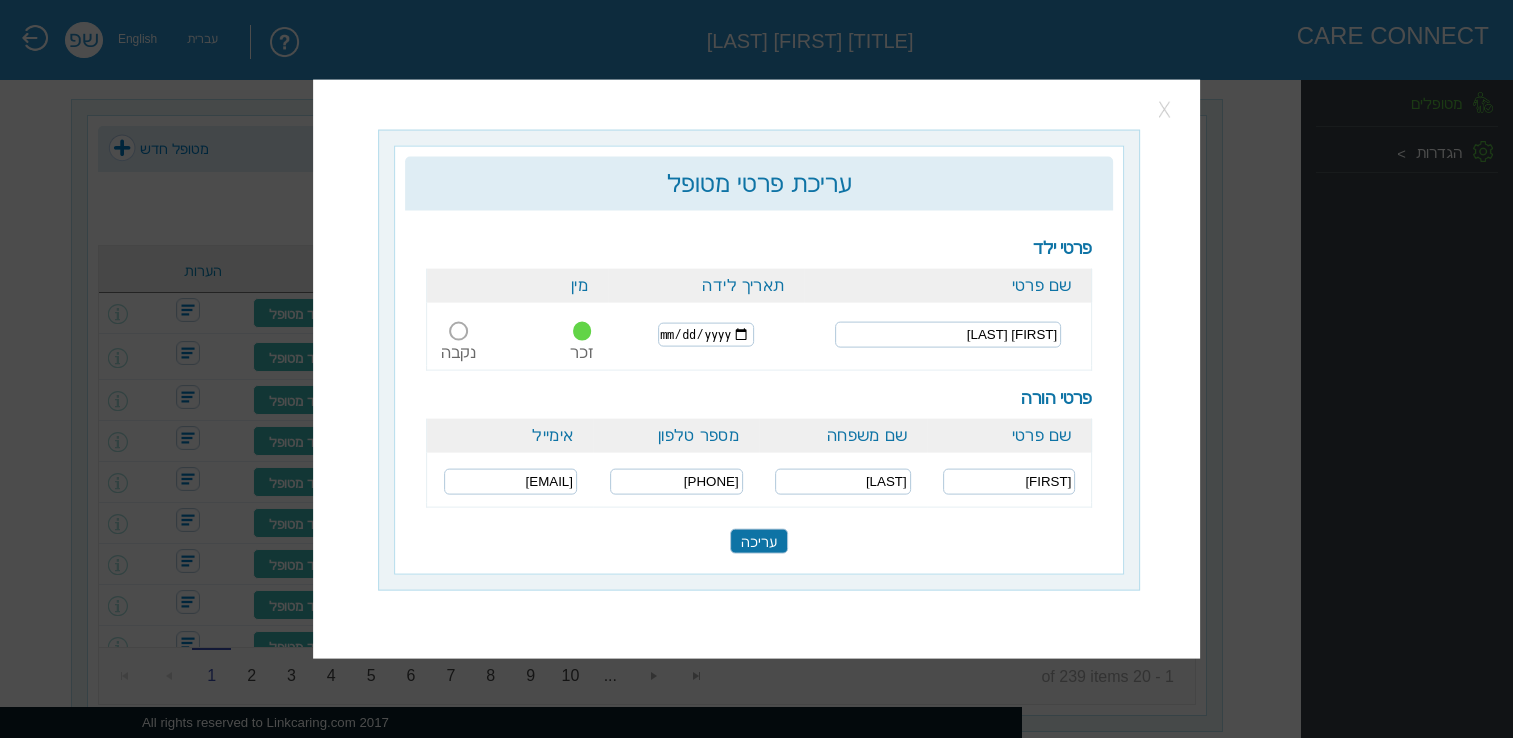 click at bounding box center (1166, 110) 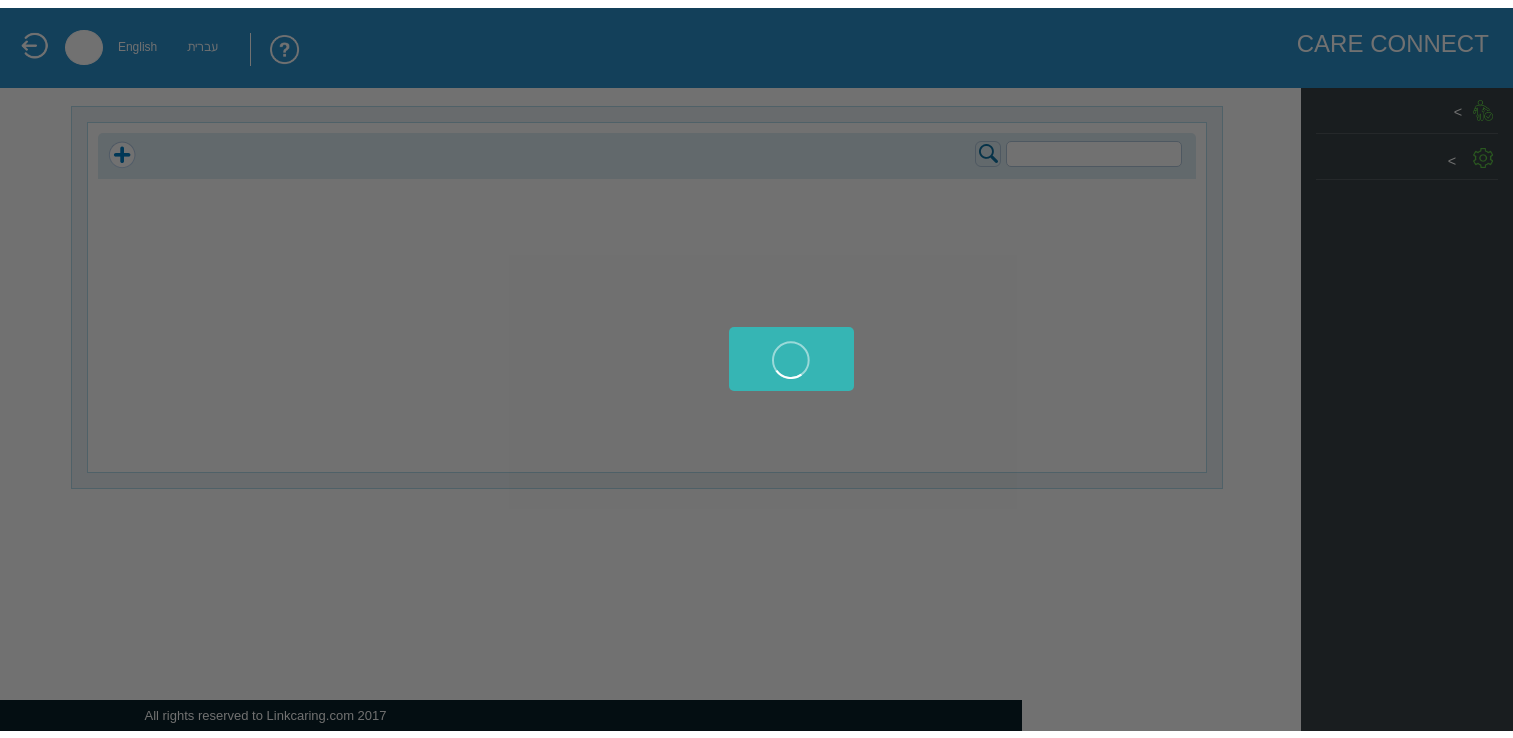 scroll, scrollTop: 0, scrollLeft: 0, axis: both 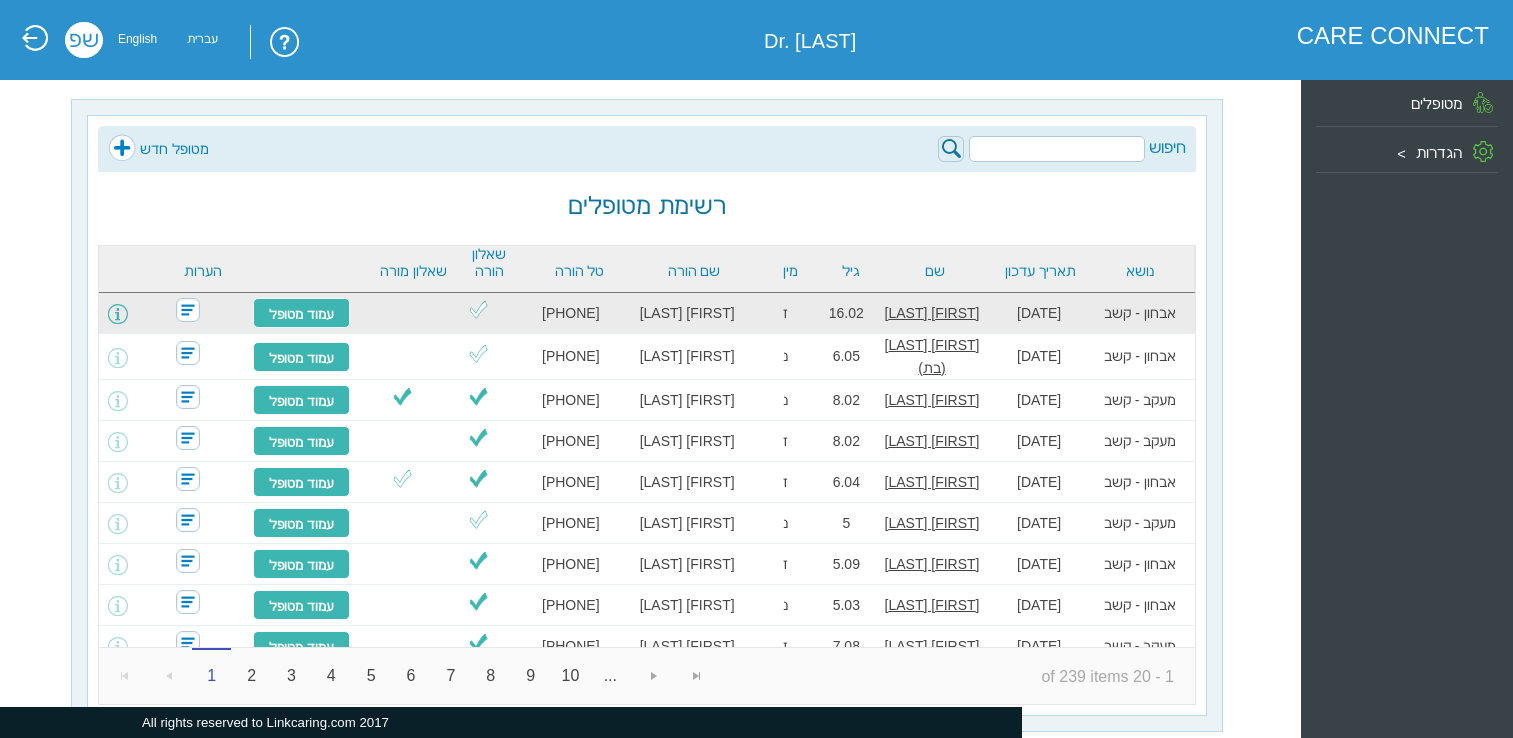 click at bounding box center (118, 314) 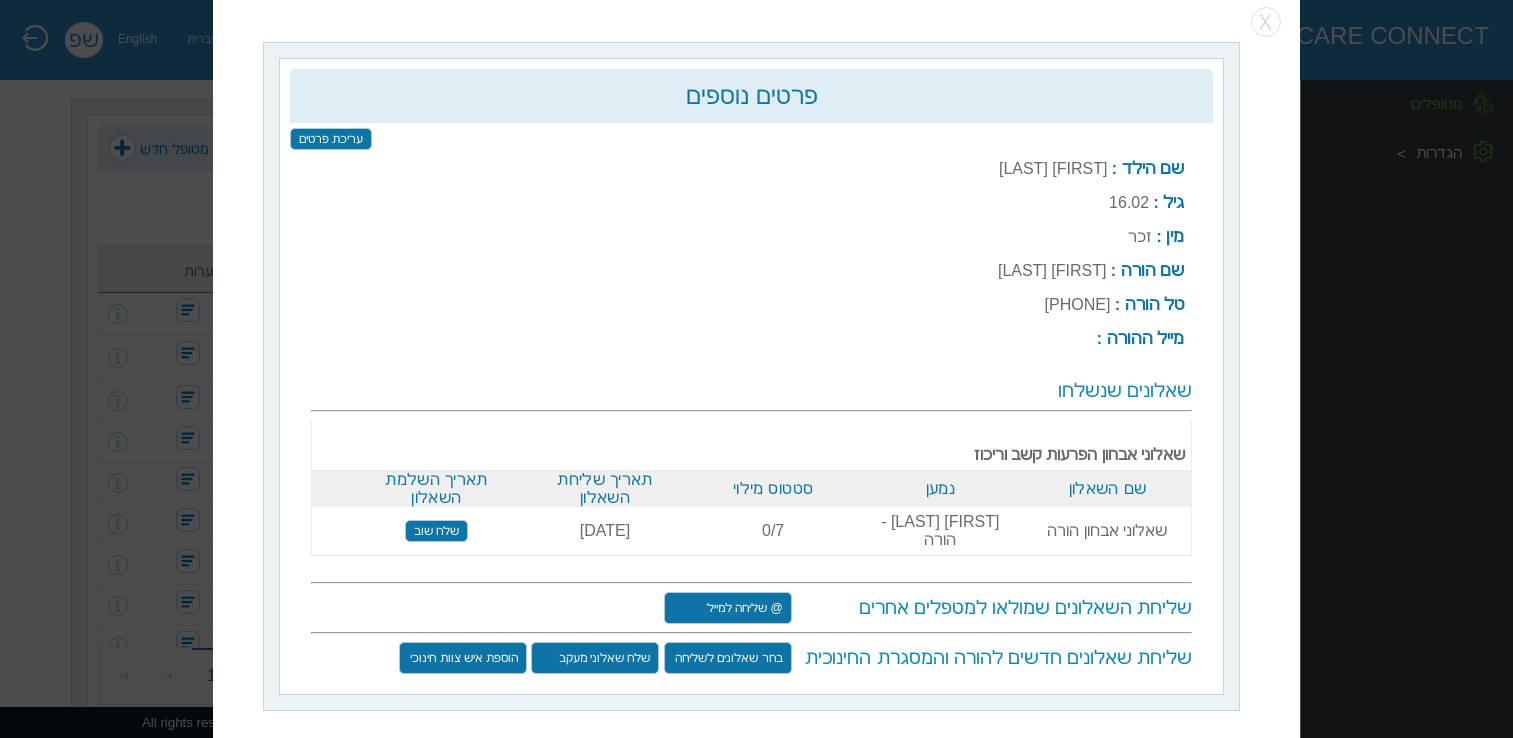 scroll, scrollTop: 25, scrollLeft: 0, axis: vertical 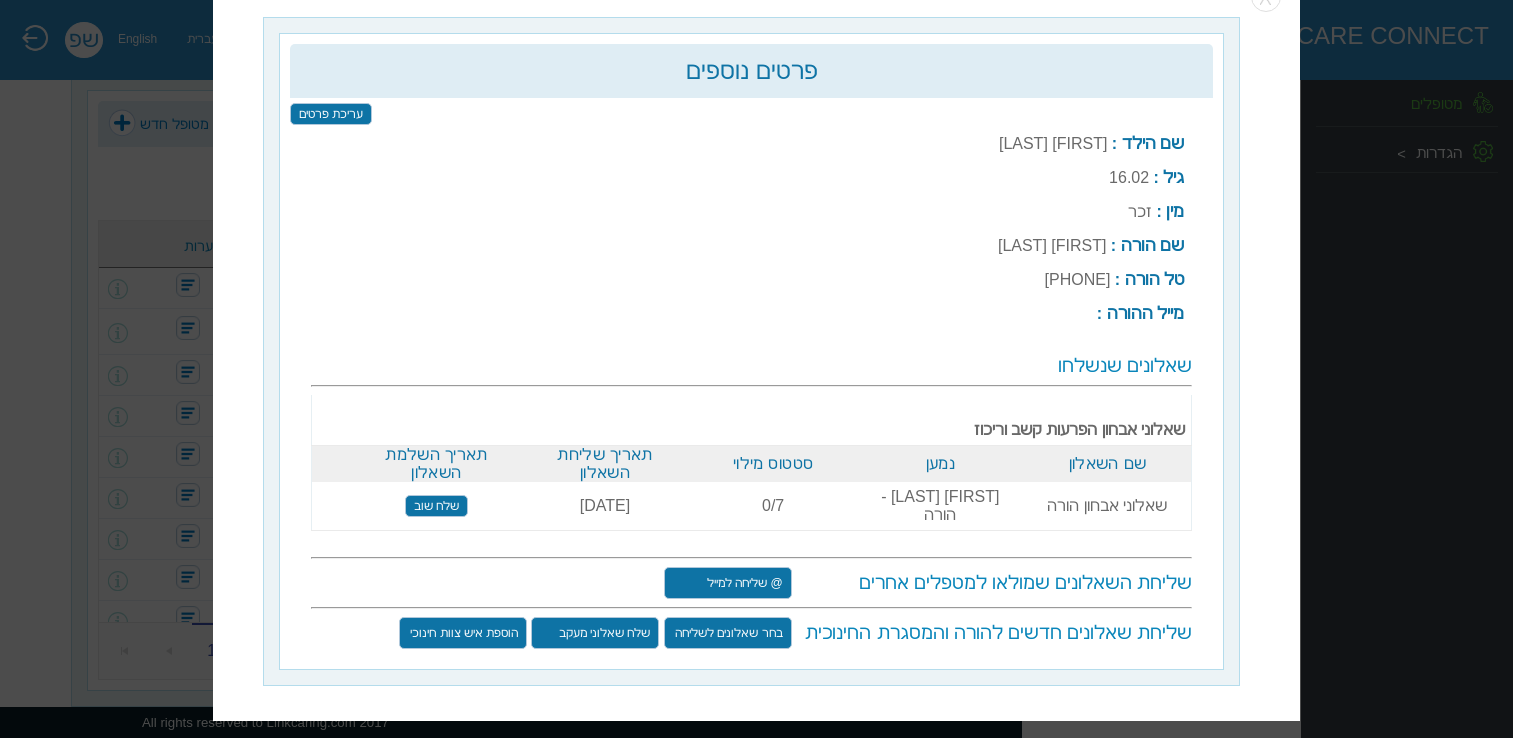 click on "עריכת פרטים" at bounding box center (331, 115) 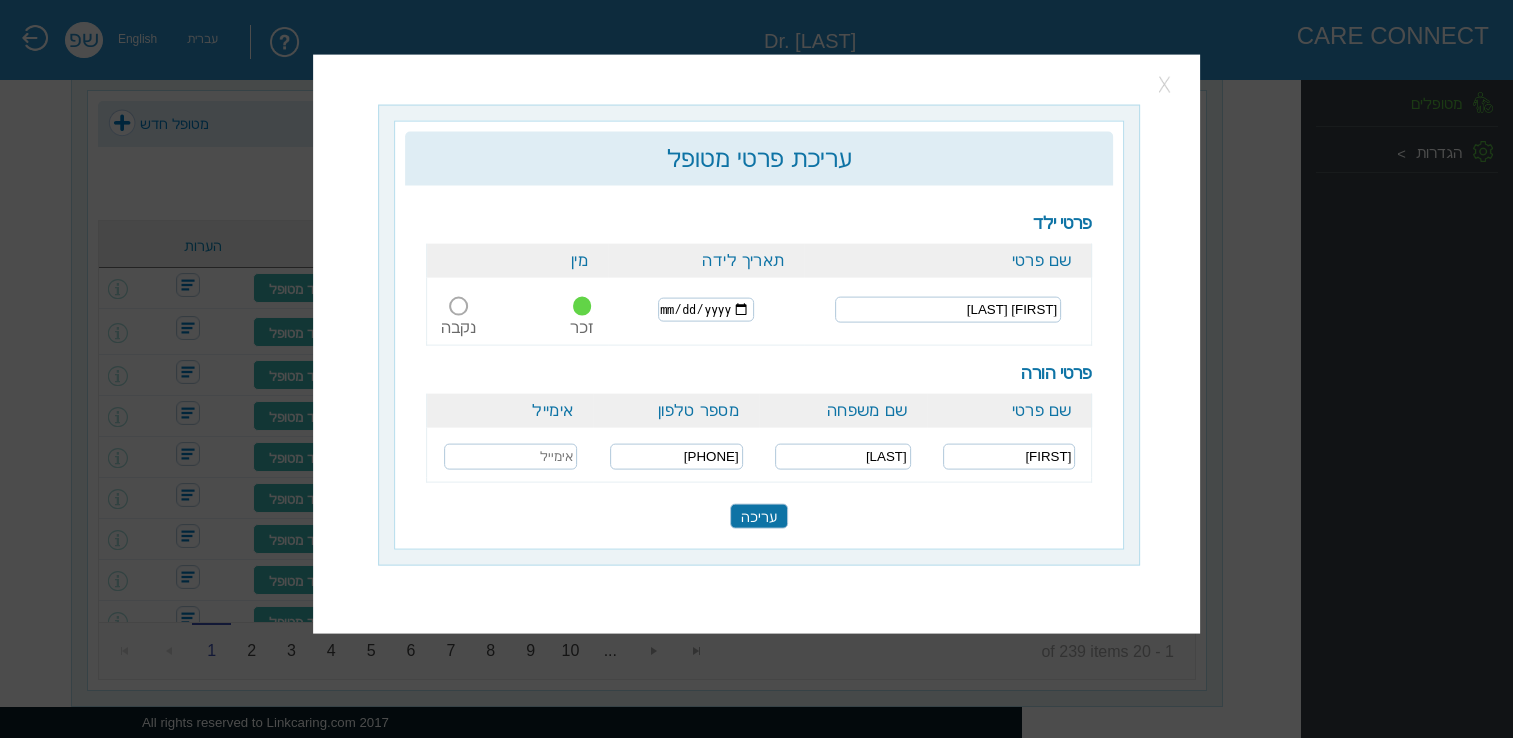 click at bounding box center [1166, 85] 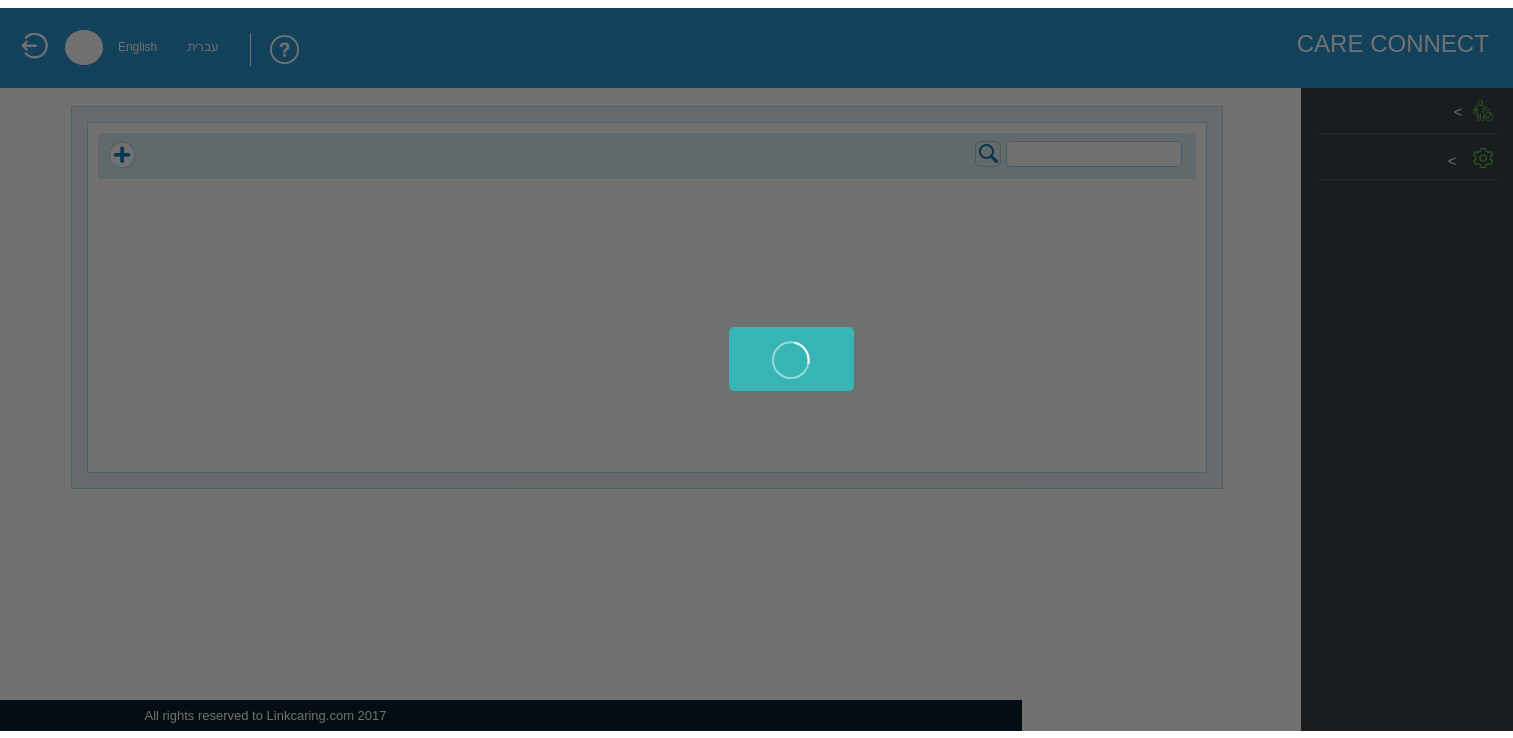 scroll, scrollTop: 0, scrollLeft: 0, axis: both 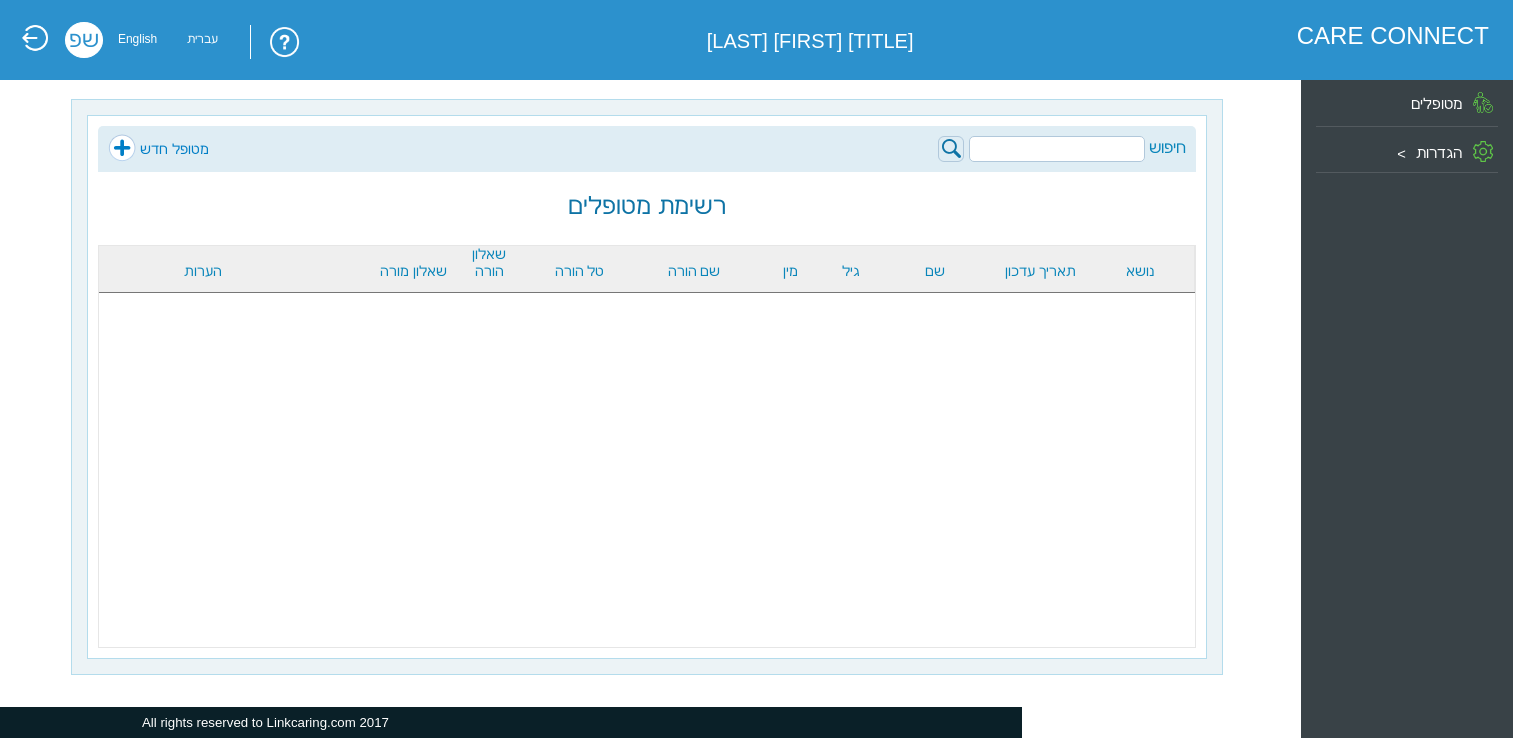 click on "???????
[BRAND]
[LANGUAGE]
[LANGUAGE]
[ACTION]
[ACTION]
[LIST]
[ROLE]  [DATE] [NAME] [AGE] [GENDER] [ROLE] [PHONE] [ROLE] [ROLE] Loading... [NUMBER] [NUMBER] No [ITEMS] to display
[ROLE]
[ROLE]" at bounding box center (756, 9) 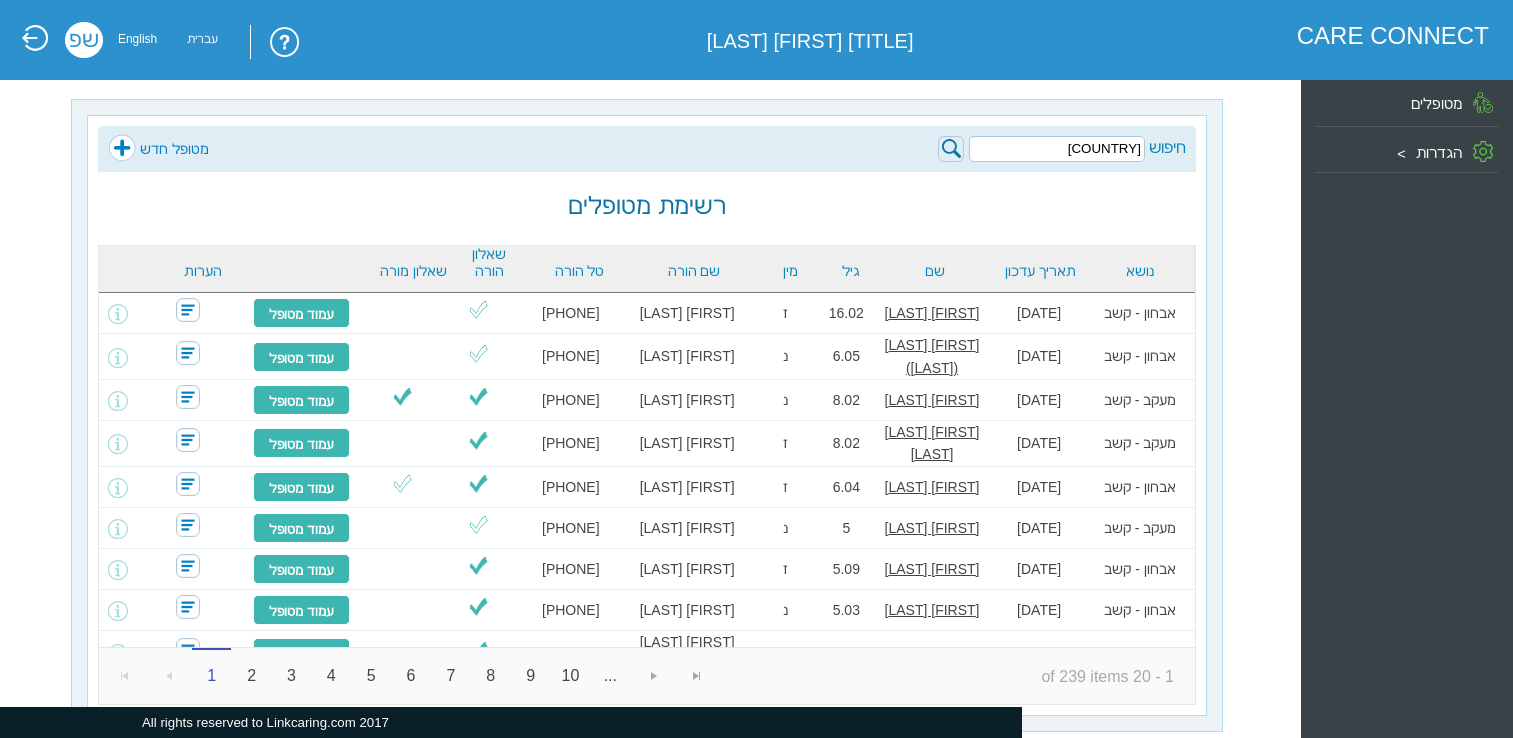 type on "a" 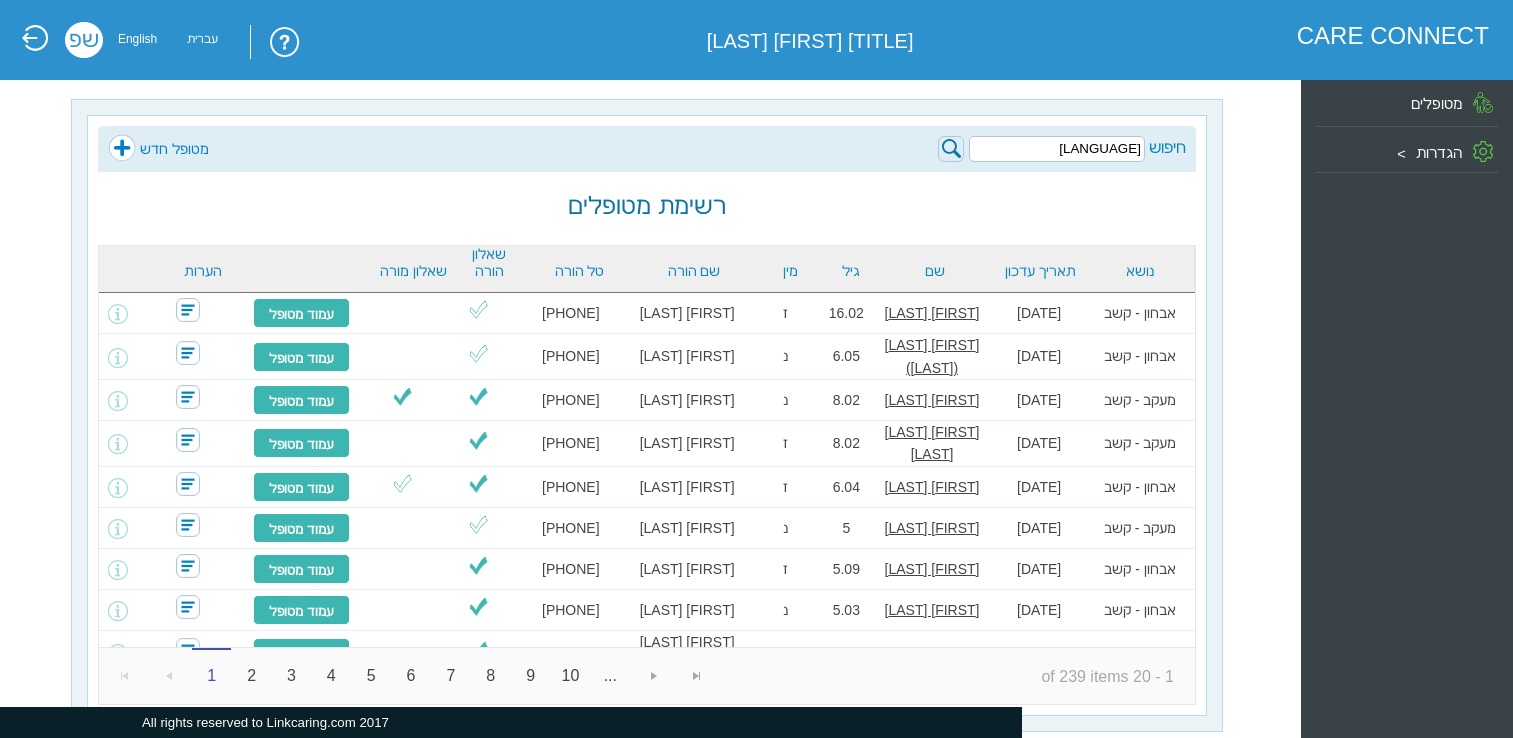 type on "[LANGUAGE]" 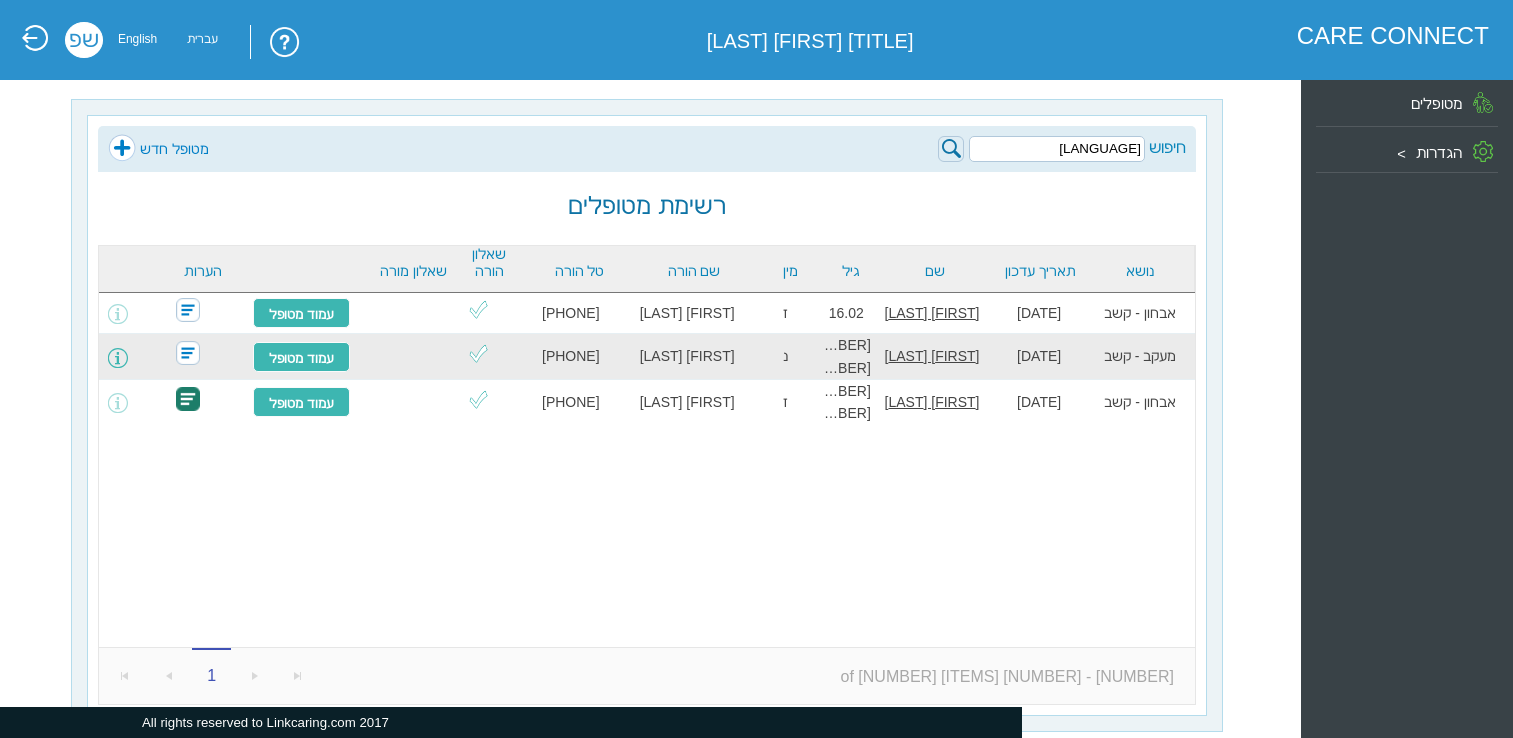 click at bounding box center [118, 358] 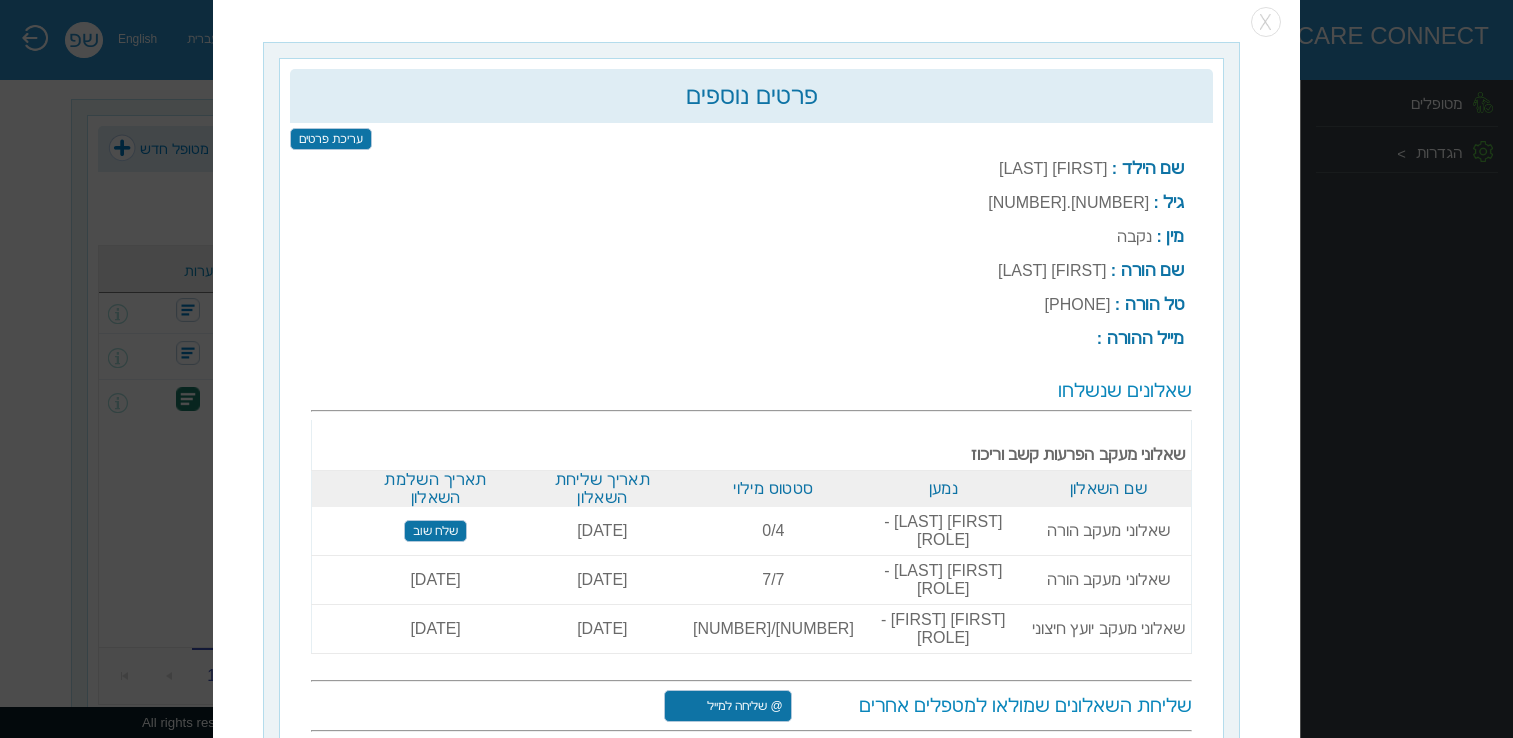 scroll, scrollTop: 25, scrollLeft: 0, axis: vertical 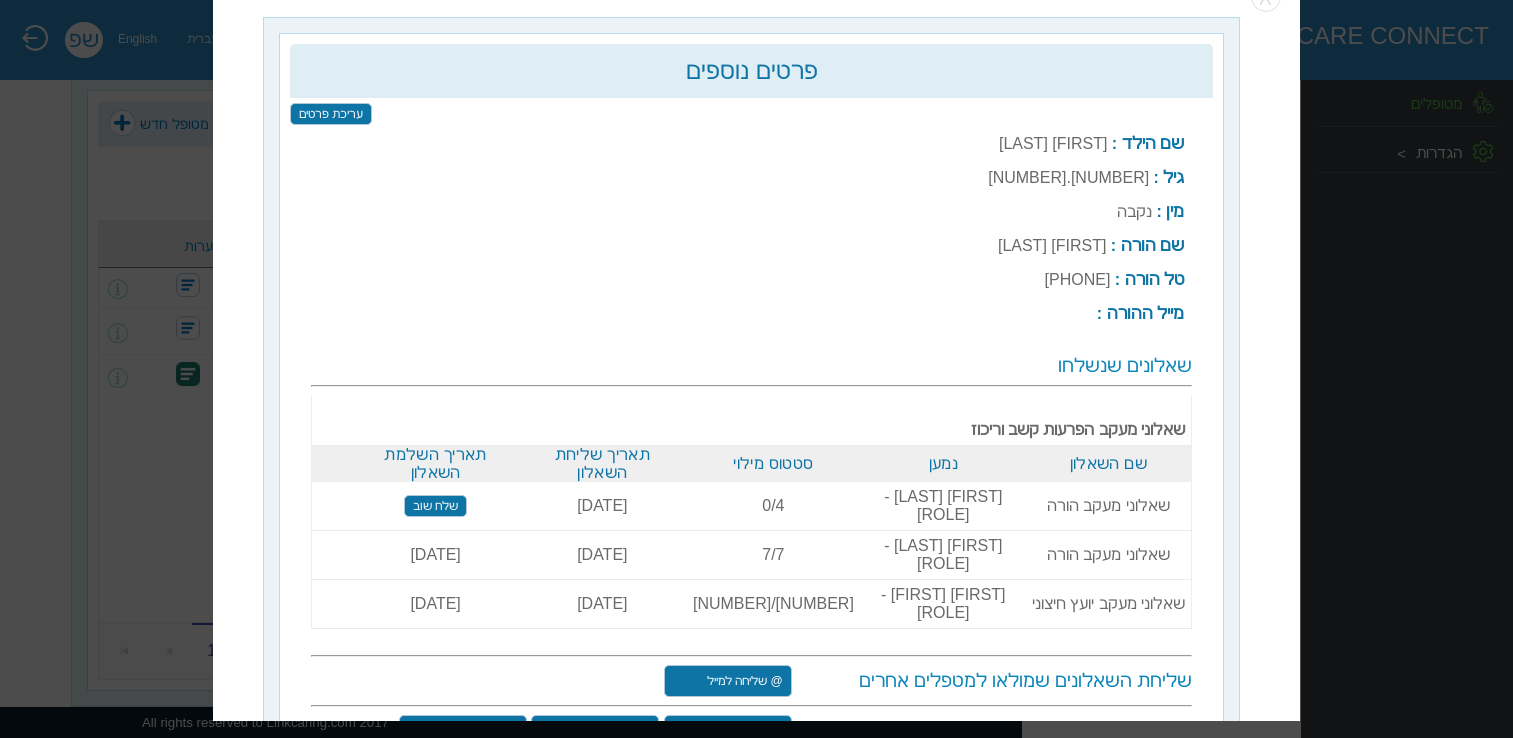 click on "עריכת פרטים" at bounding box center (331, 115) 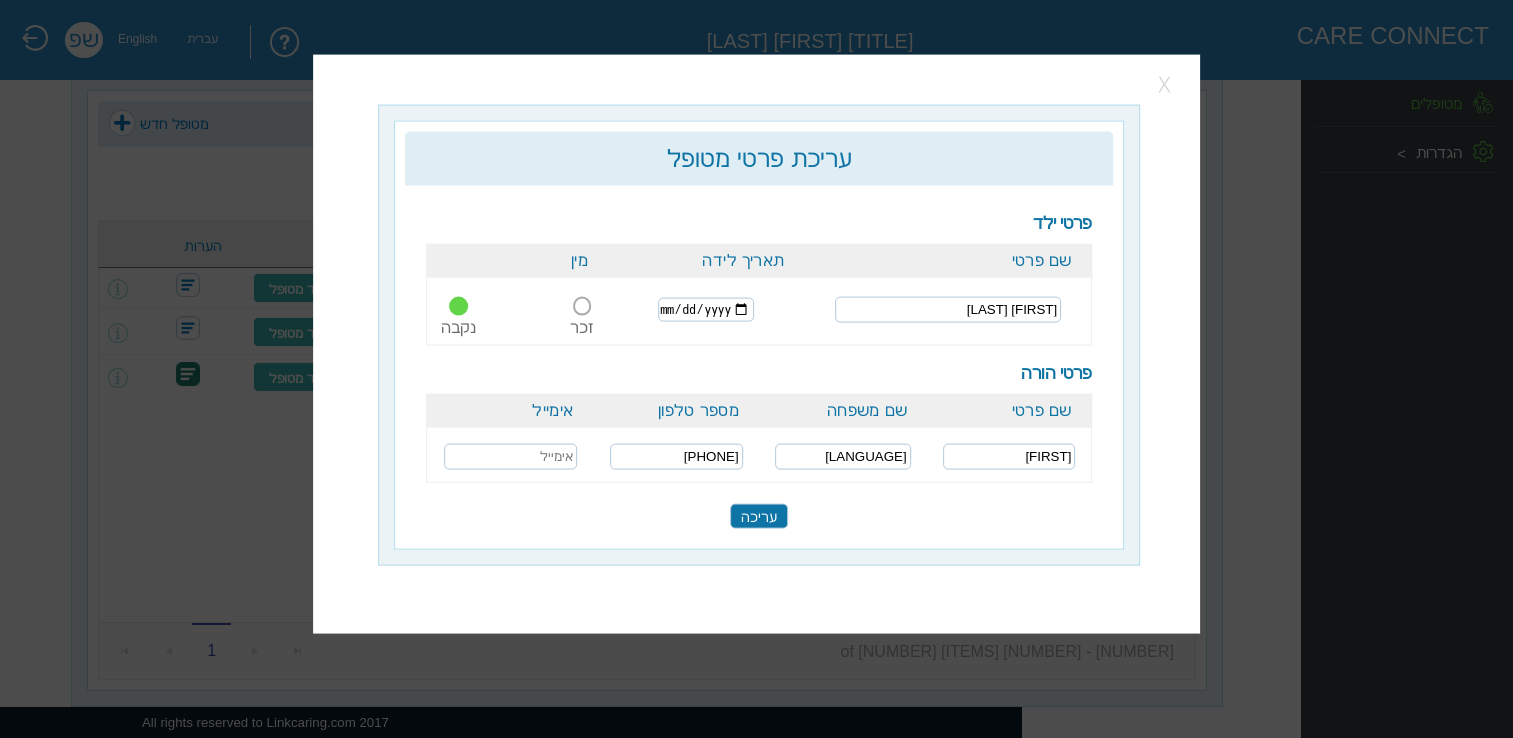 click at bounding box center (1166, 85) 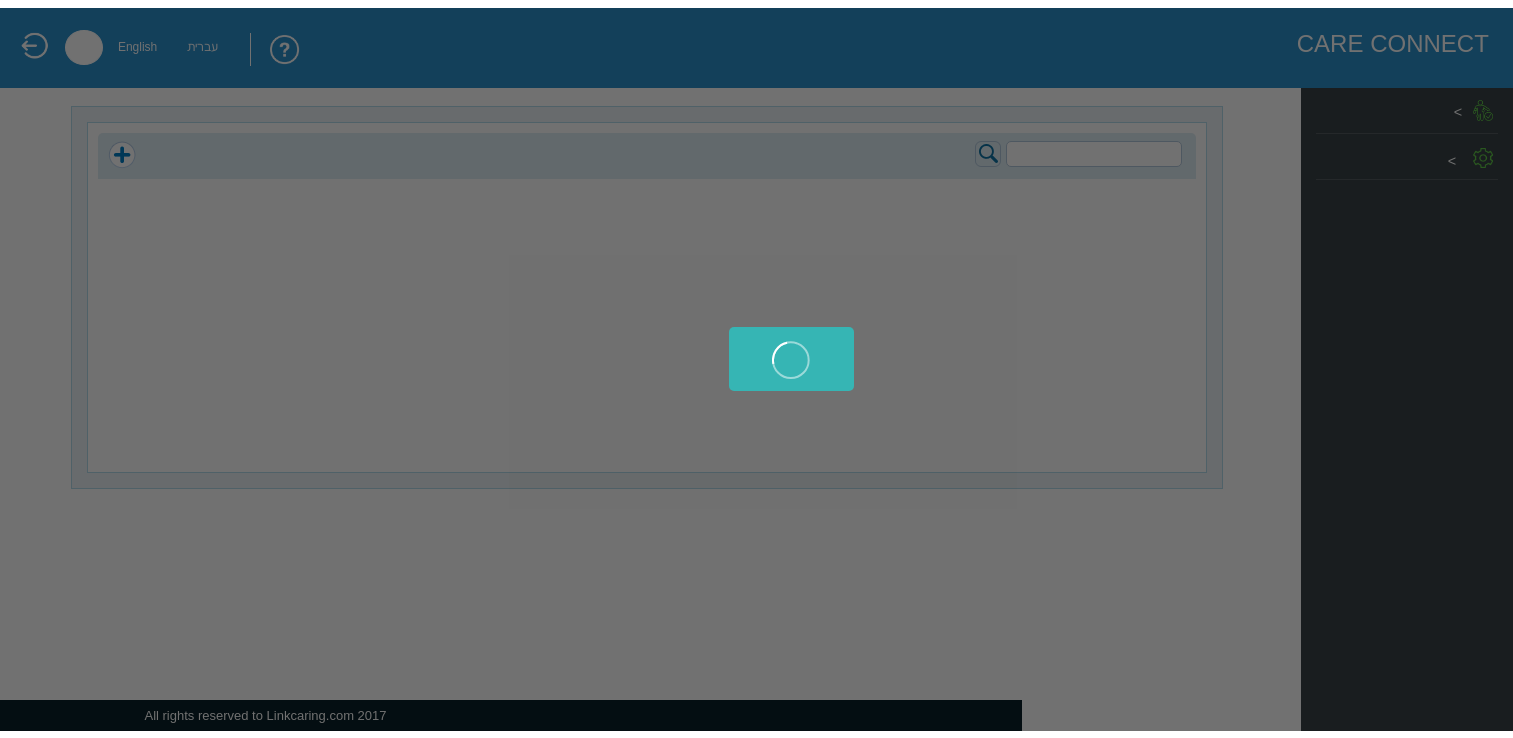 scroll, scrollTop: 0, scrollLeft: 0, axis: both 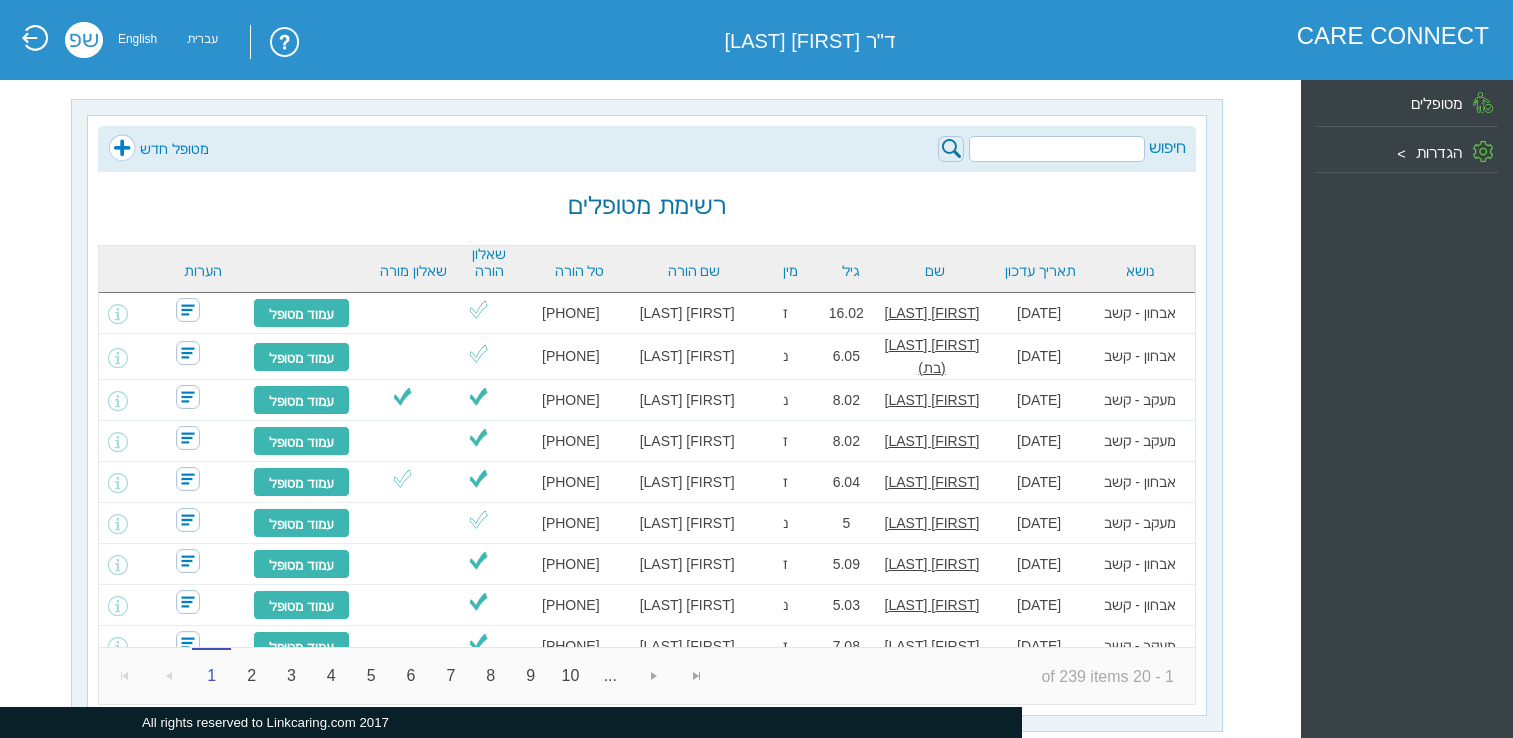 click at bounding box center [1057, 149] 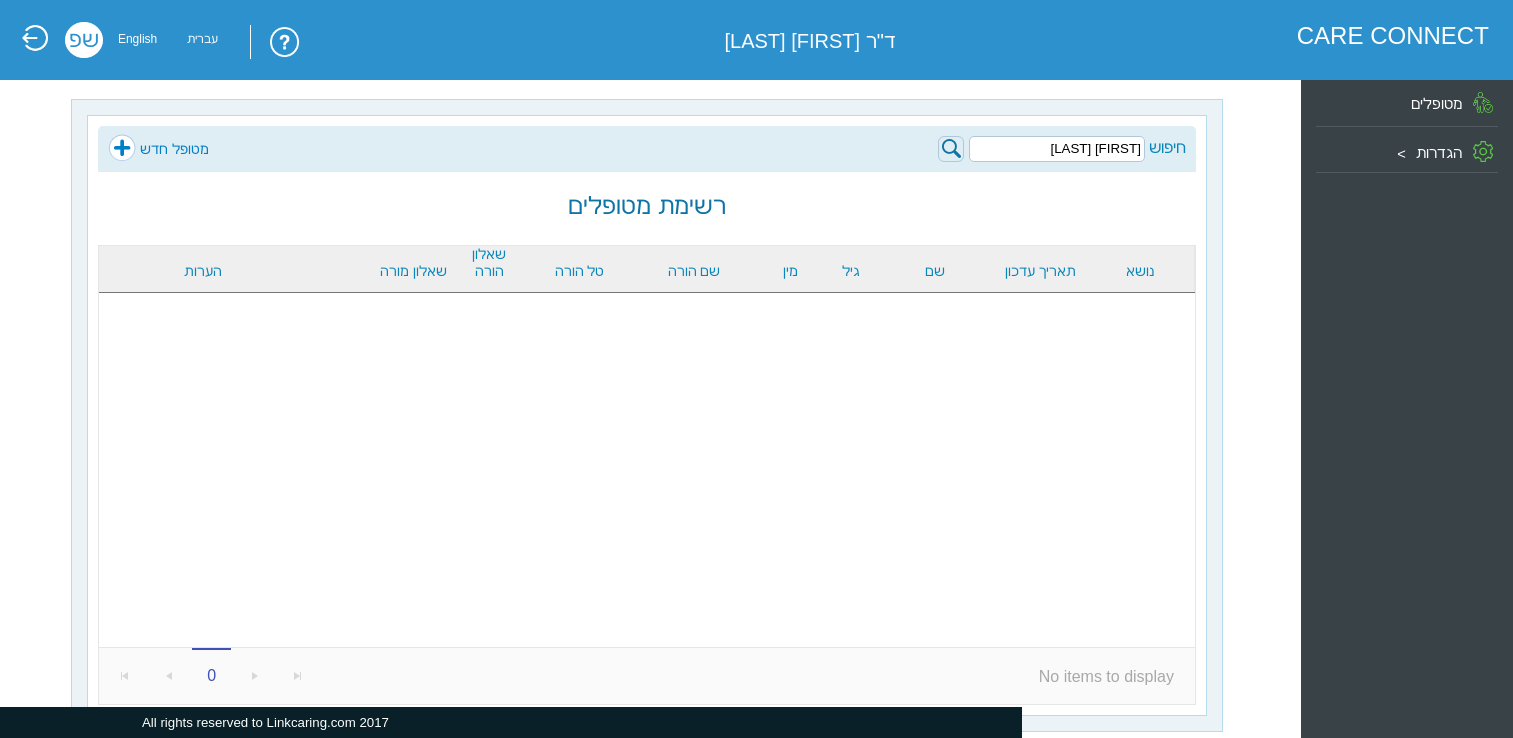 click on "עילי בנימין קורנפלד" at bounding box center [1057, 149] 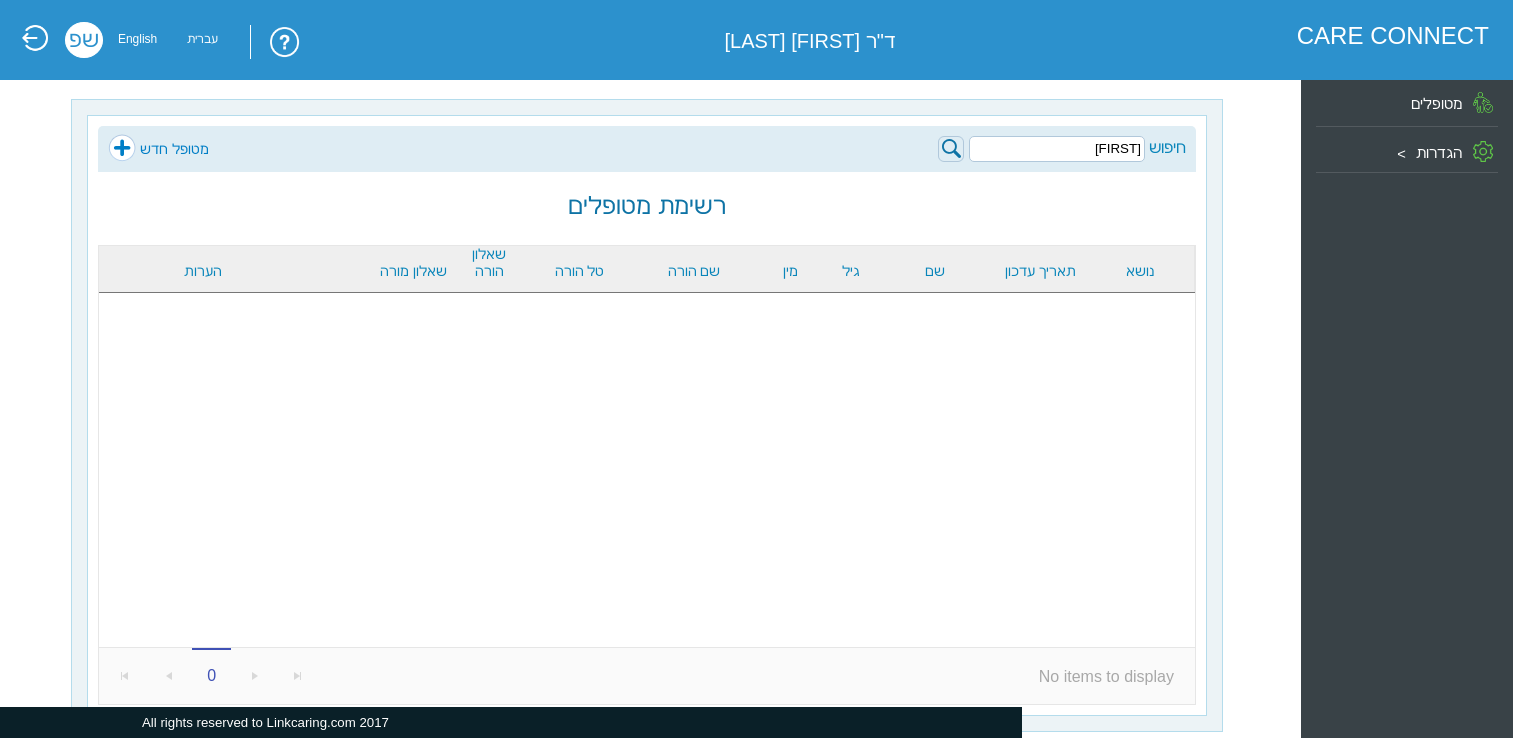 type on "עילי" 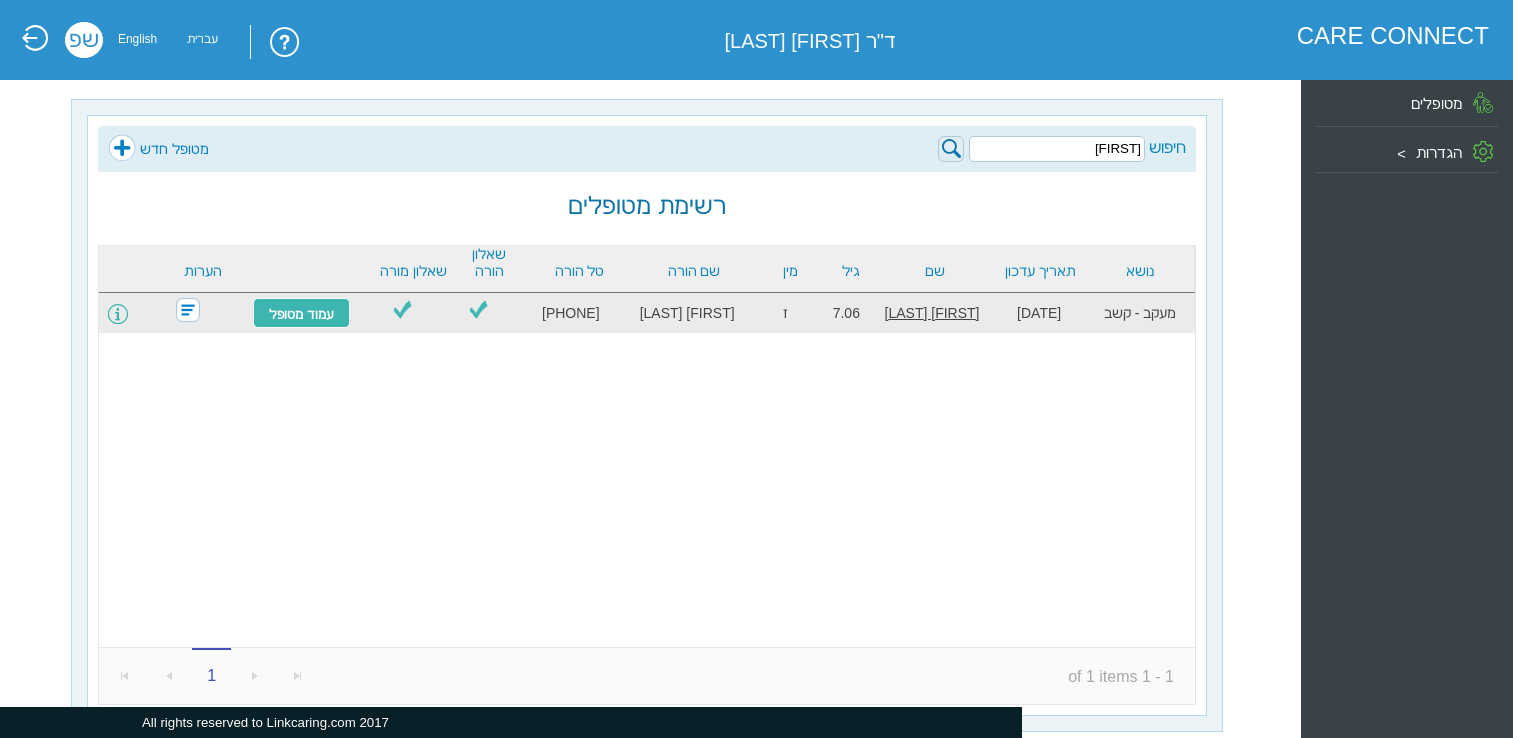 click at bounding box center [118, 314] 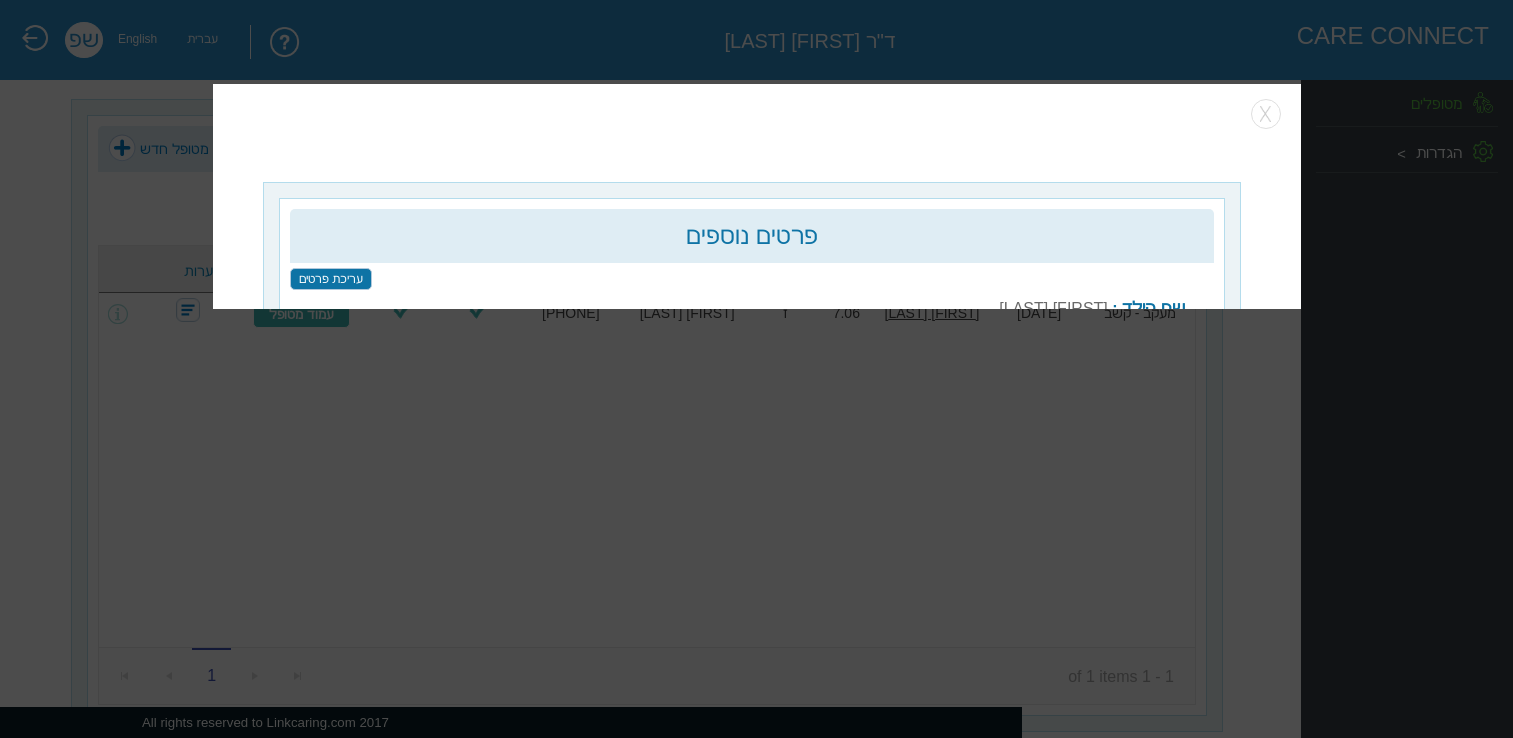 scroll, scrollTop: 25, scrollLeft: 0, axis: vertical 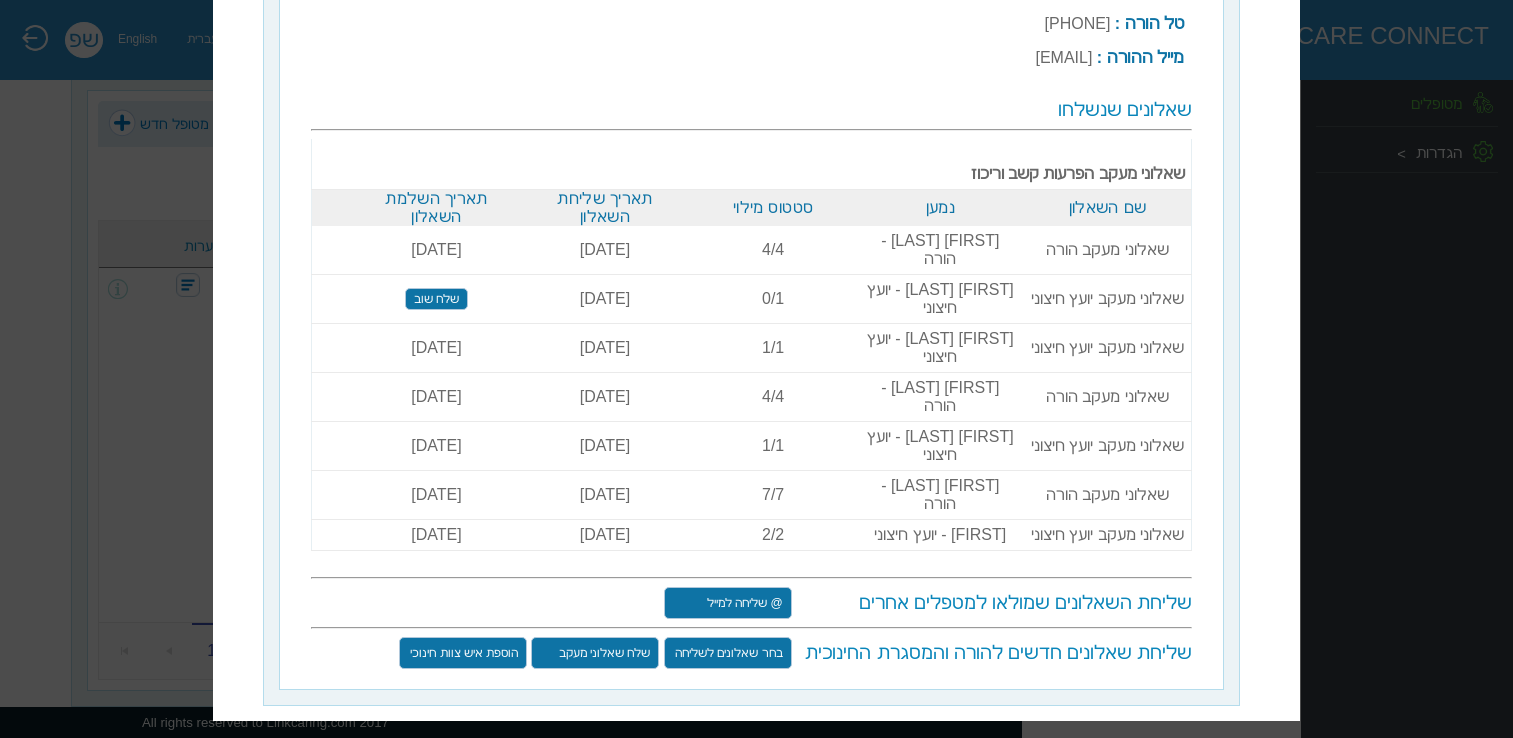 click on "שלח שאלוני מעקב" at bounding box center [596, 654] 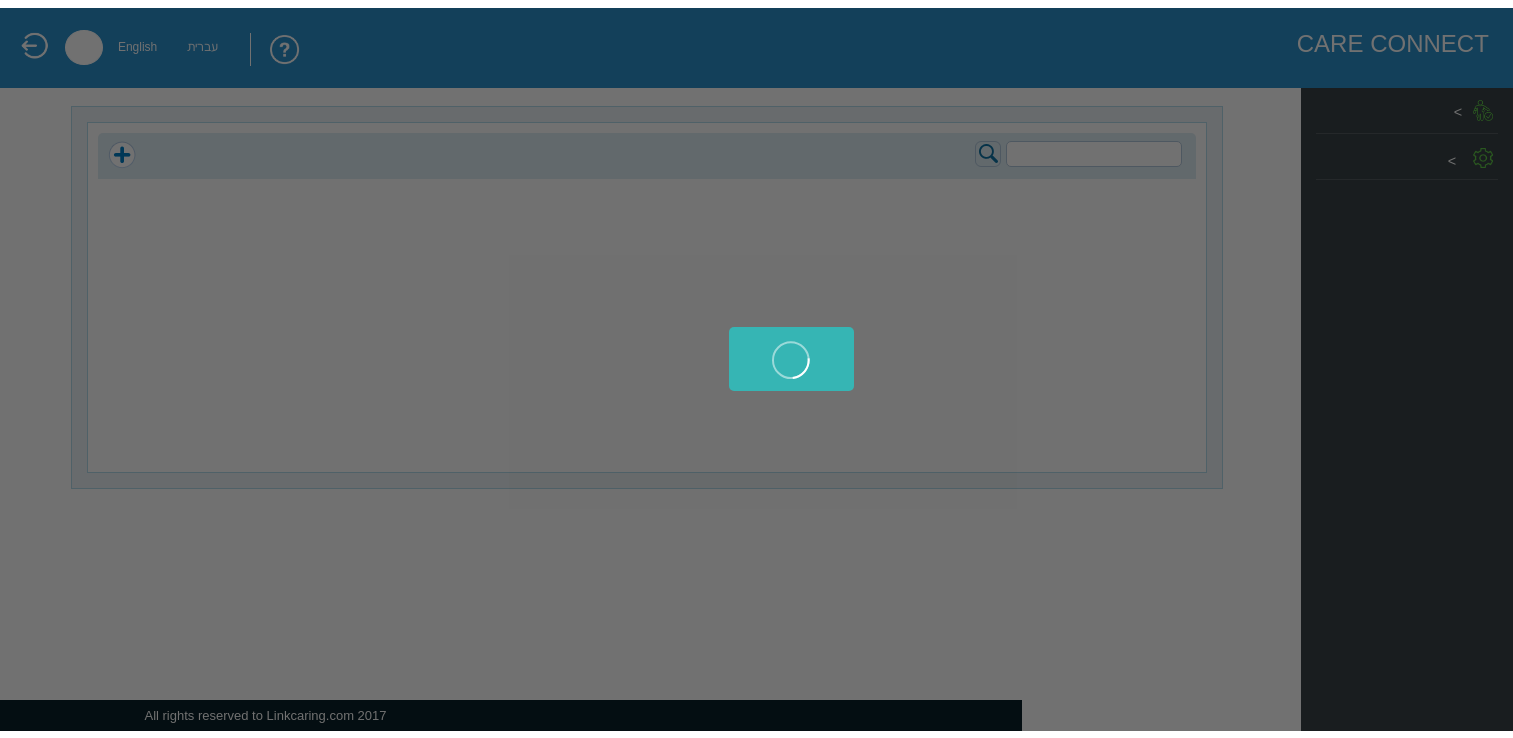 scroll, scrollTop: 0, scrollLeft: 0, axis: both 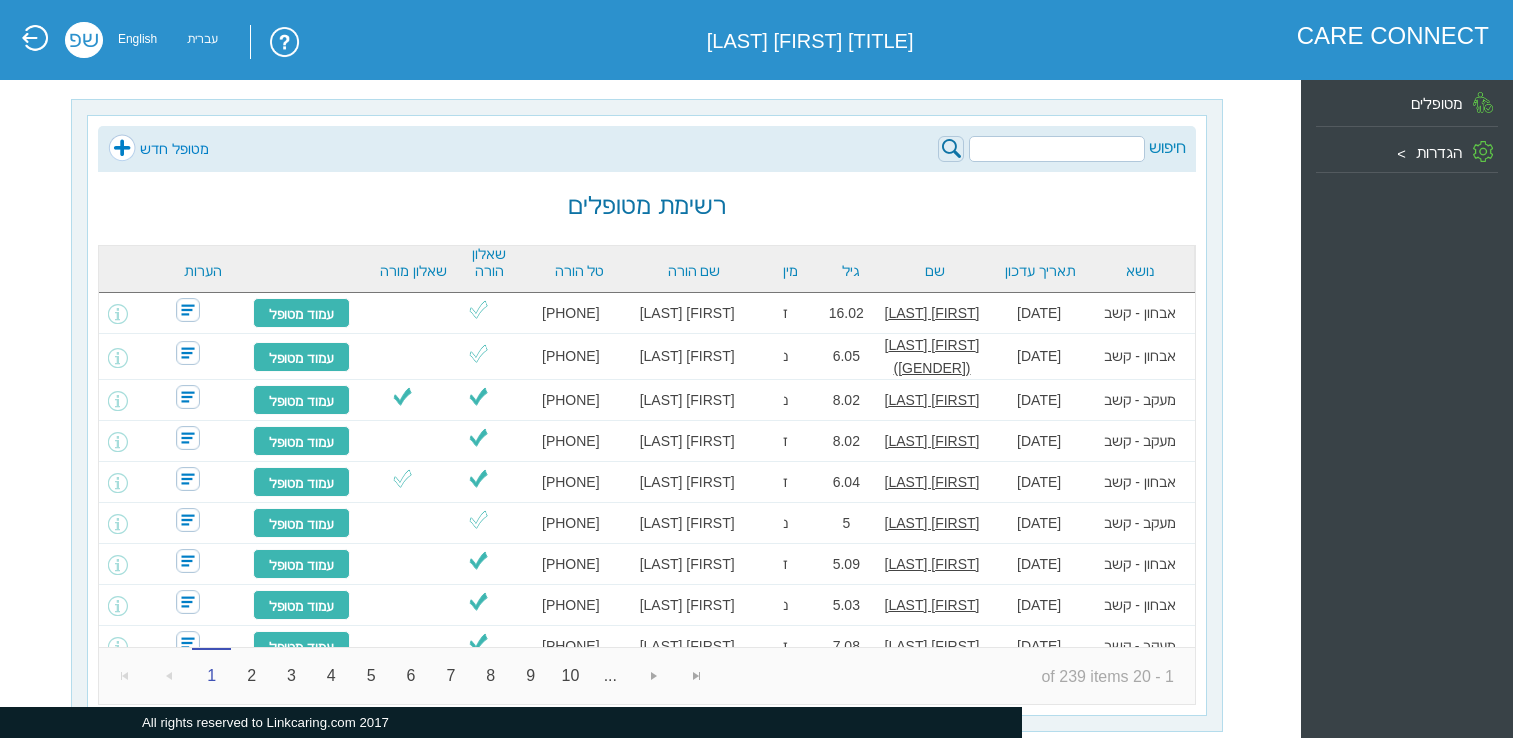 click at bounding box center [1057, 149] 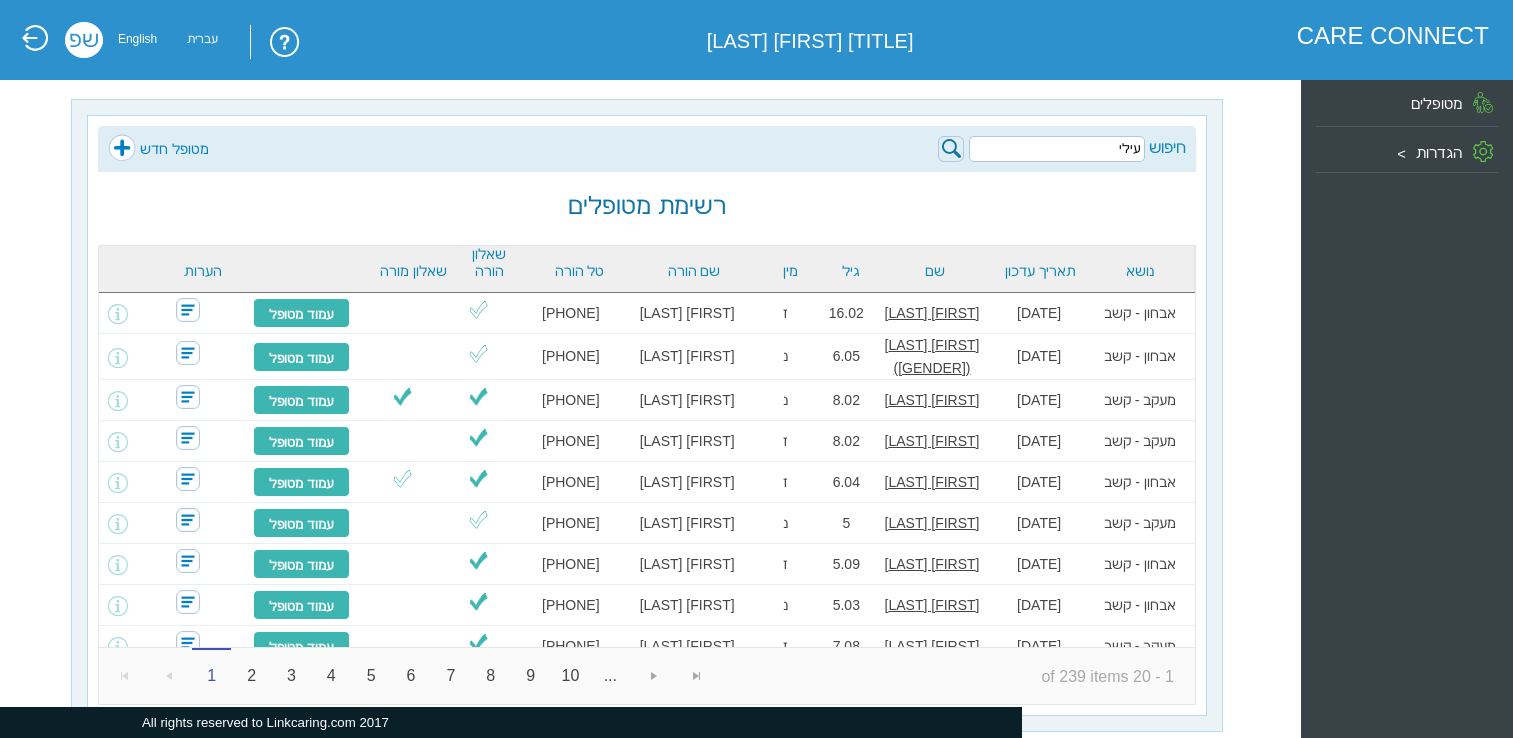 type on "עילי" 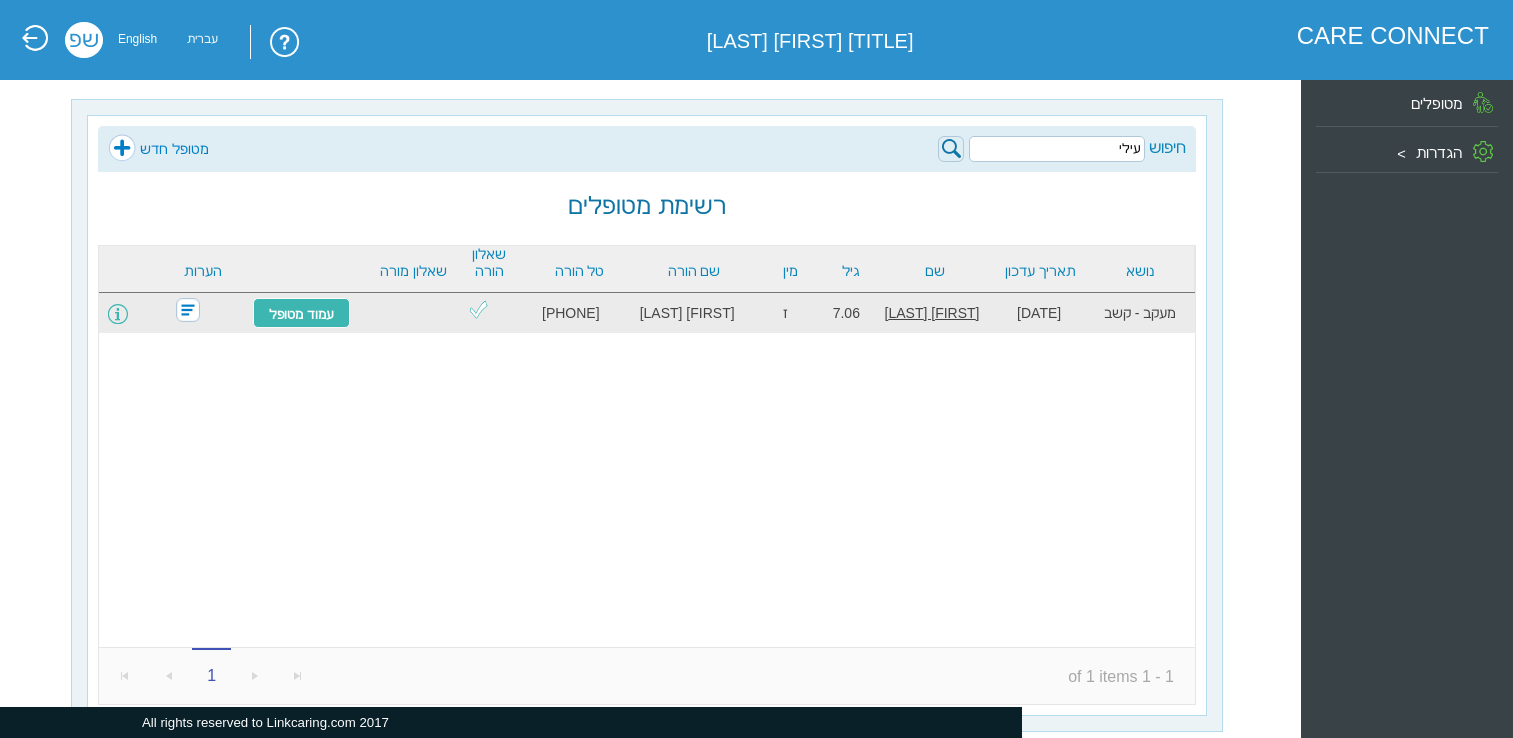 click at bounding box center [118, 314] 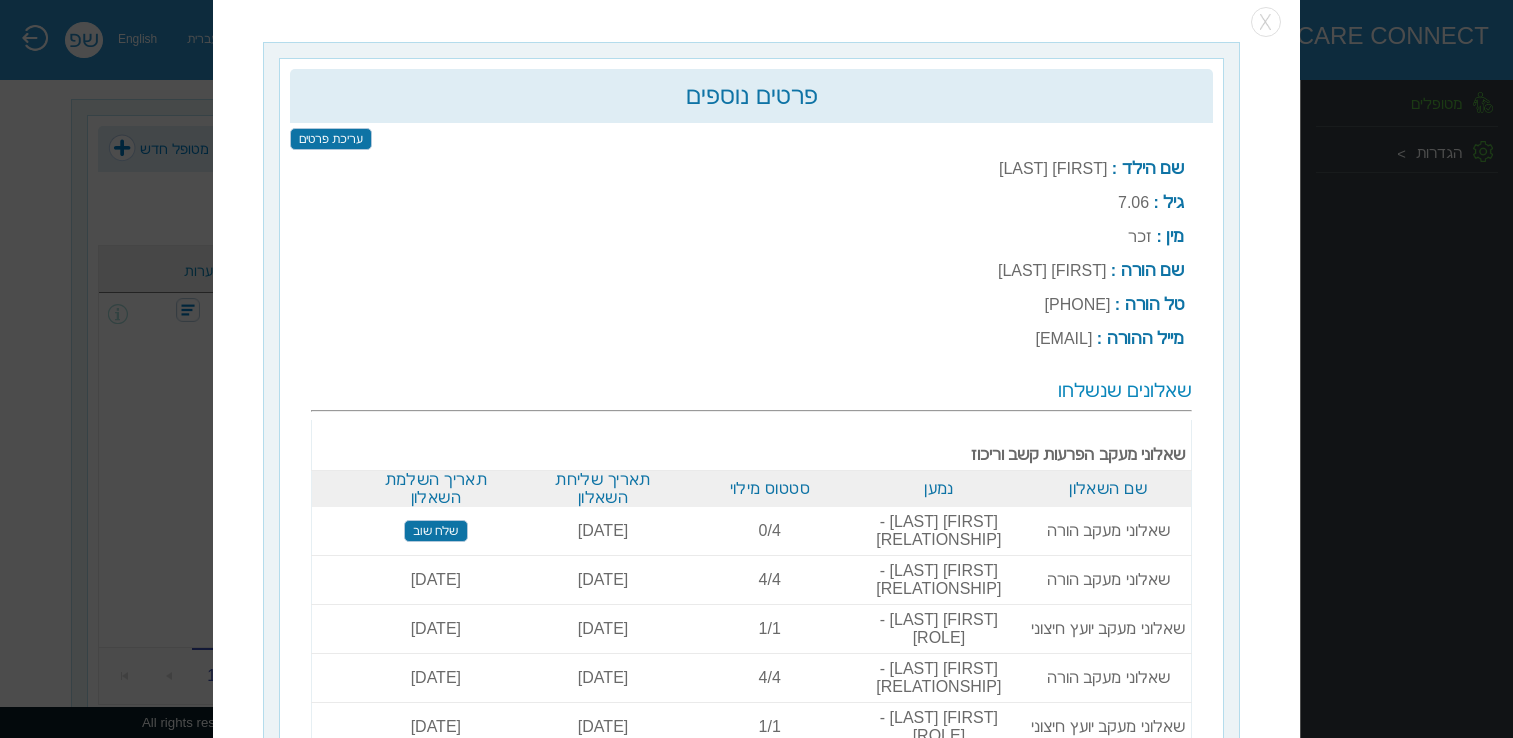 scroll, scrollTop: 25, scrollLeft: 0, axis: vertical 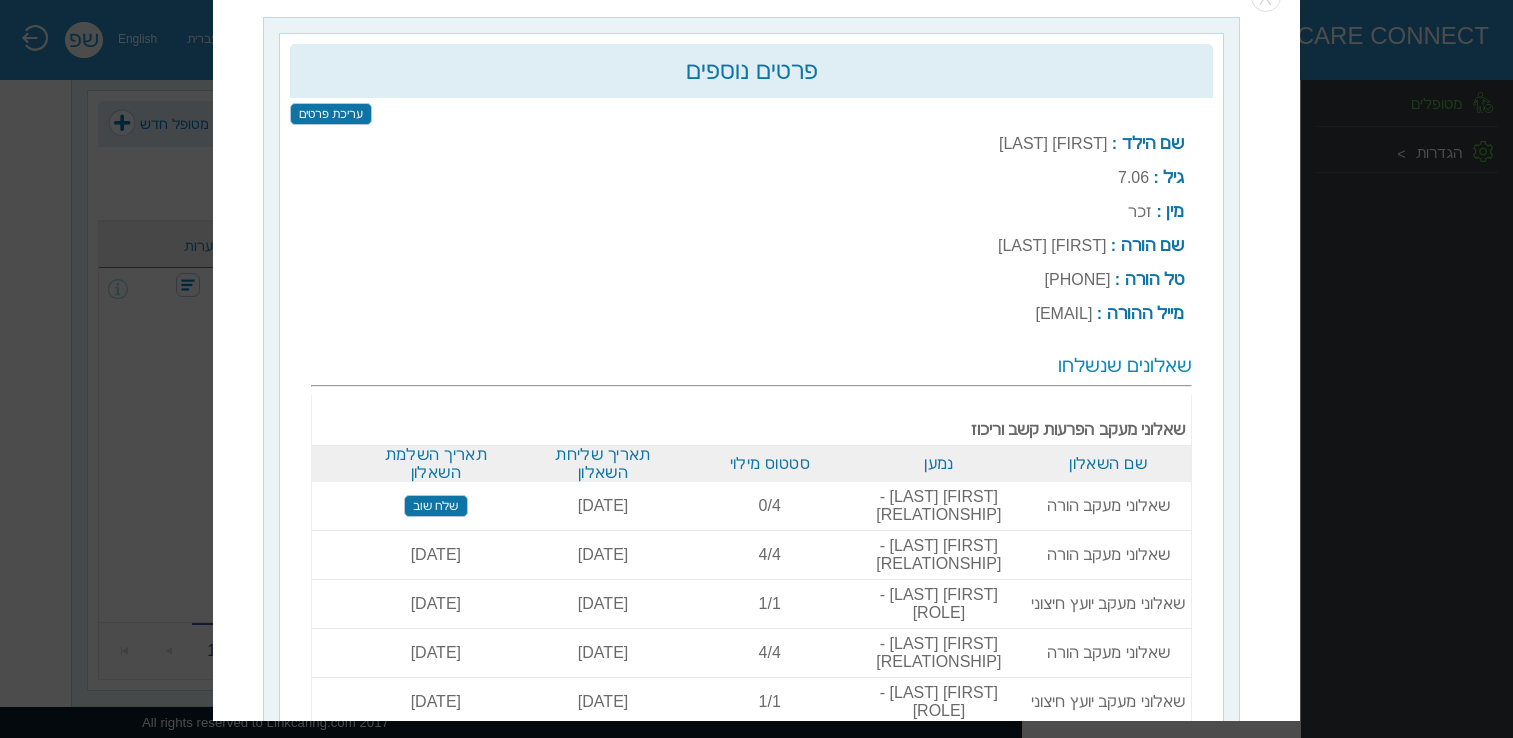 click on "שלח שוב" at bounding box center [435, 507] 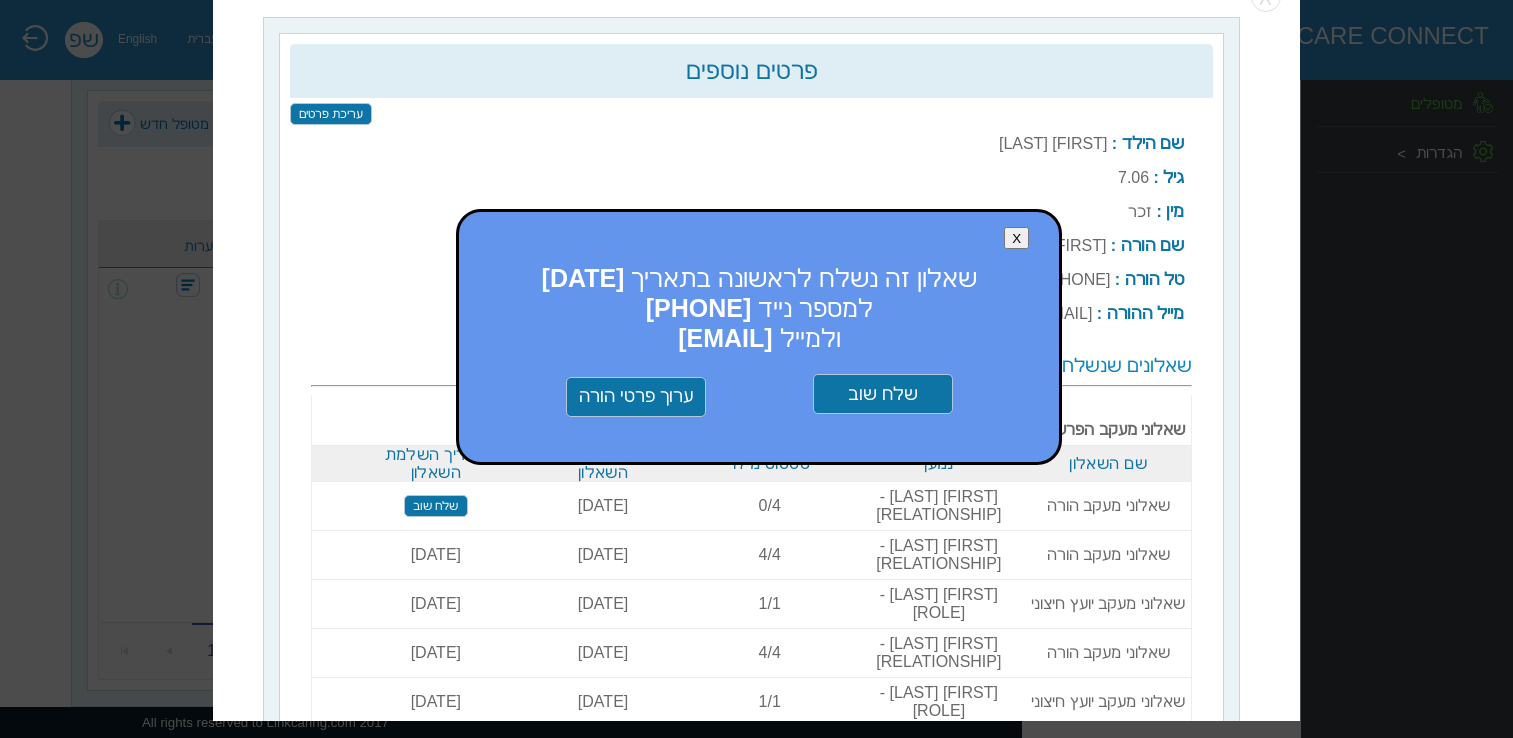 click on "שלח שוב" at bounding box center [883, 395] 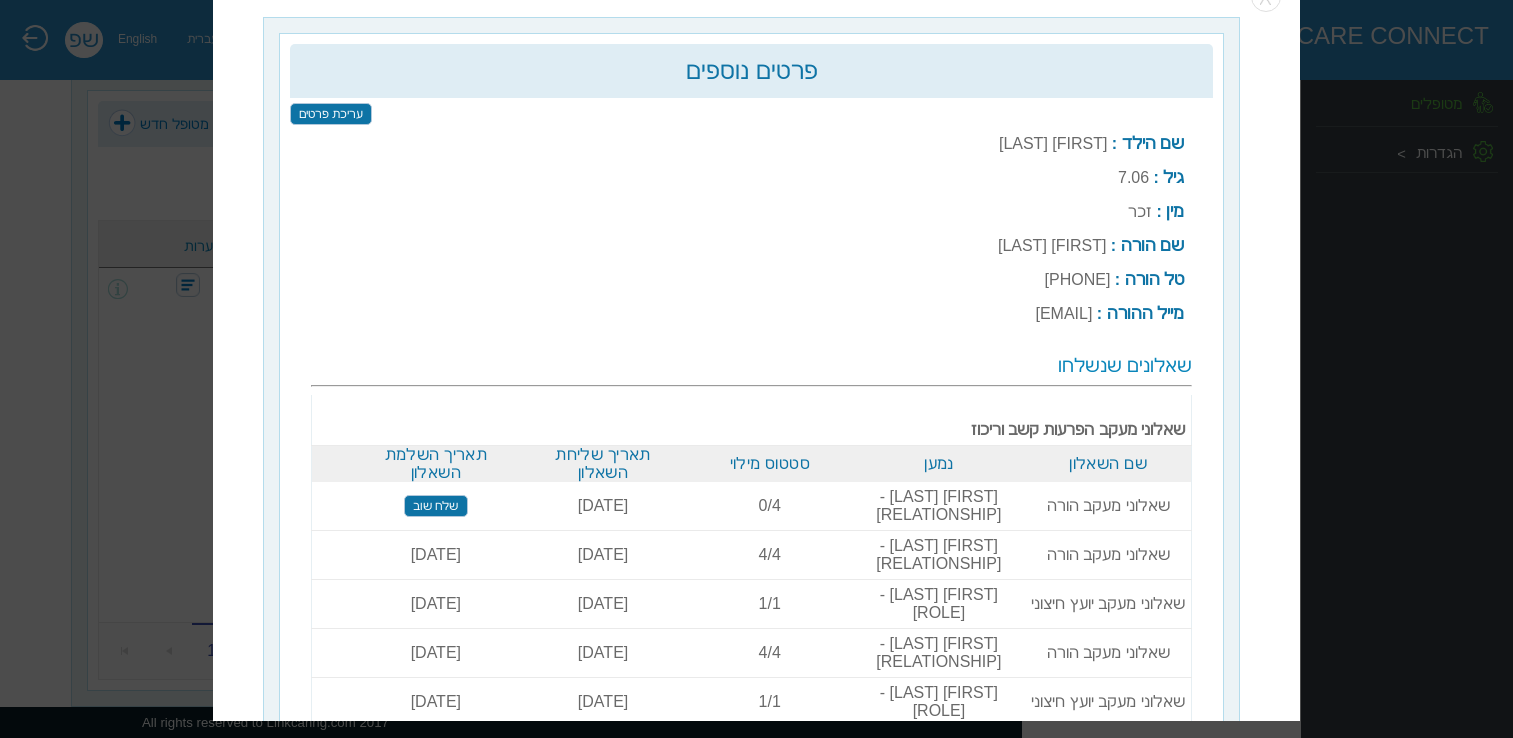 click on "שלח שוב" at bounding box center [435, 507] 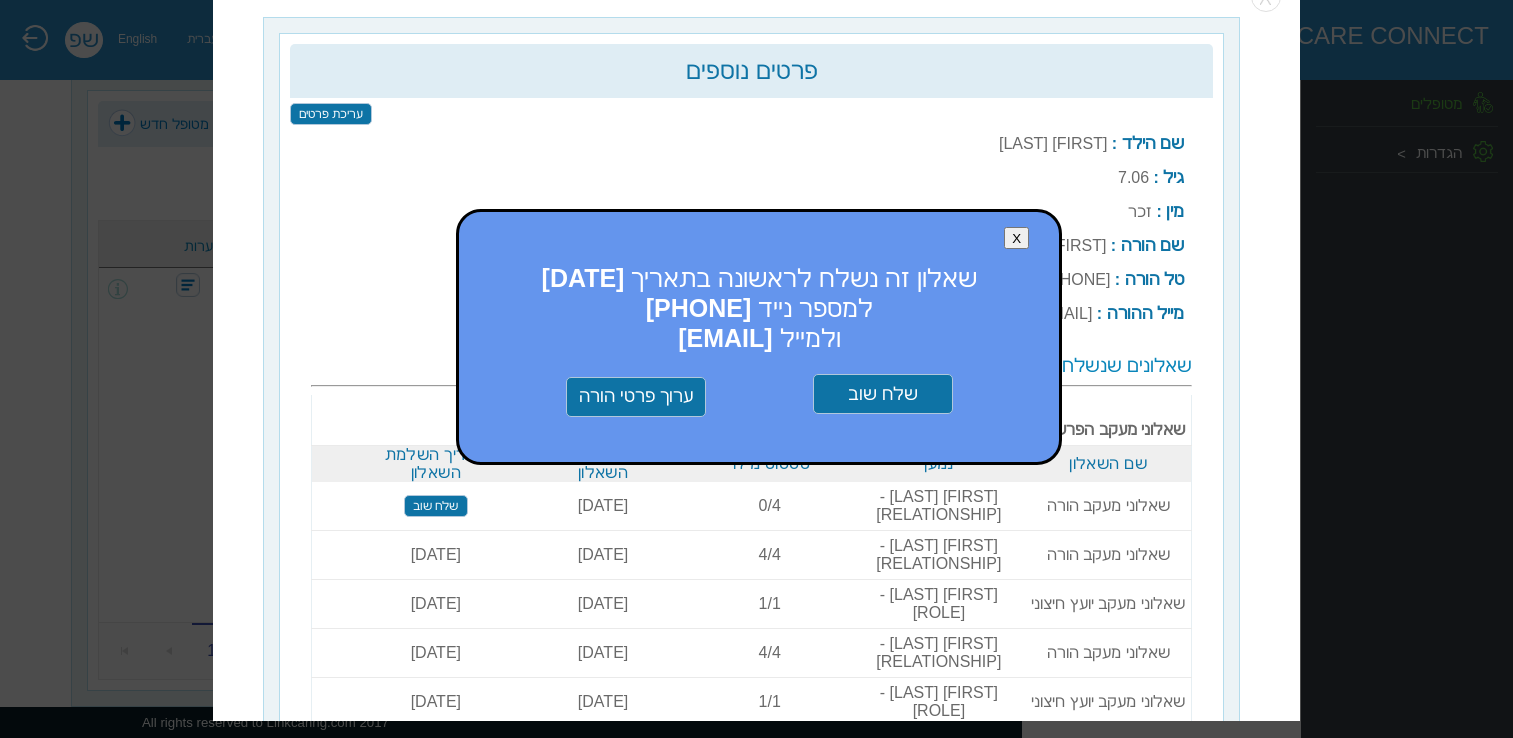 click on "שלח שוב" at bounding box center (883, 395) 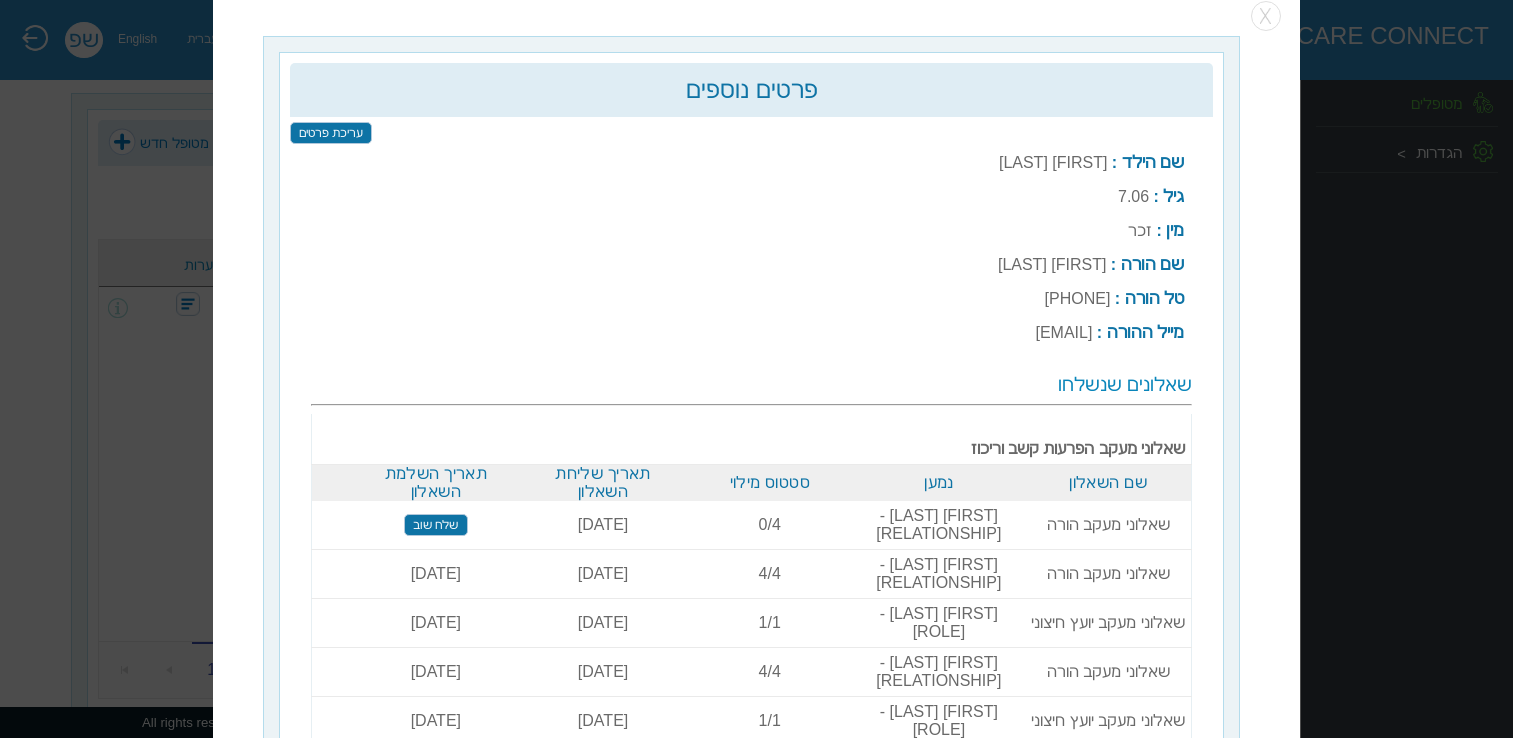 scroll, scrollTop: 0, scrollLeft: 0, axis: both 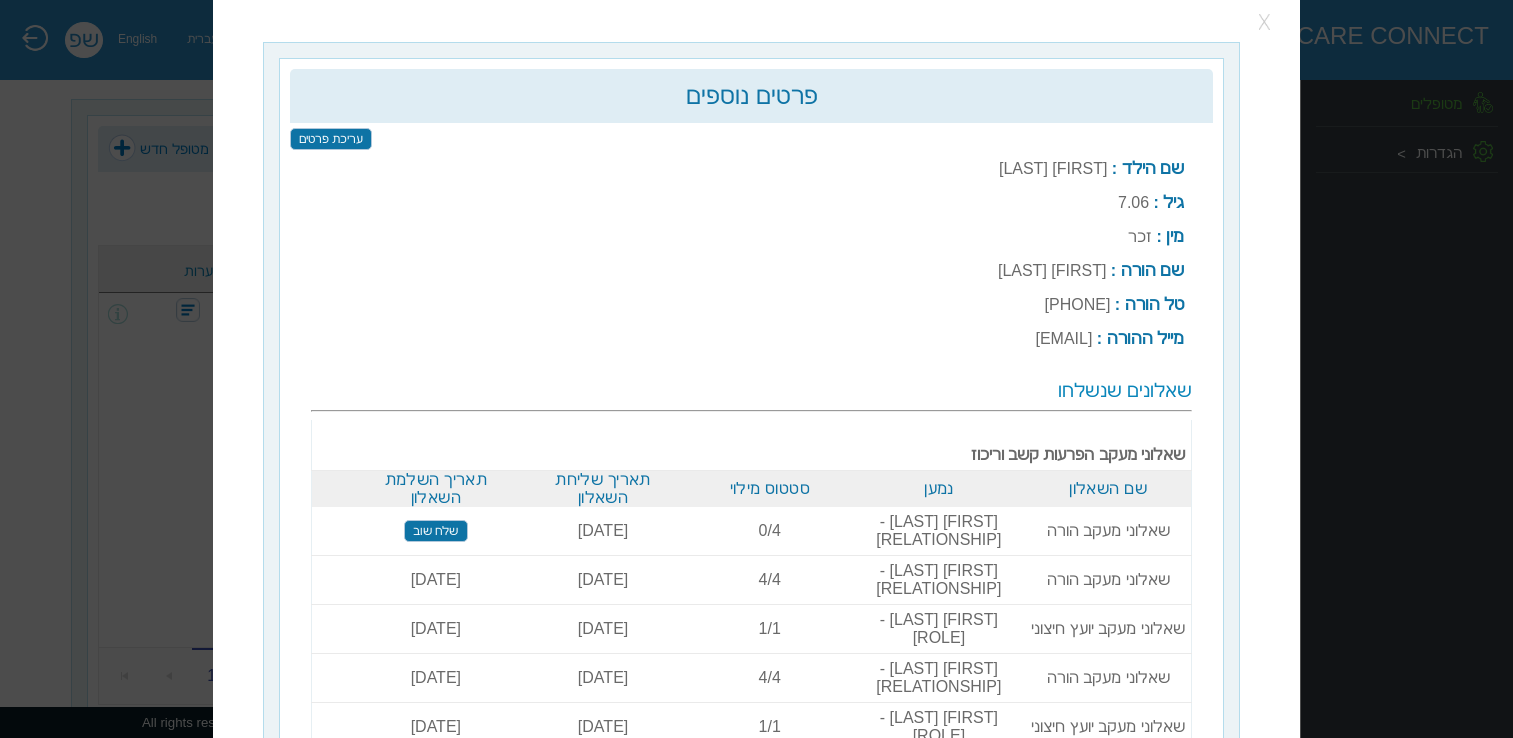 click at bounding box center [1266, 23] 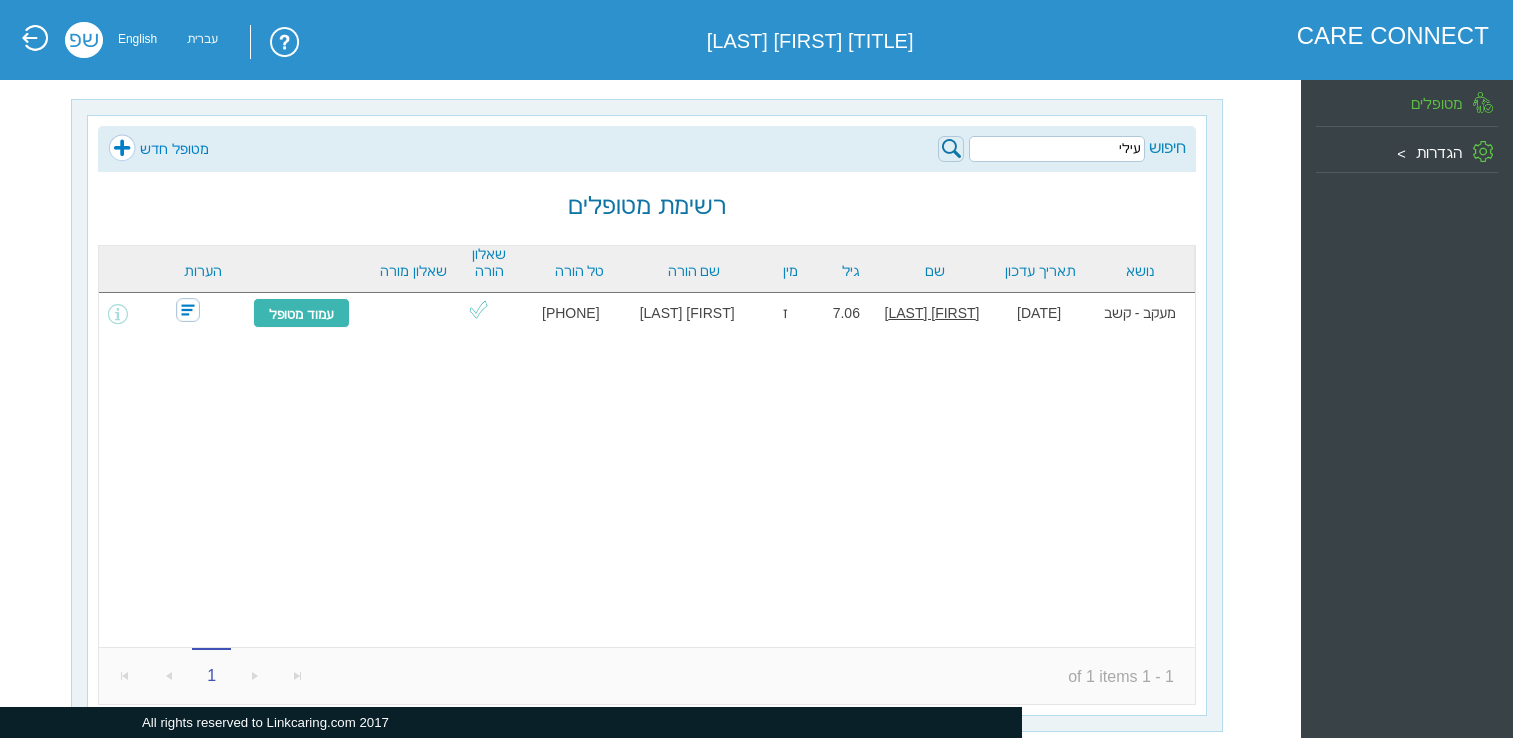 drag, startPoint x: 1100, startPoint y: 151, endPoint x: 1166, endPoint y: 152, distance: 66.007576 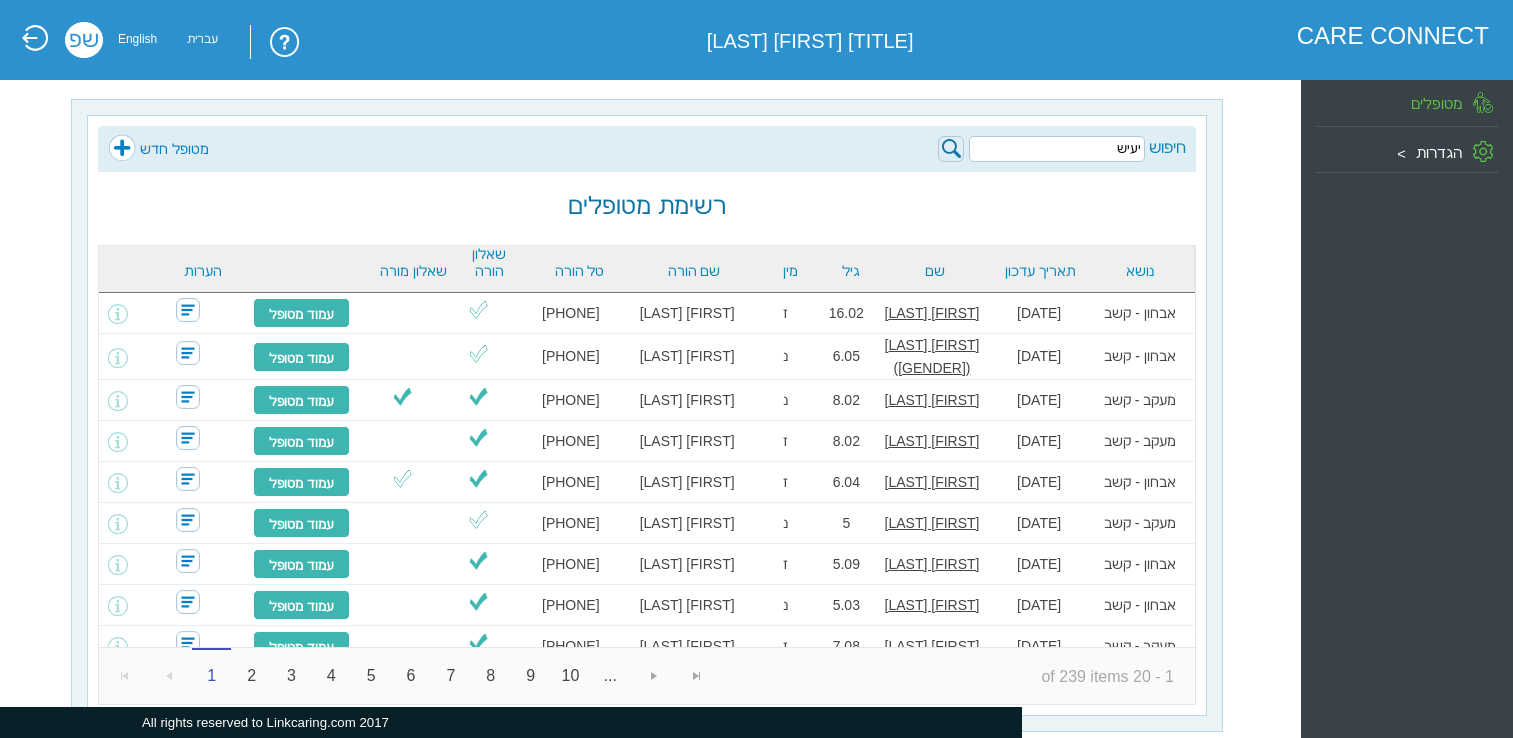 type on "יעיש" 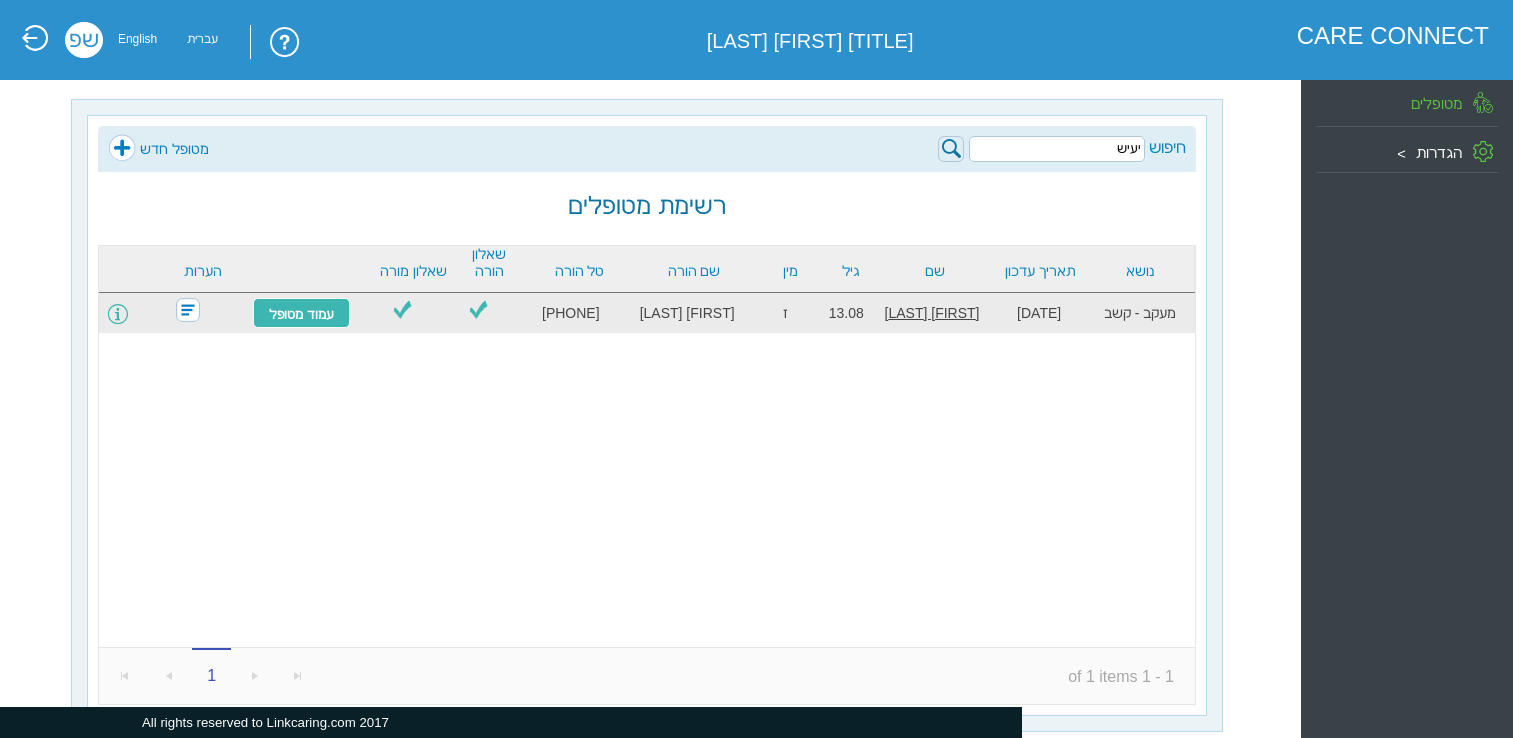 click at bounding box center (118, 314) 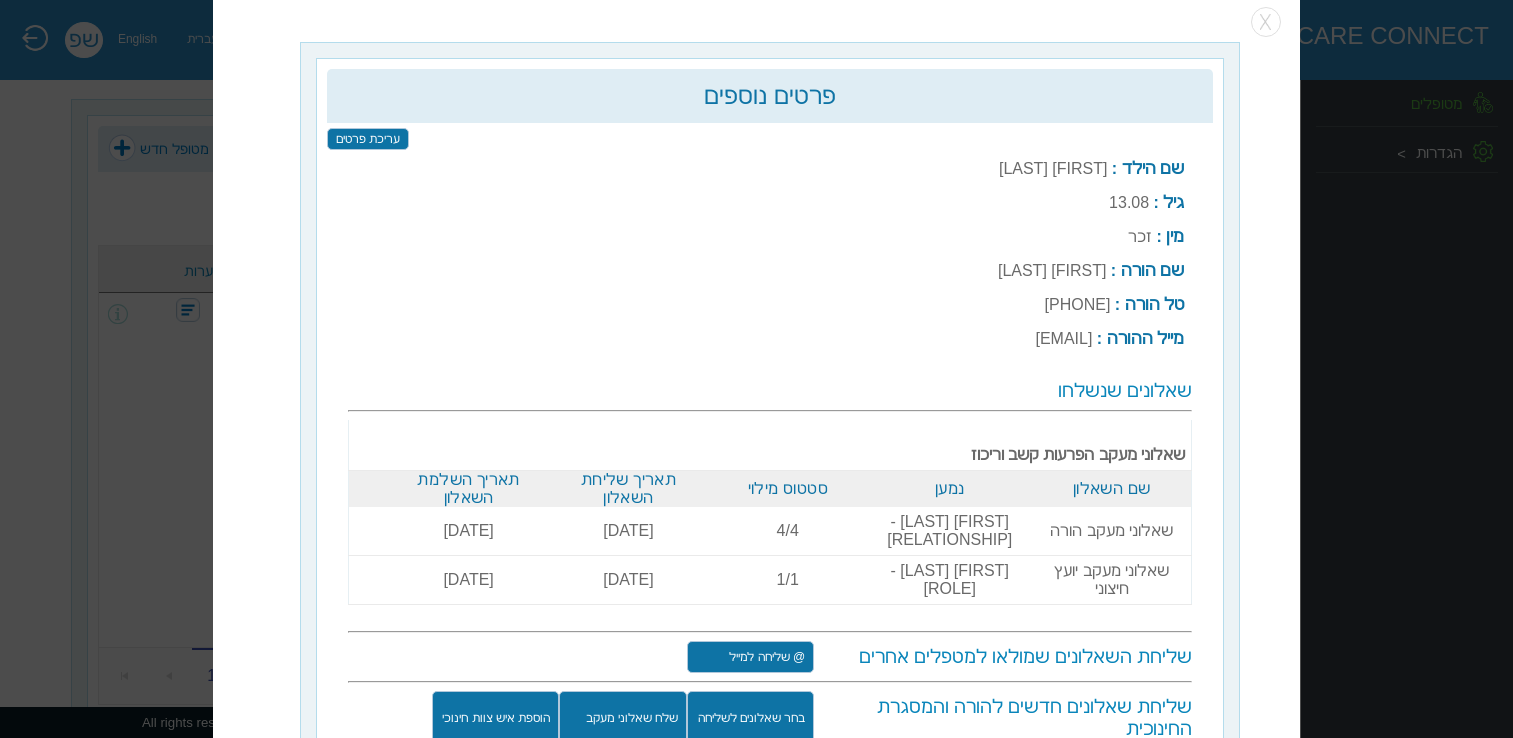 scroll, scrollTop: 25, scrollLeft: 0, axis: vertical 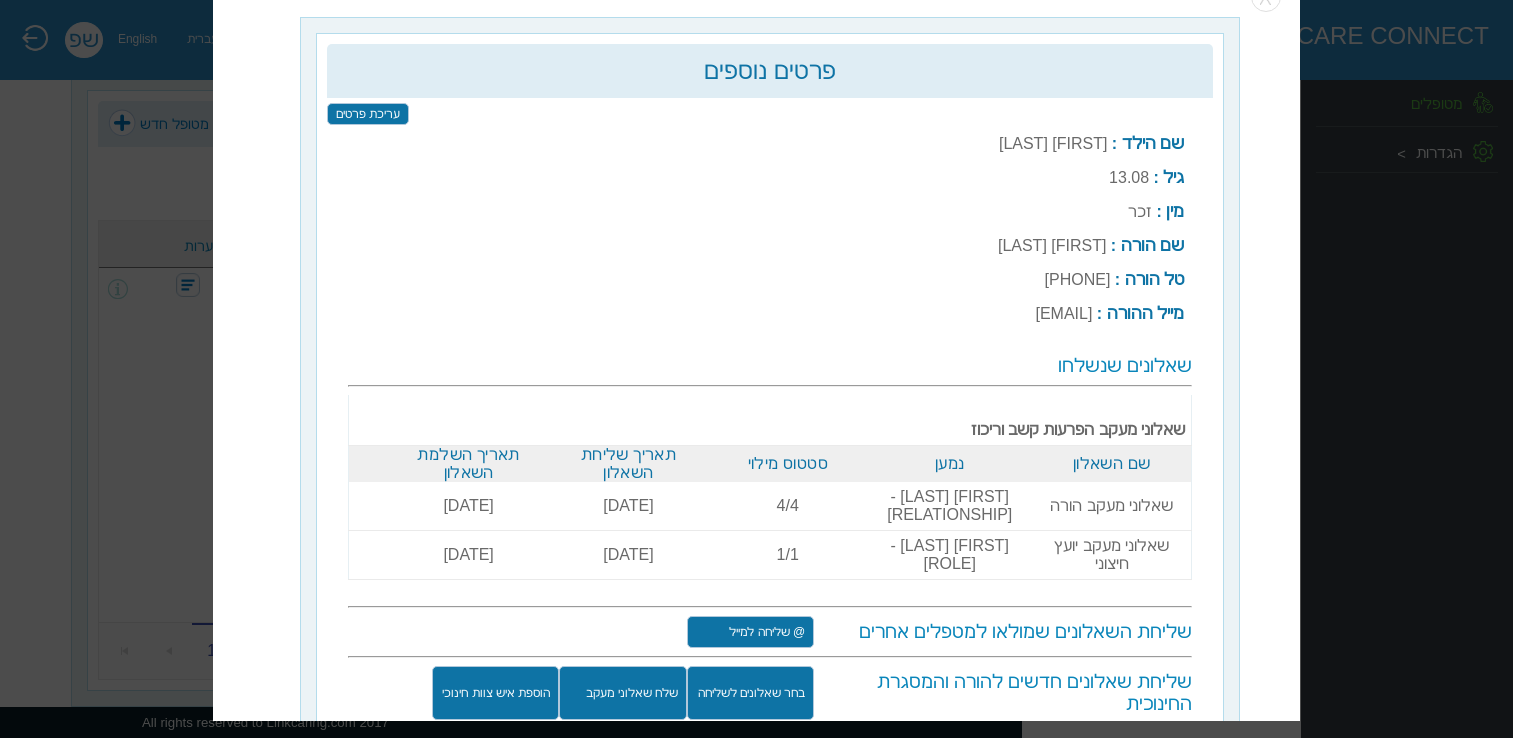 click on "שלח שאלוני מעקב" at bounding box center [623, 694] 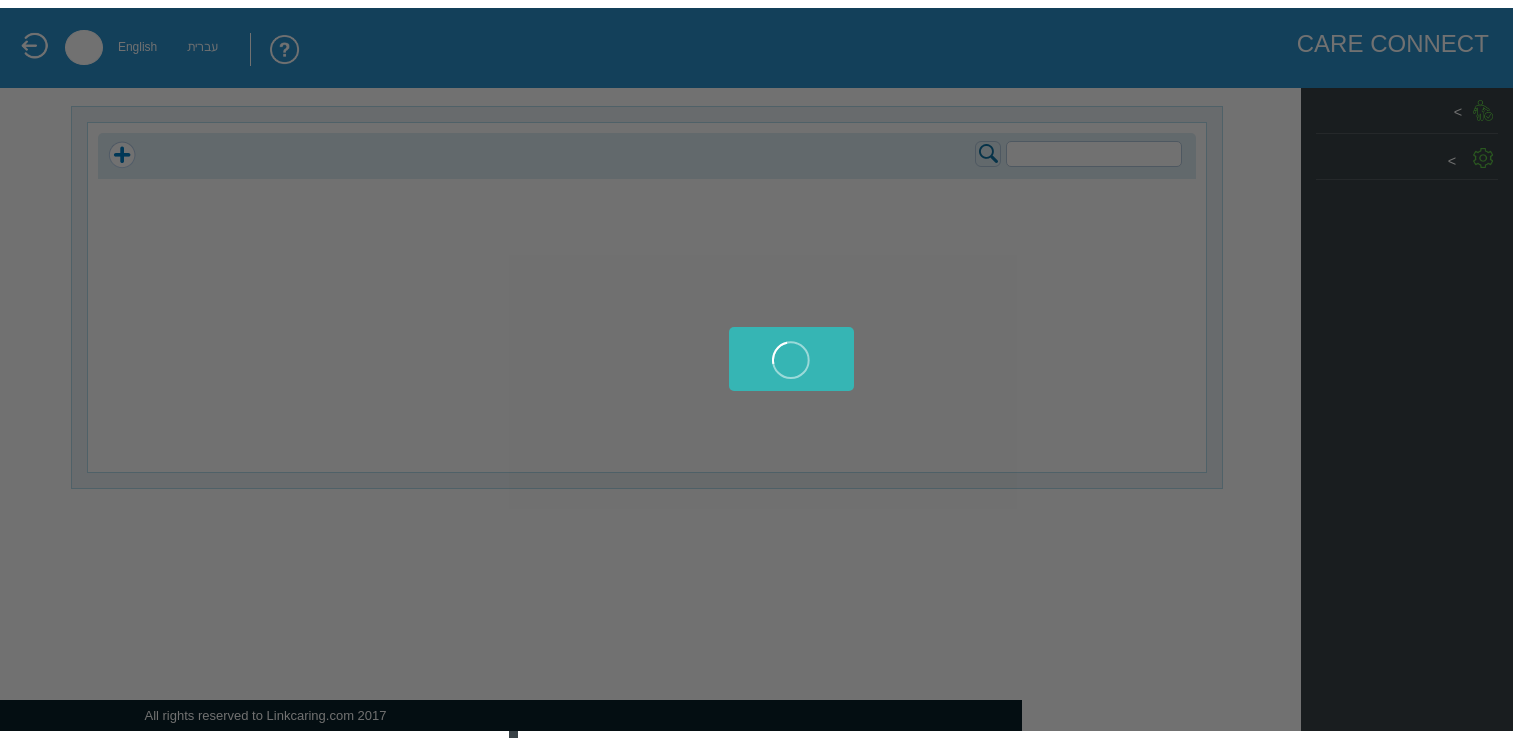 scroll, scrollTop: 0, scrollLeft: 0, axis: both 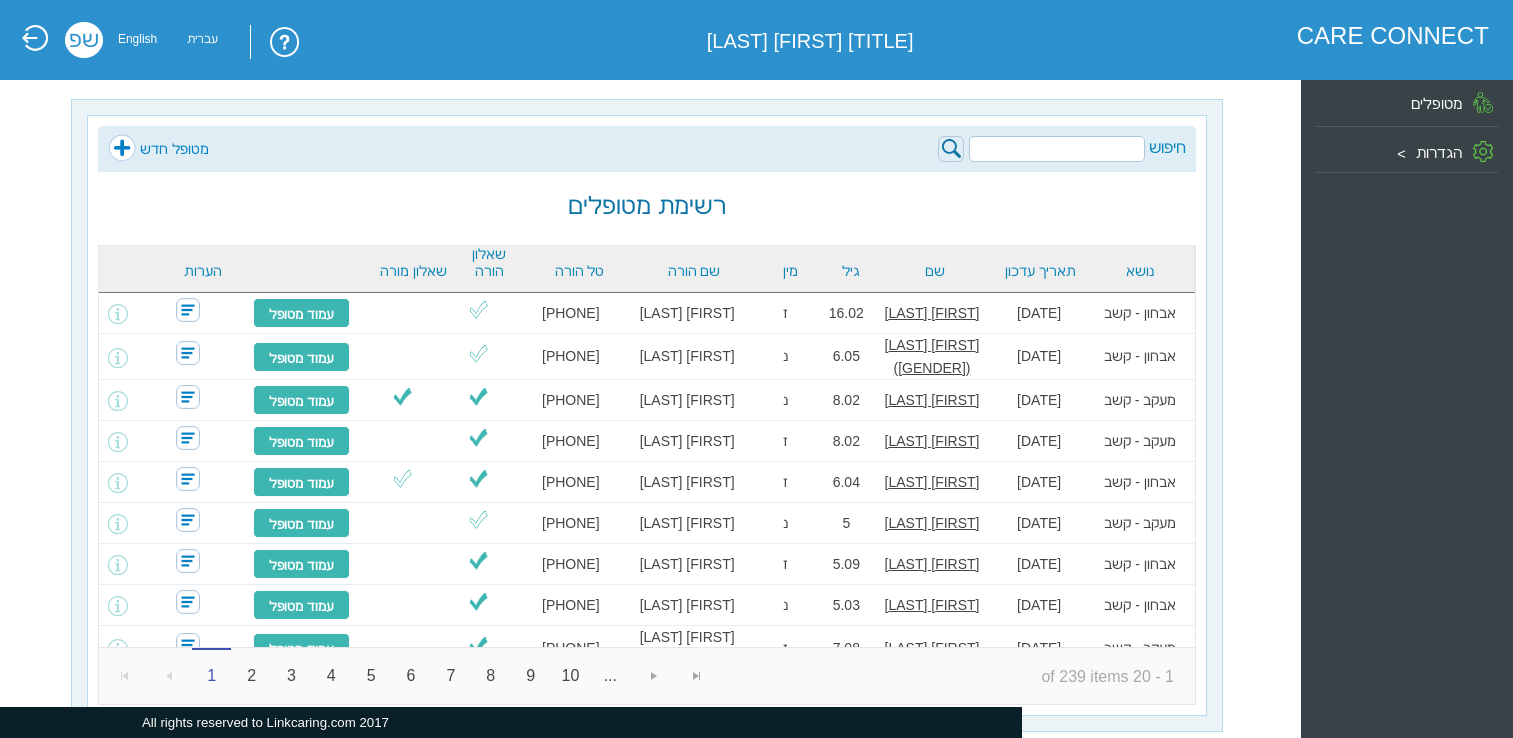 click at bounding box center [1057, 149] 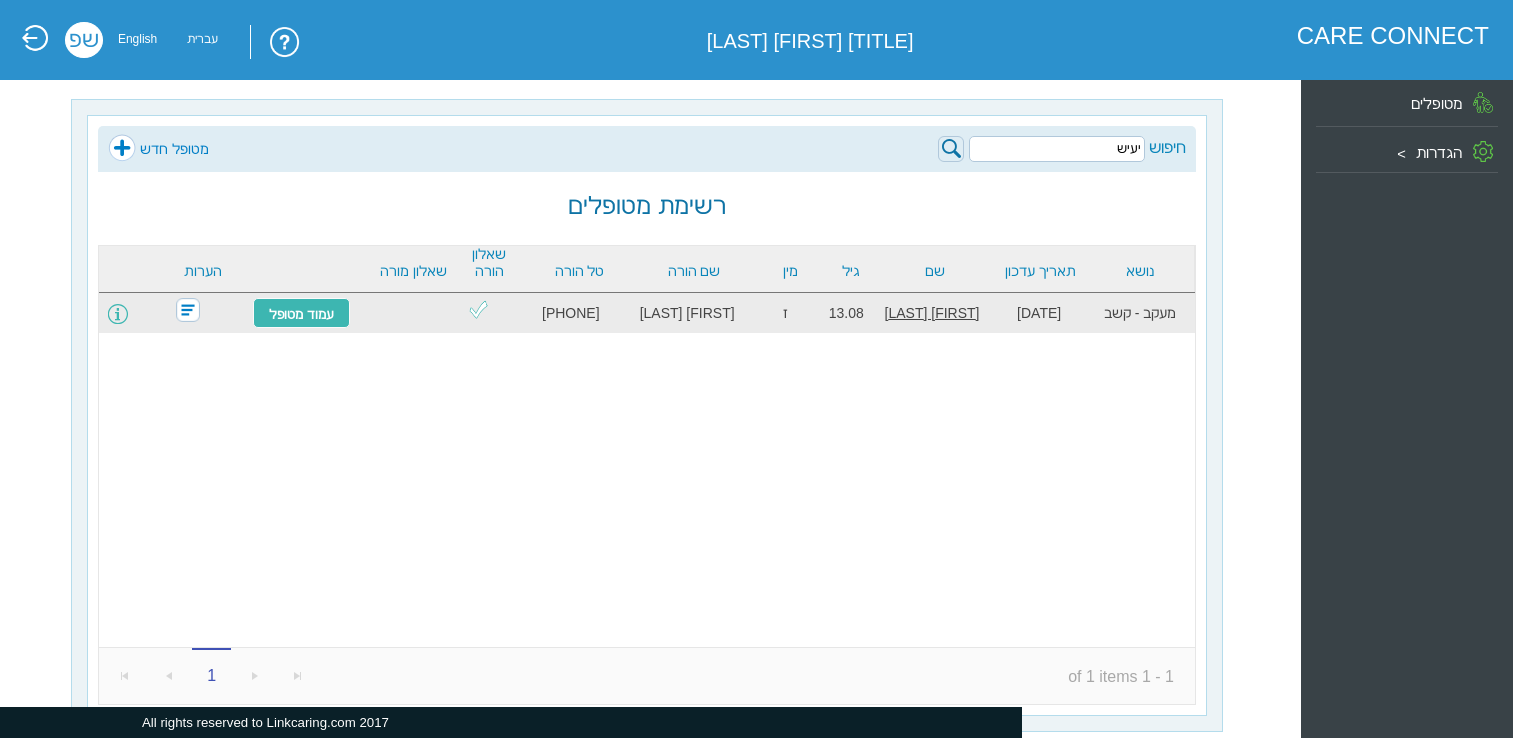 click at bounding box center [118, 314] 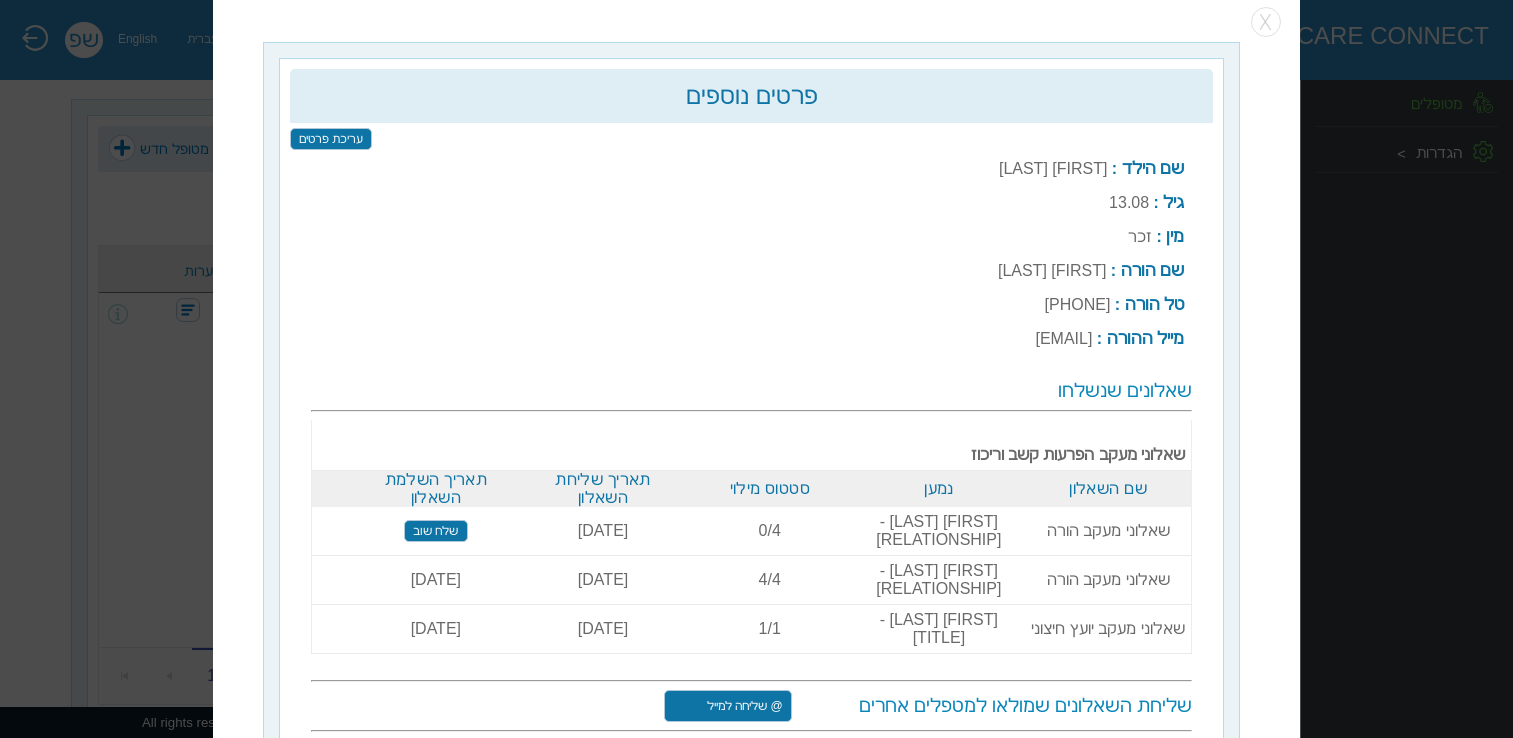 scroll, scrollTop: 25, scrollLeft: 0, axis: vertical 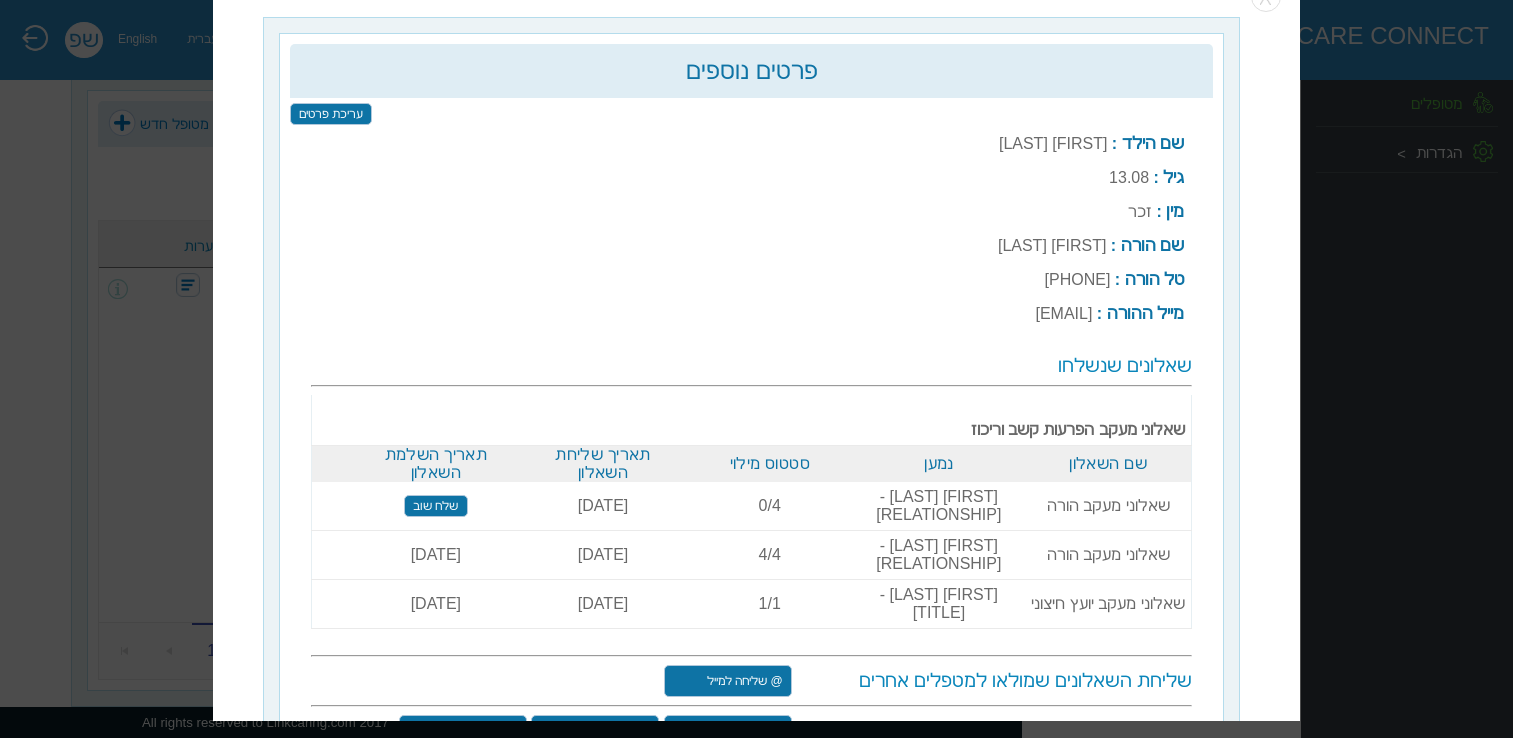 click on "שלח שוב" at bounding box center [435, 507] 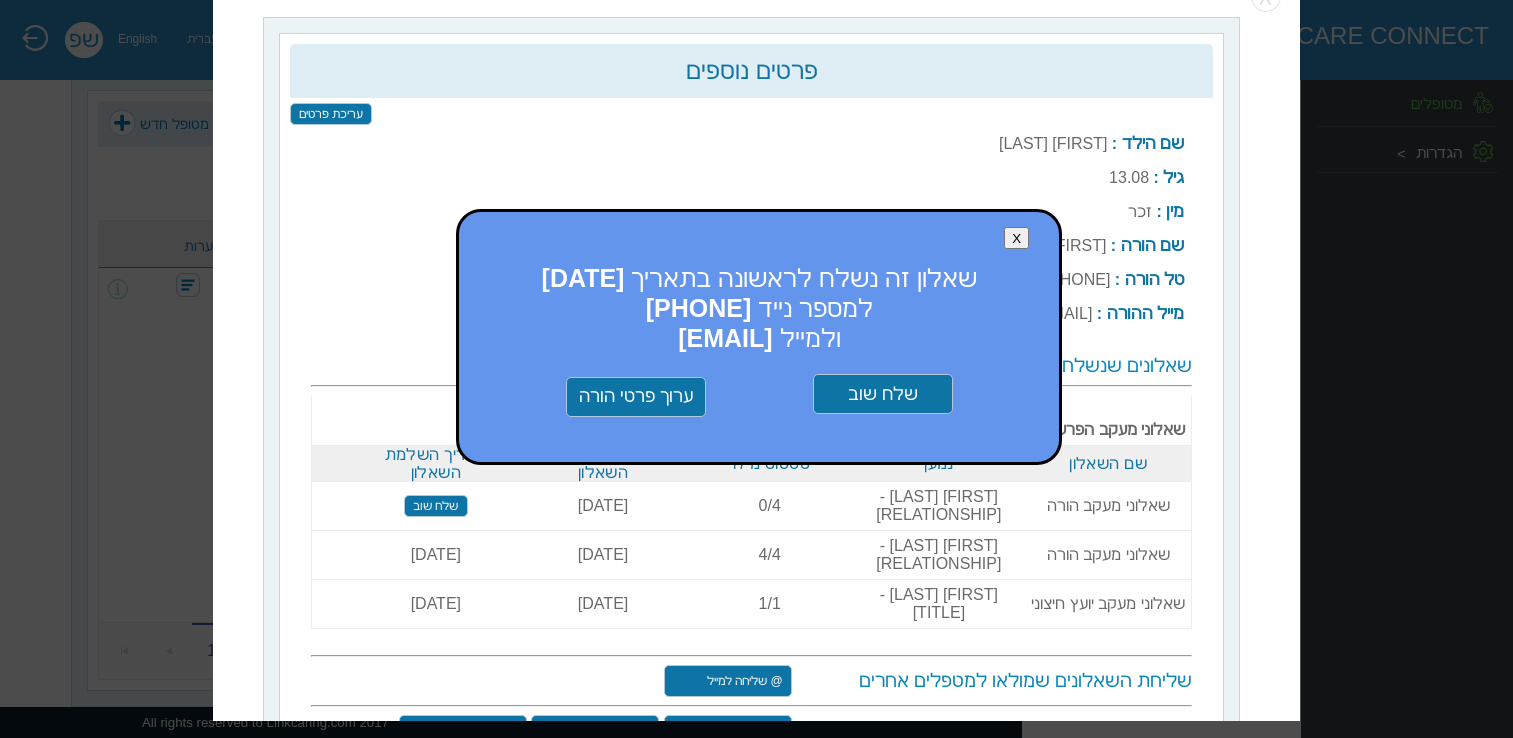 click on "שלח שוב" at bounding box center [883, 395] 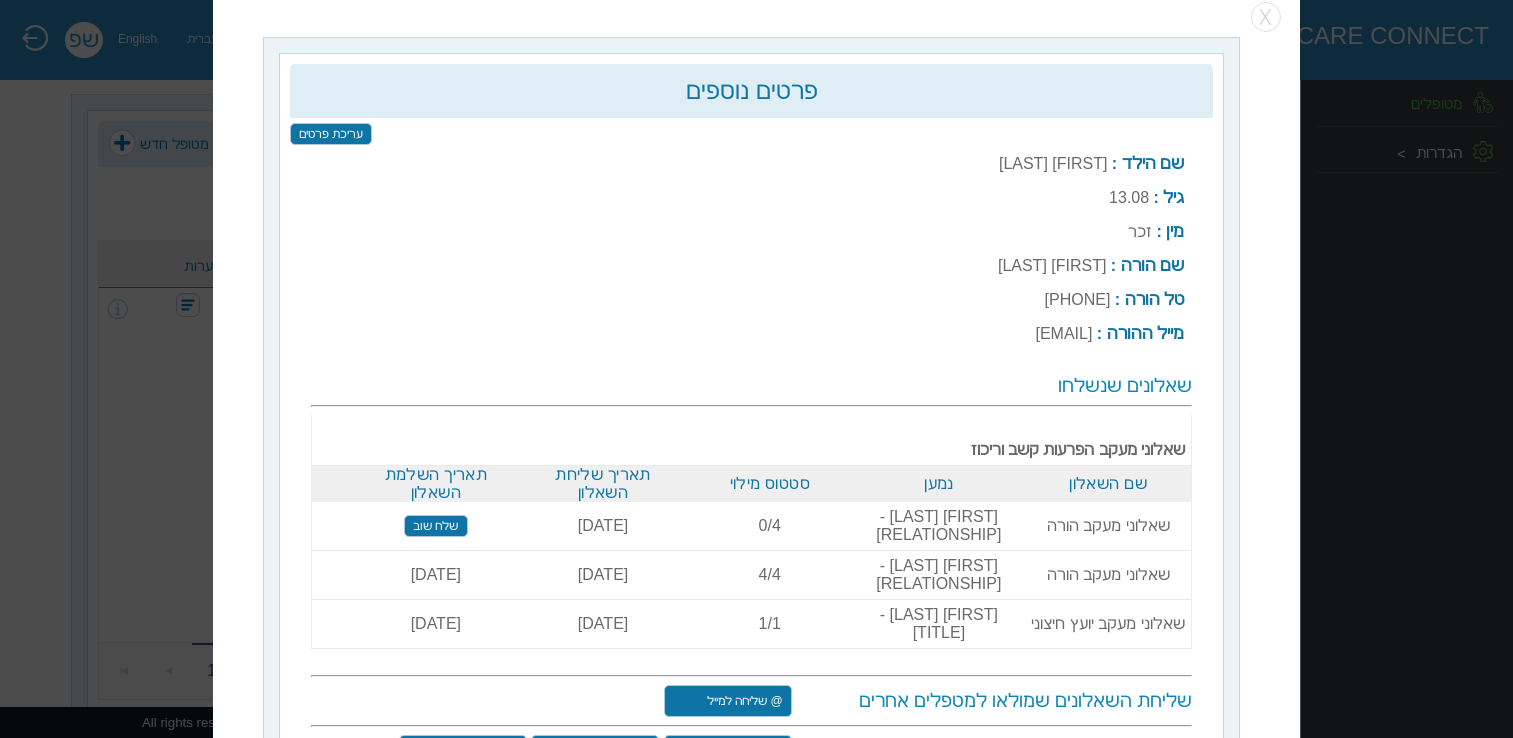 scroll, scrollTop: 0, scrollLeft: 0, axis: both 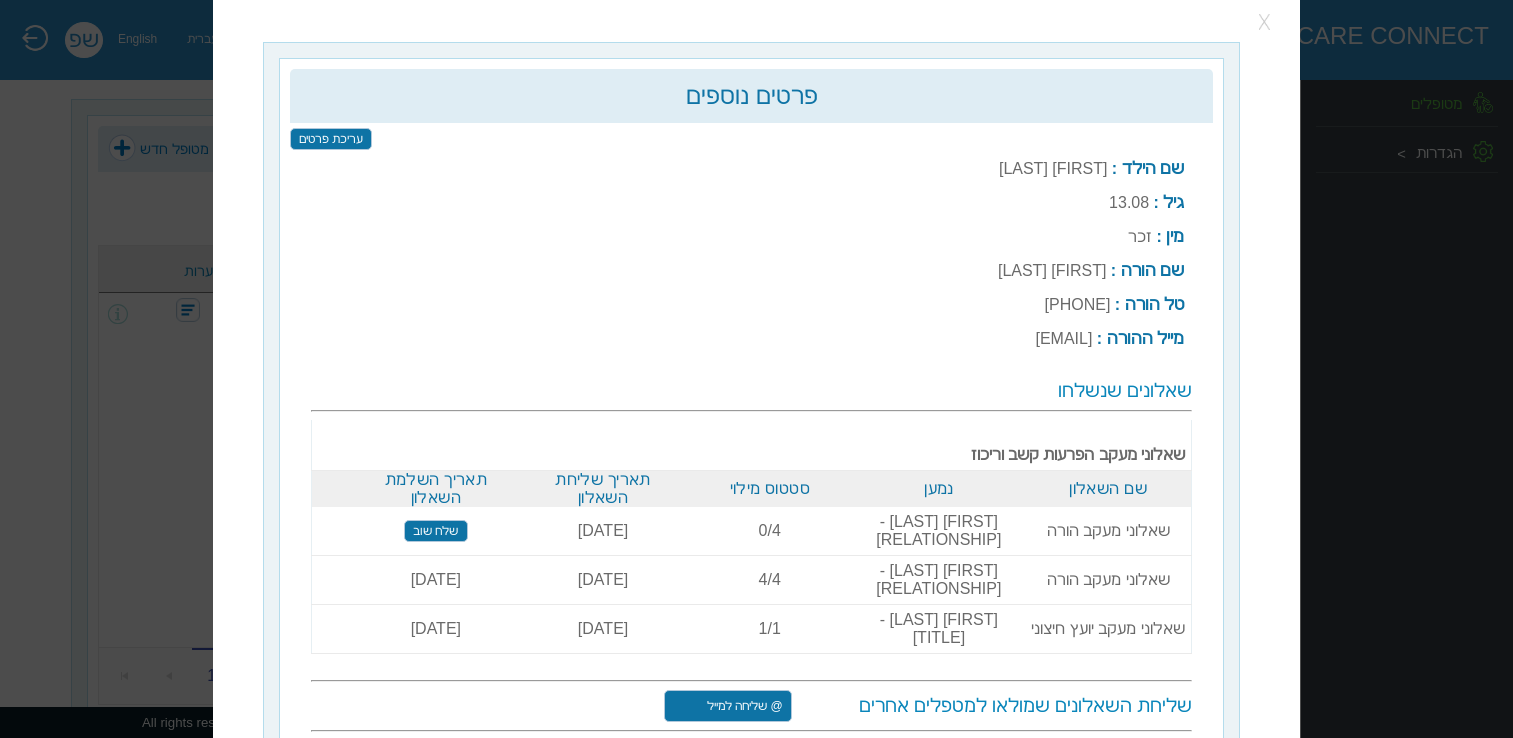 click at bounding box center [1266, 23] 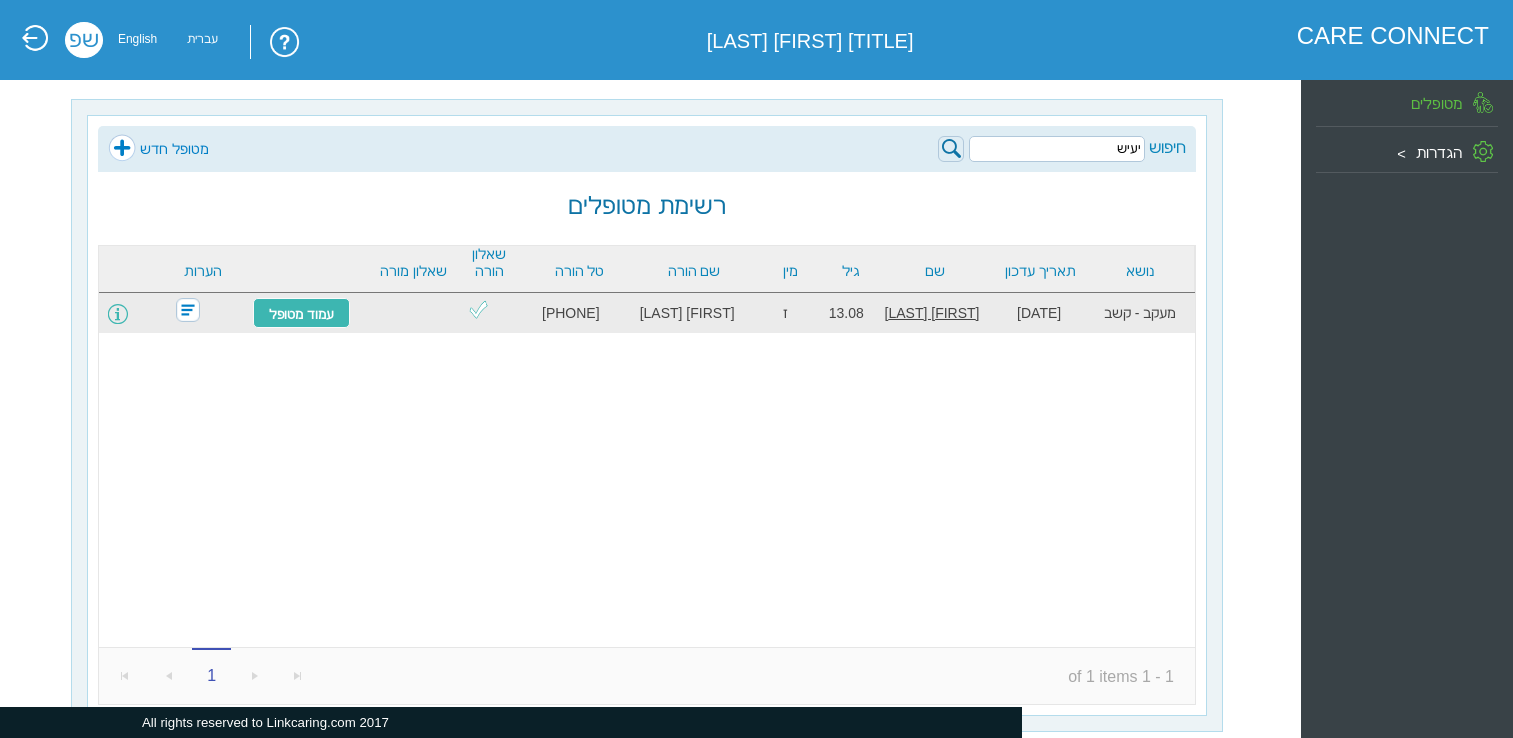 click at bounding box center [118, 314] 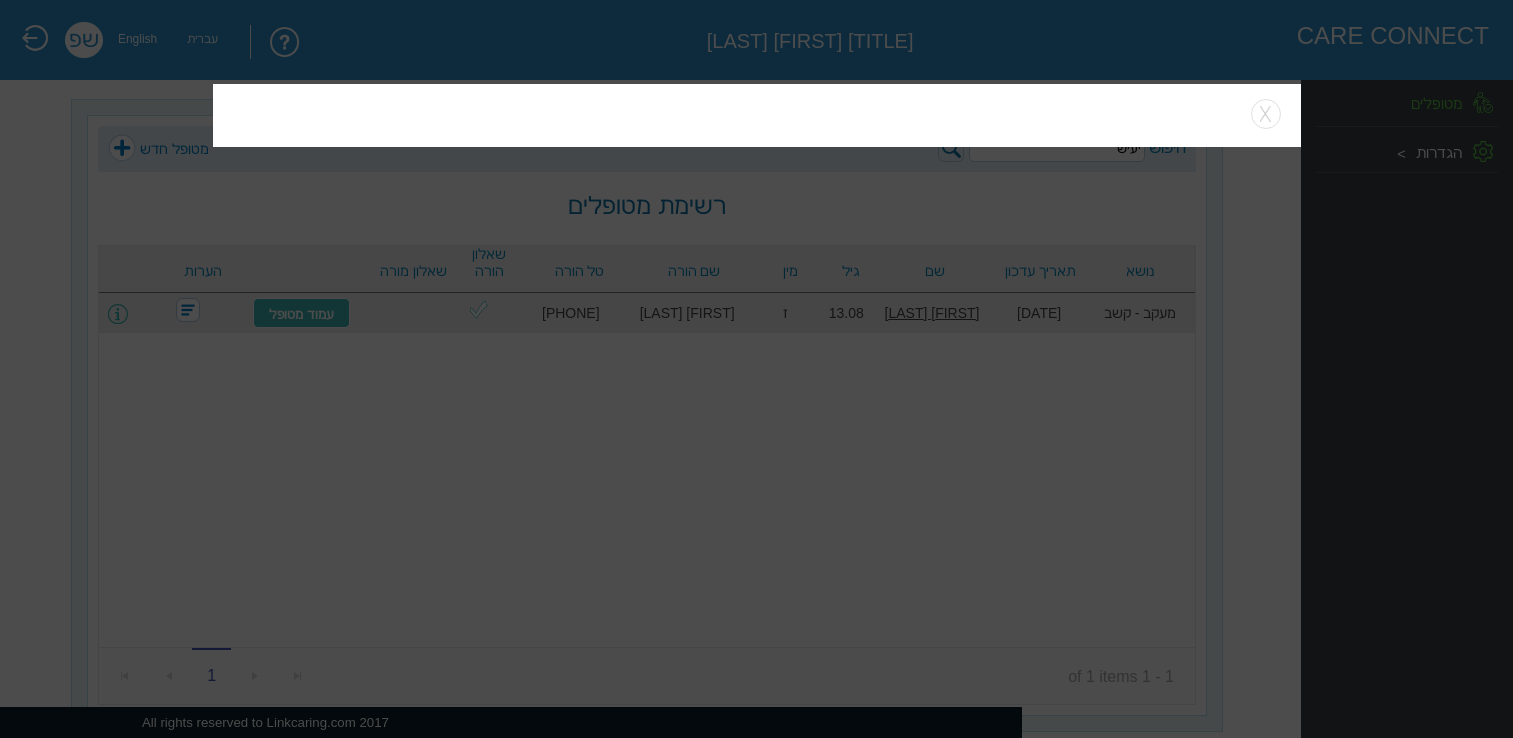 scroll, scrollTop: 25, scrollLeft: 0, axis: vertical 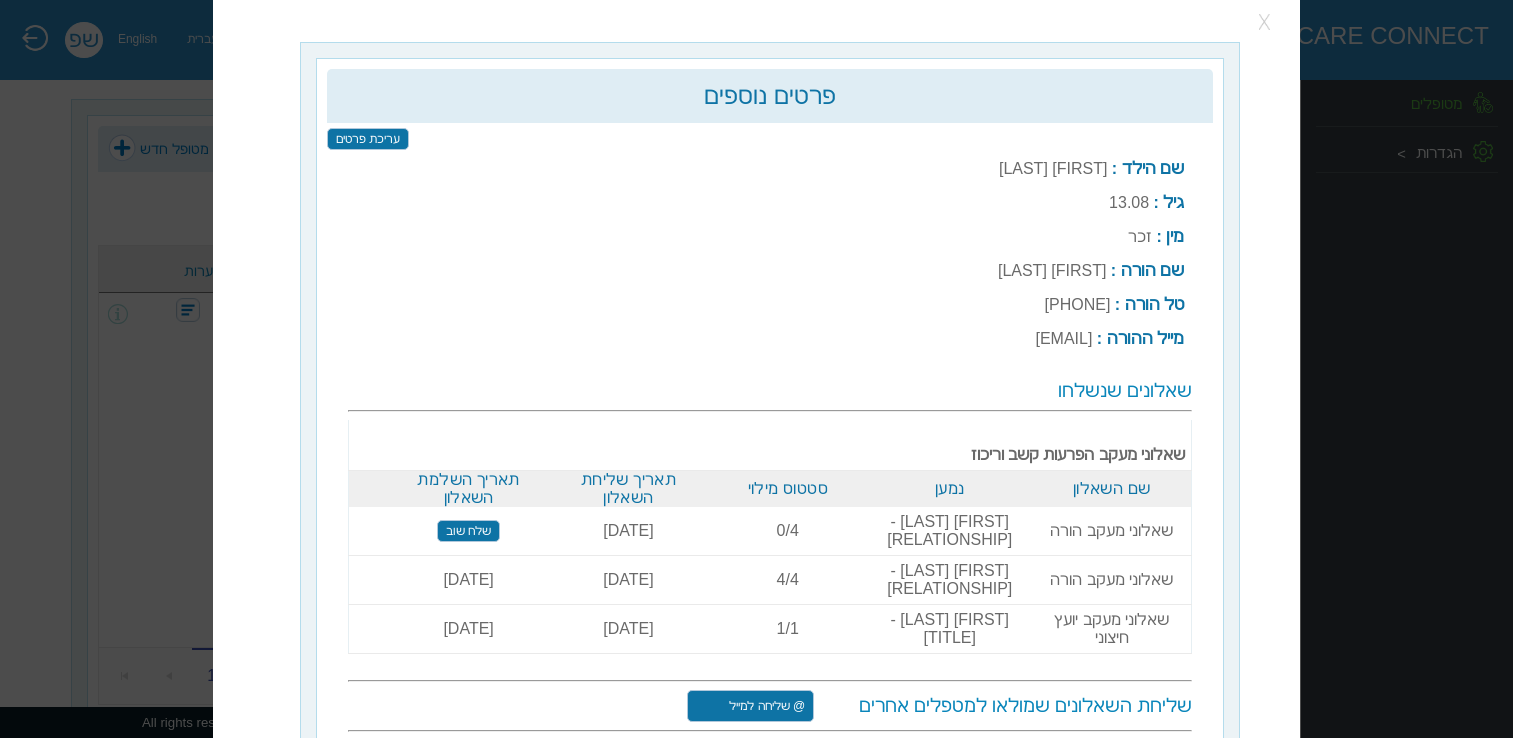 click at bounding box center [1266, 23] 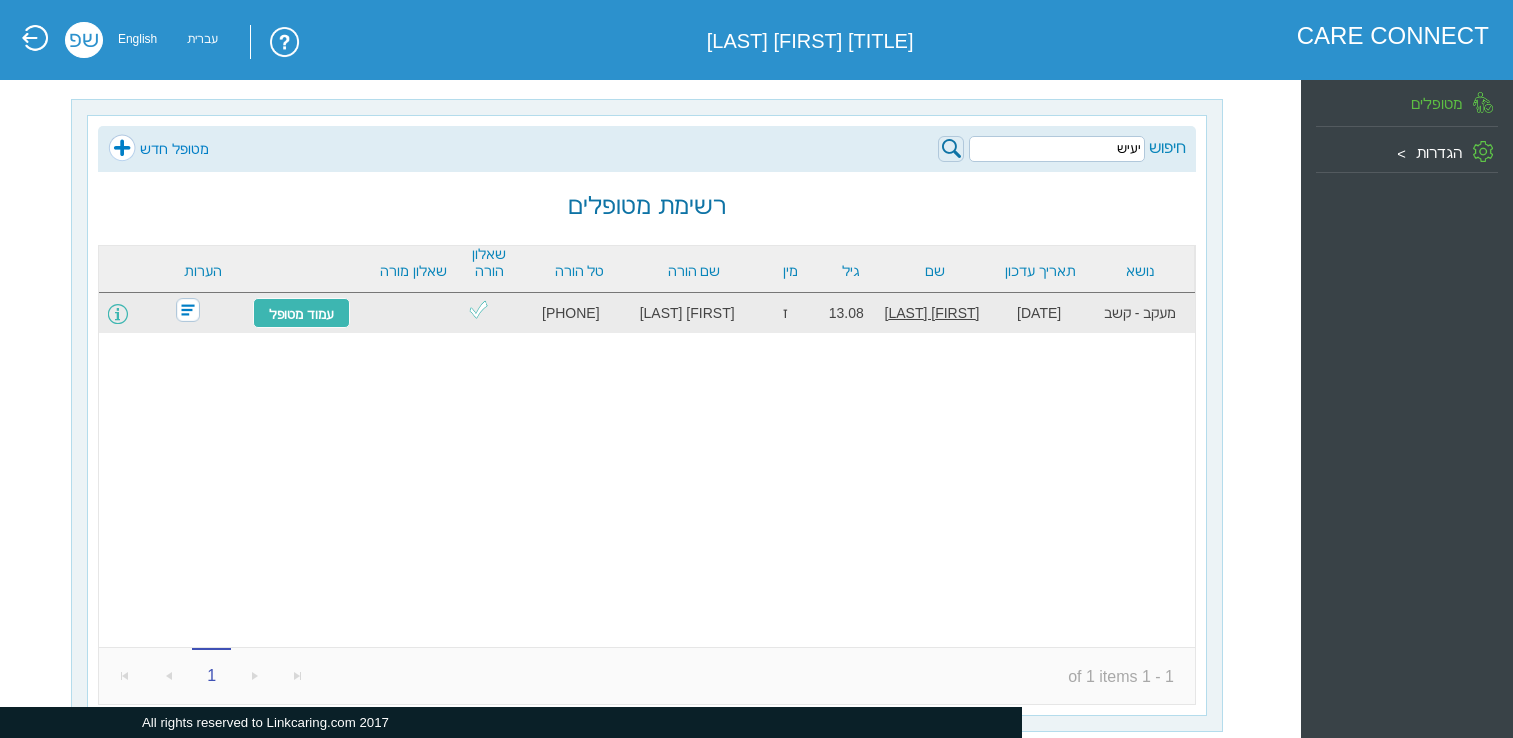 click at bounding box center [118, 314] 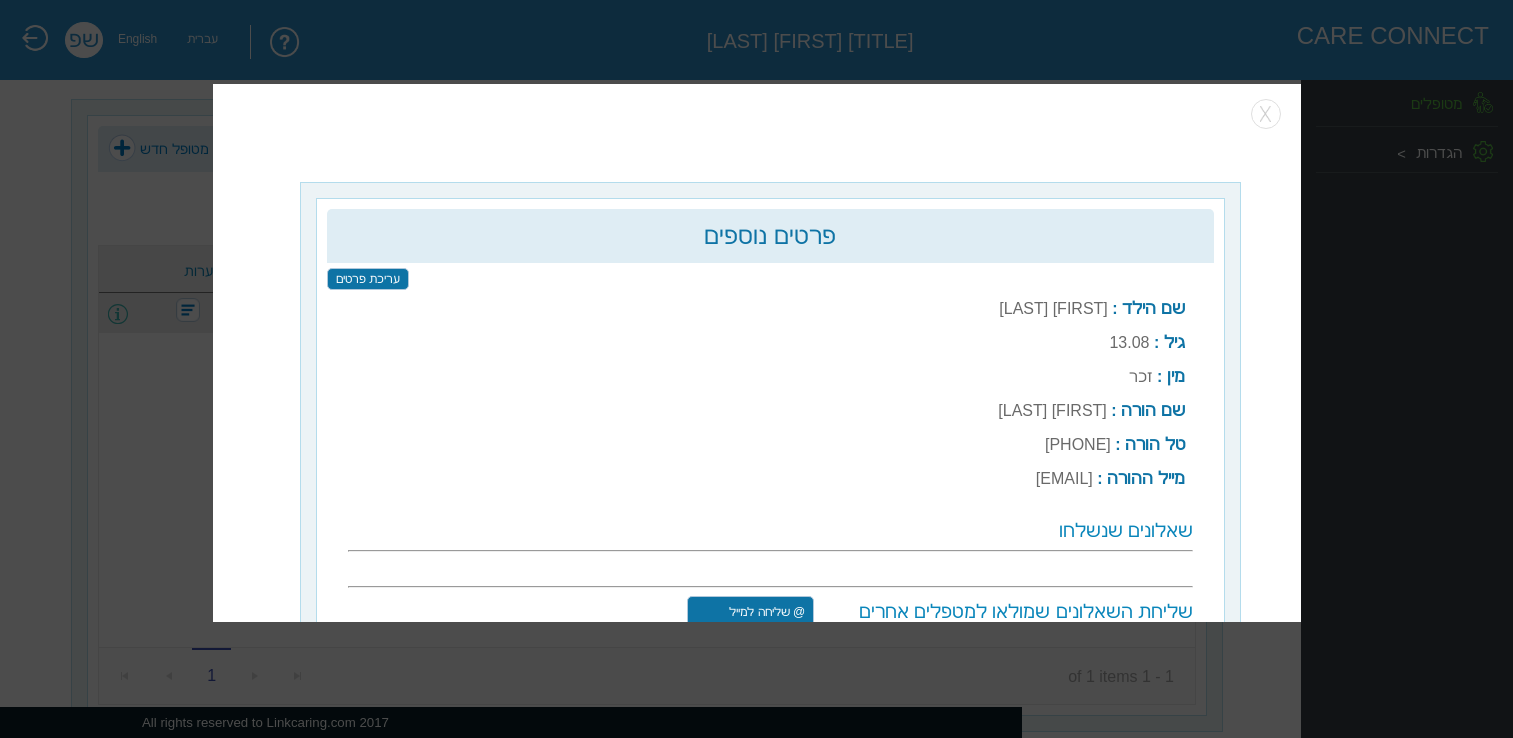 scroll, scrollTop: 25, scrollLeft: 0, axis: vertical 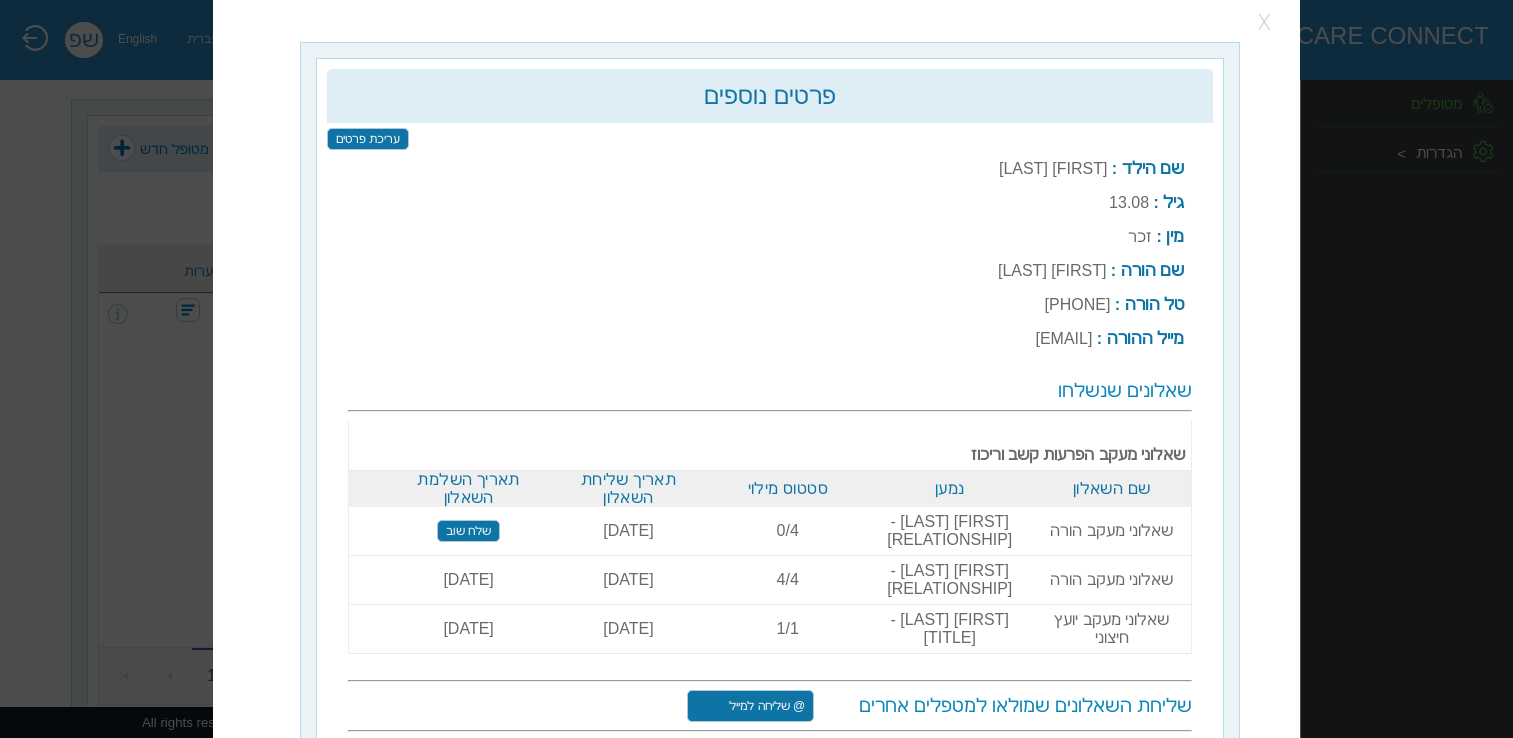 click at bounding box center [1266, 23] 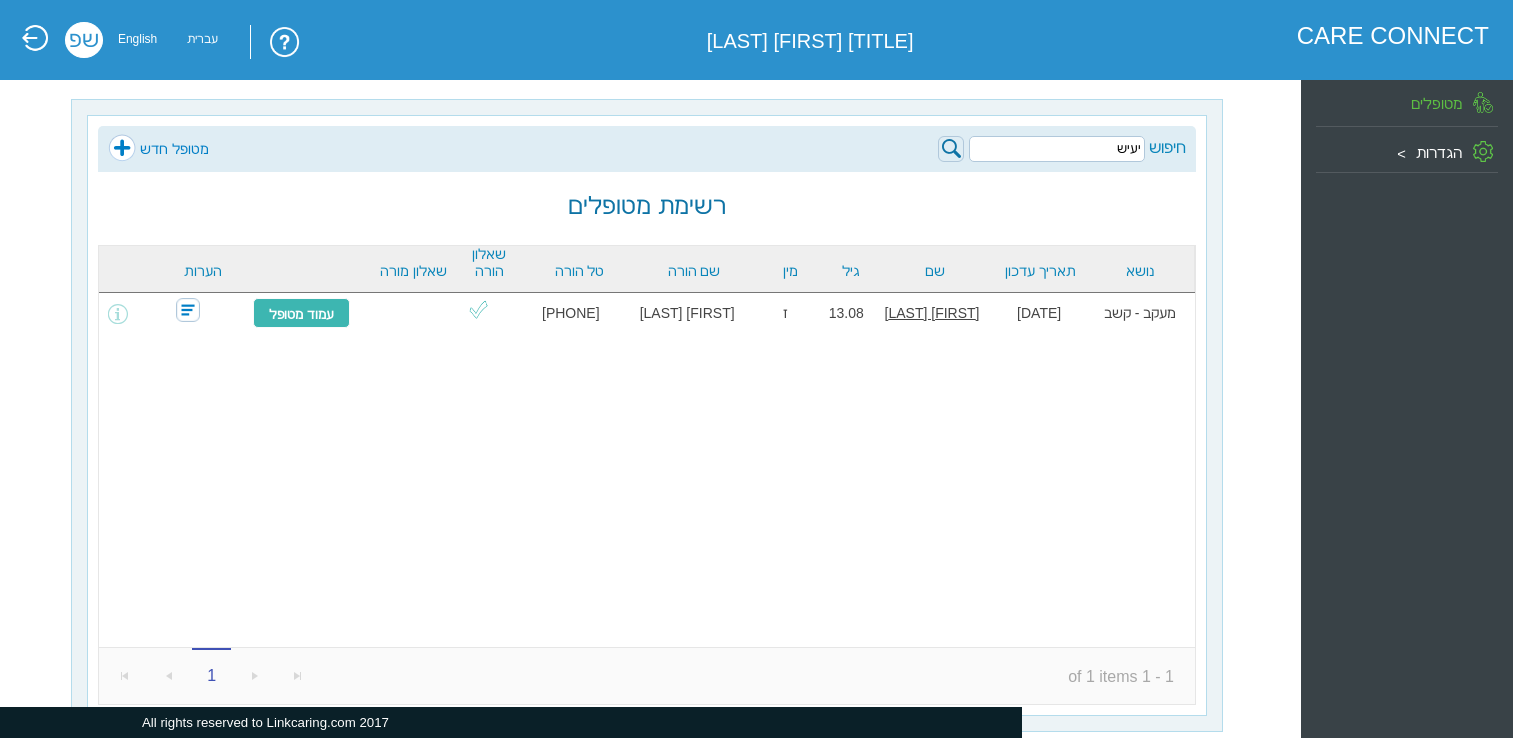 drag, startPoint x: 1103, startPoint y: 148, endPoint x: 1155, endPoint y: 148, distance: 52 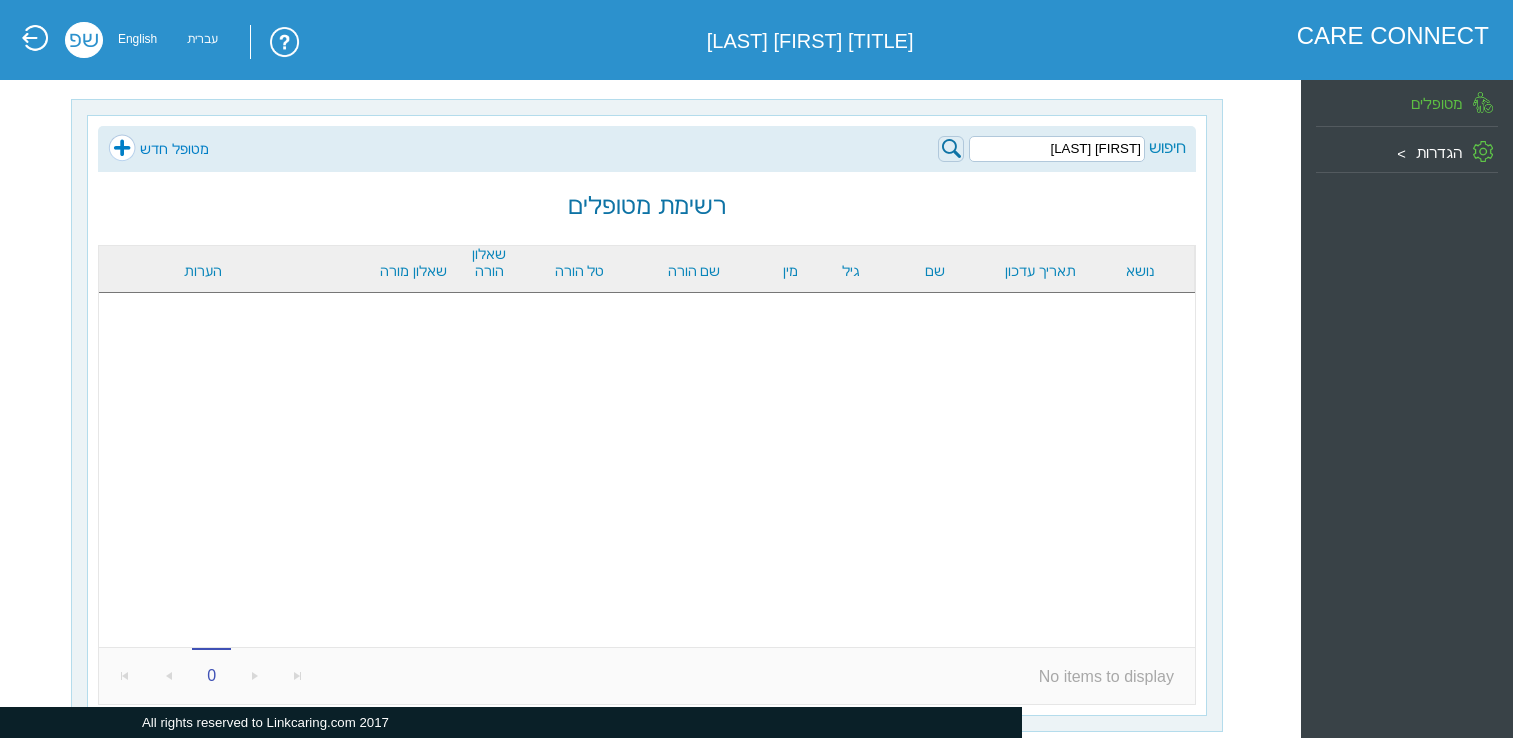 click on "הילי בר-אל" at bounding box center [1057, 149] 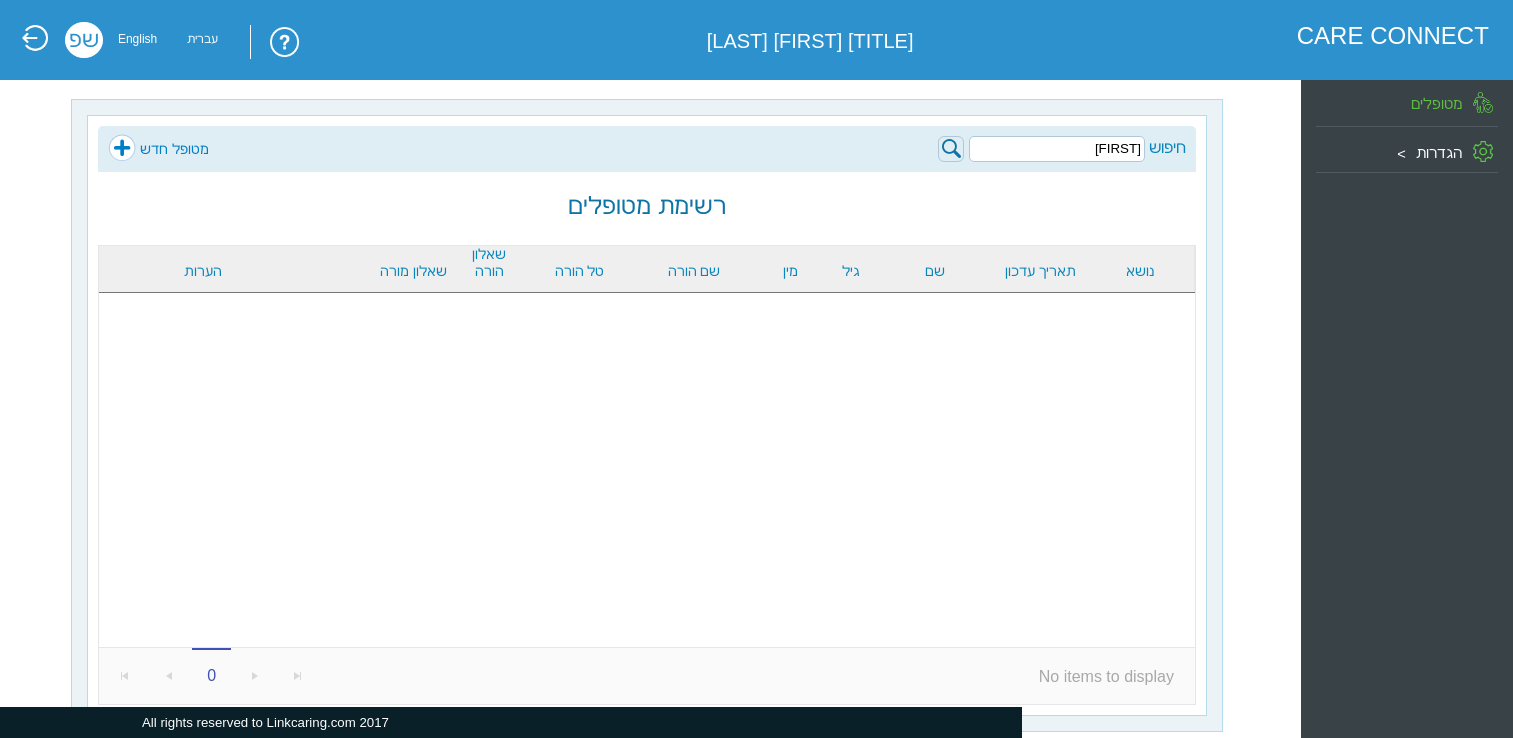 type on "הילי" 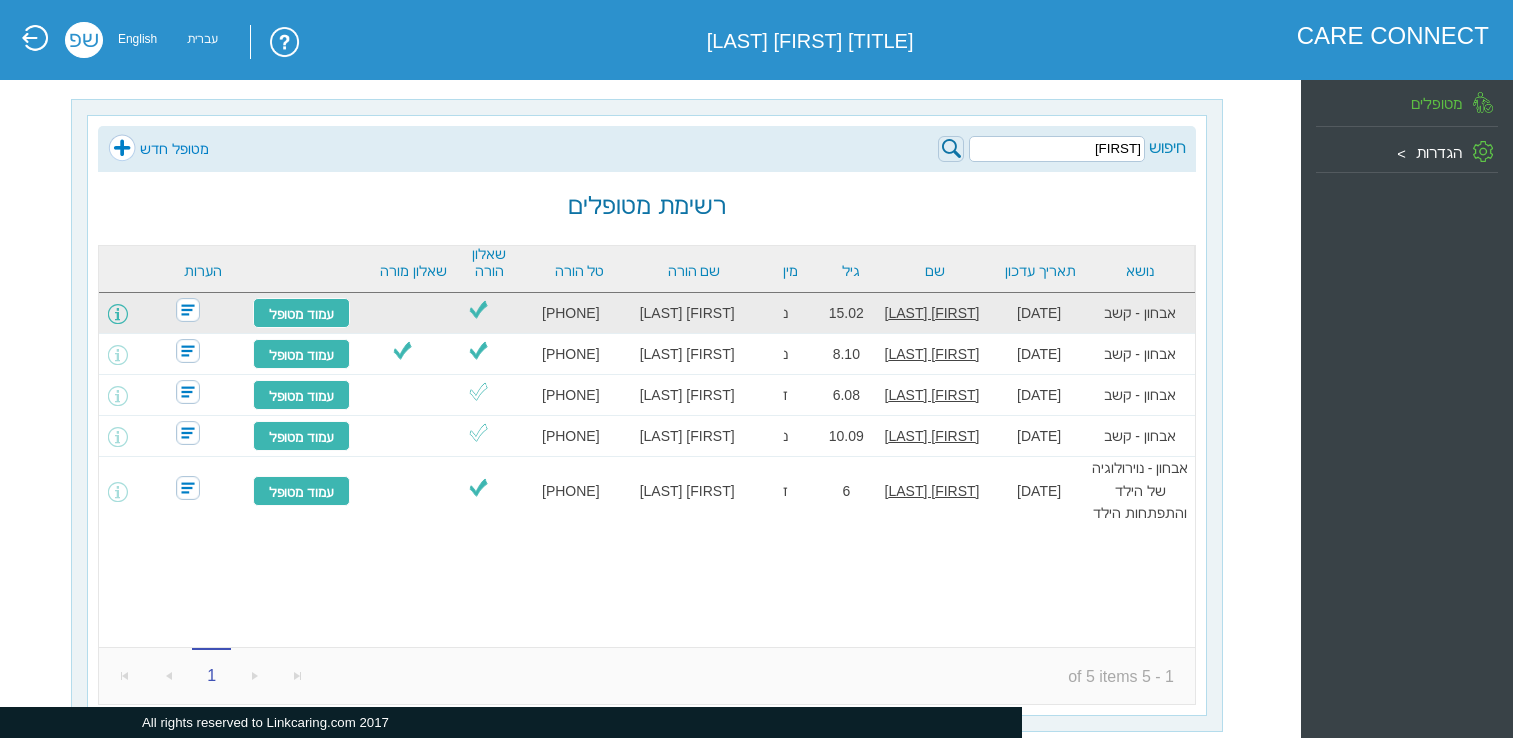 click at bounding box center [118, 314] 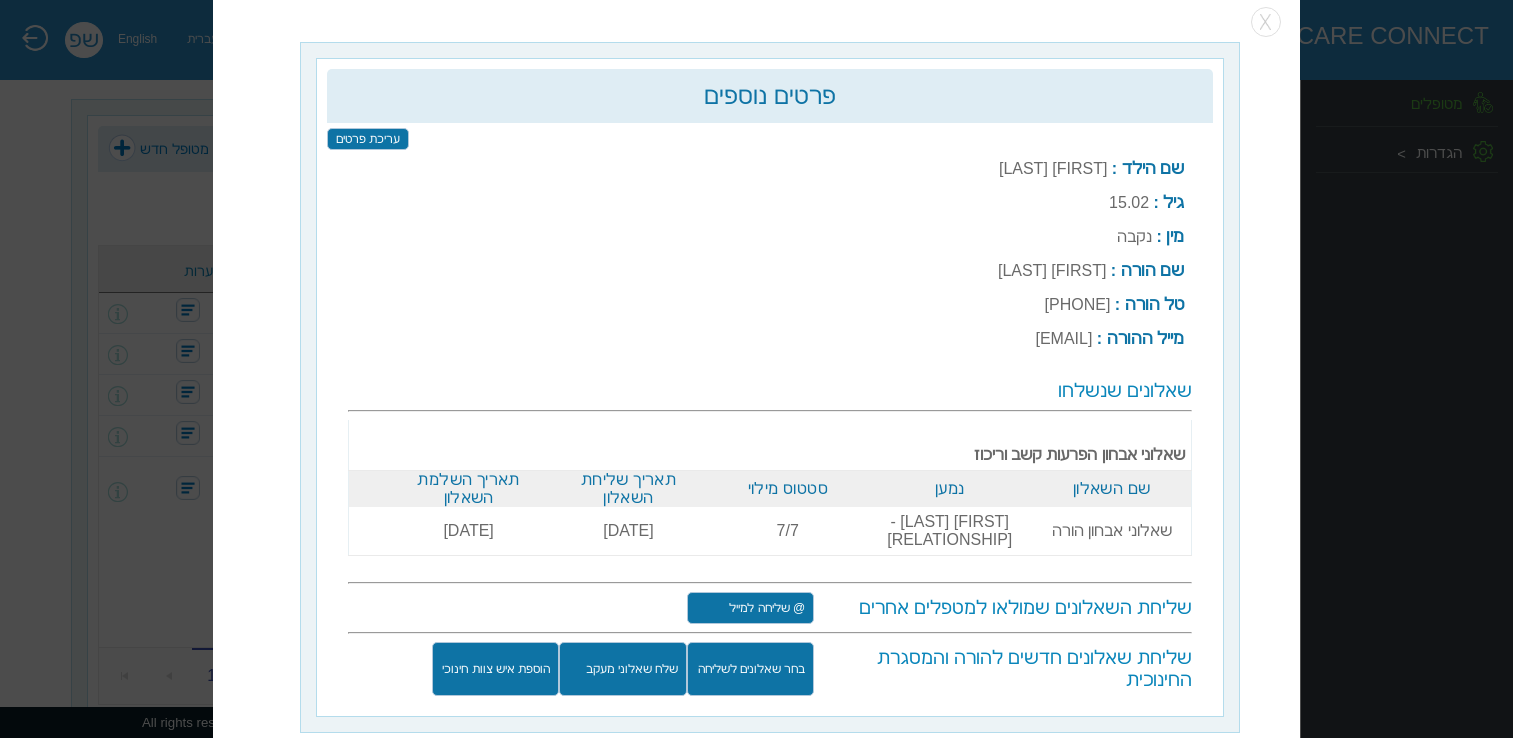 scroll, scrollTop: 25, scrollLeft: 0, axis: vertical 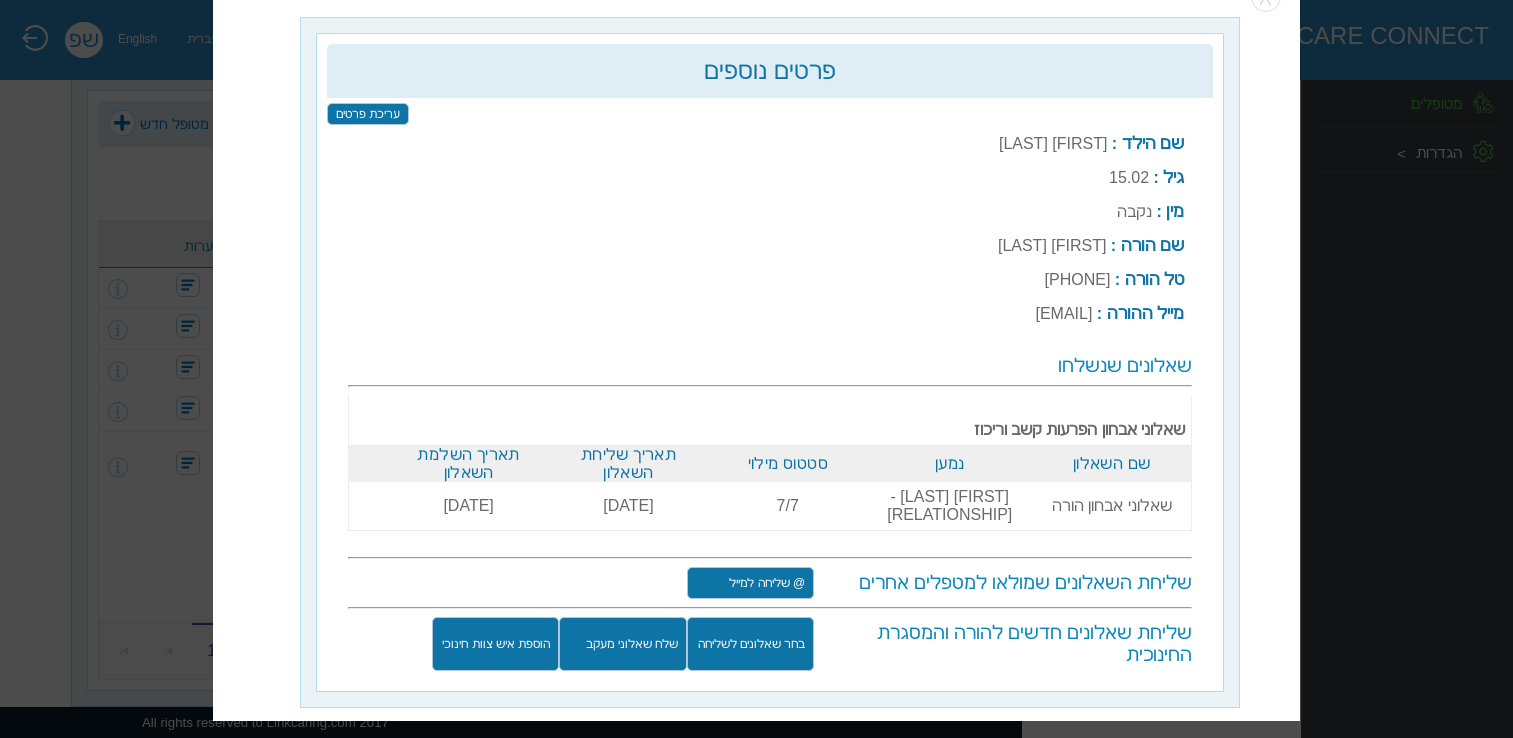 click on "שלח שאלוני מעקב" at bounding box center [623, 645] 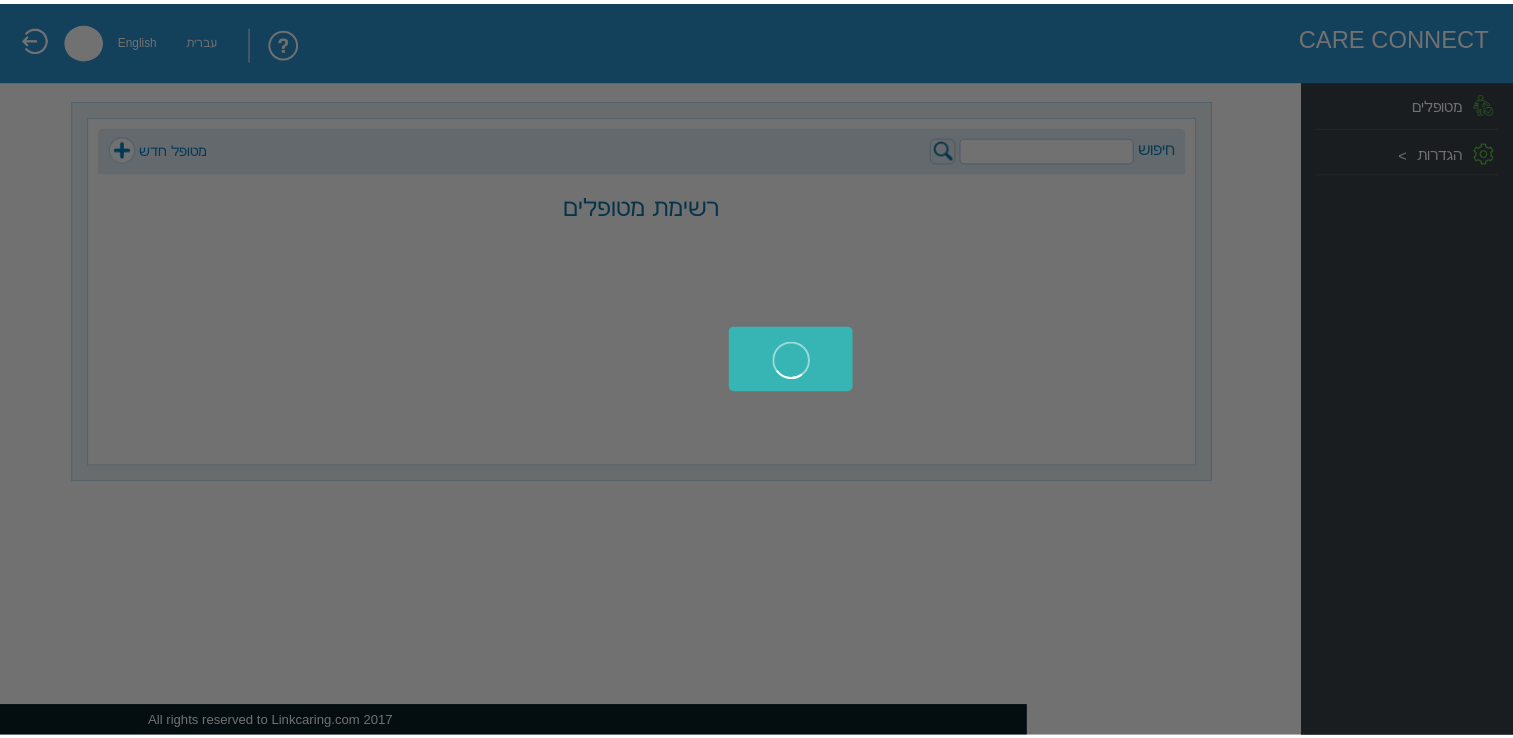 scroll, scrollTop: 0, scrollLeft: 0, axis: both 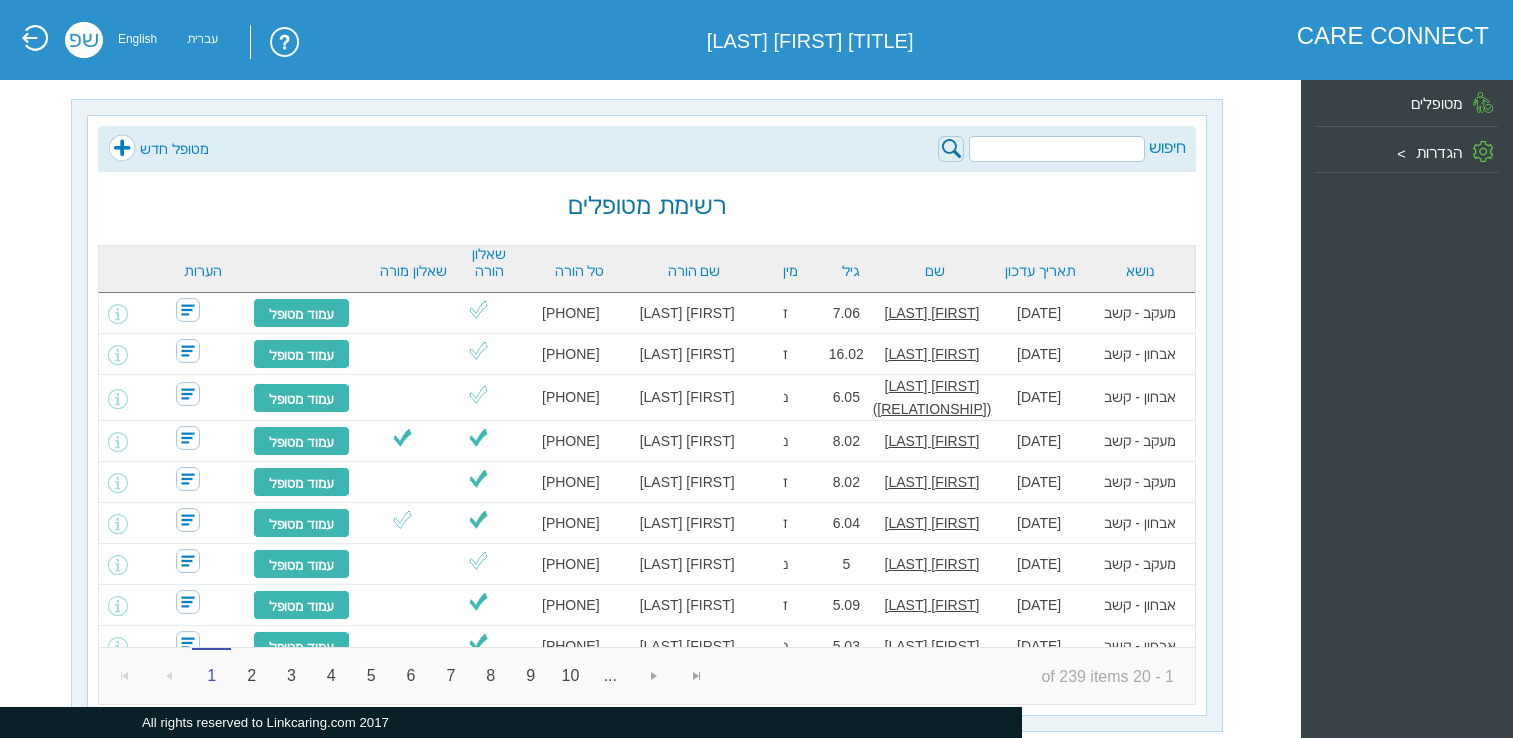 click at bounding box center (1057, 149) 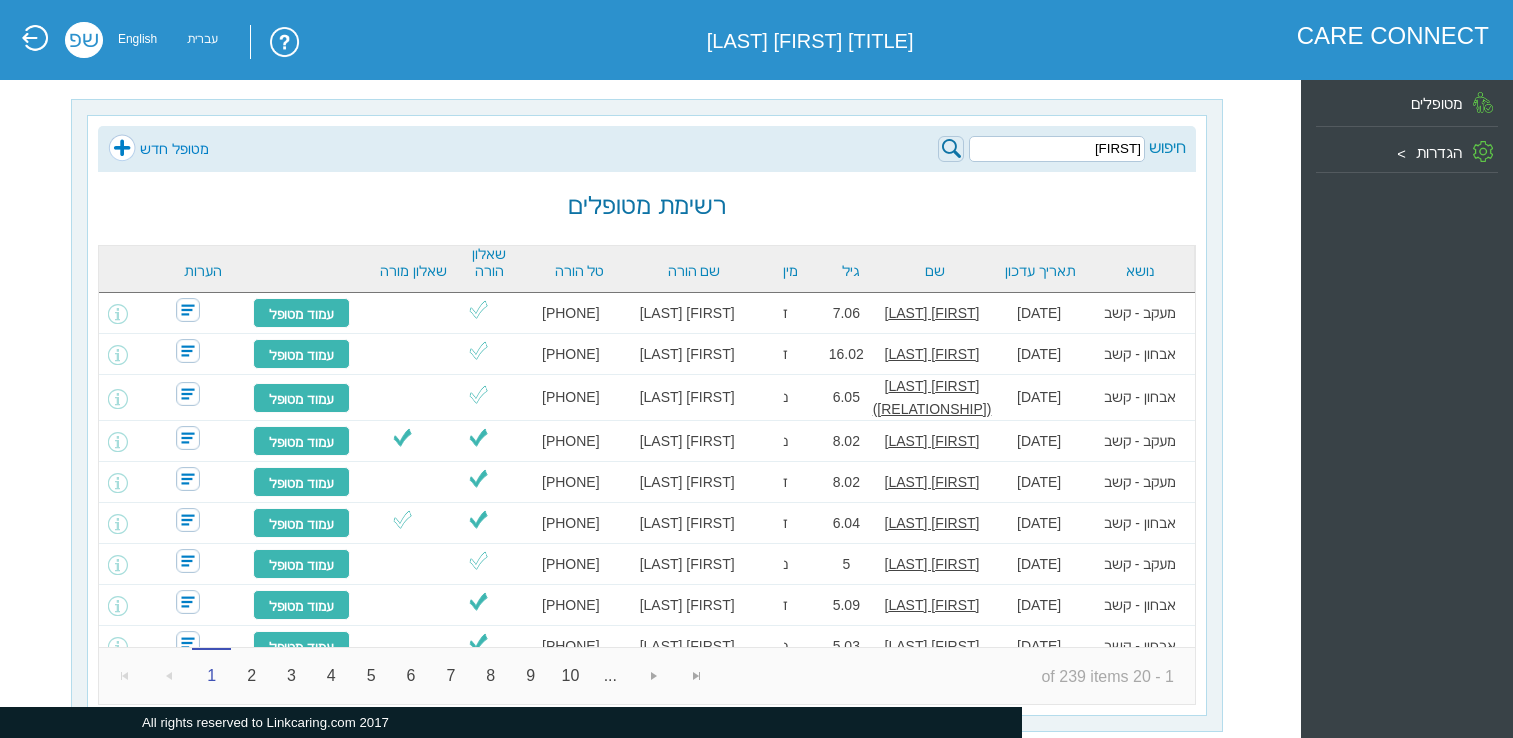 click at bounding box center [951, 149] 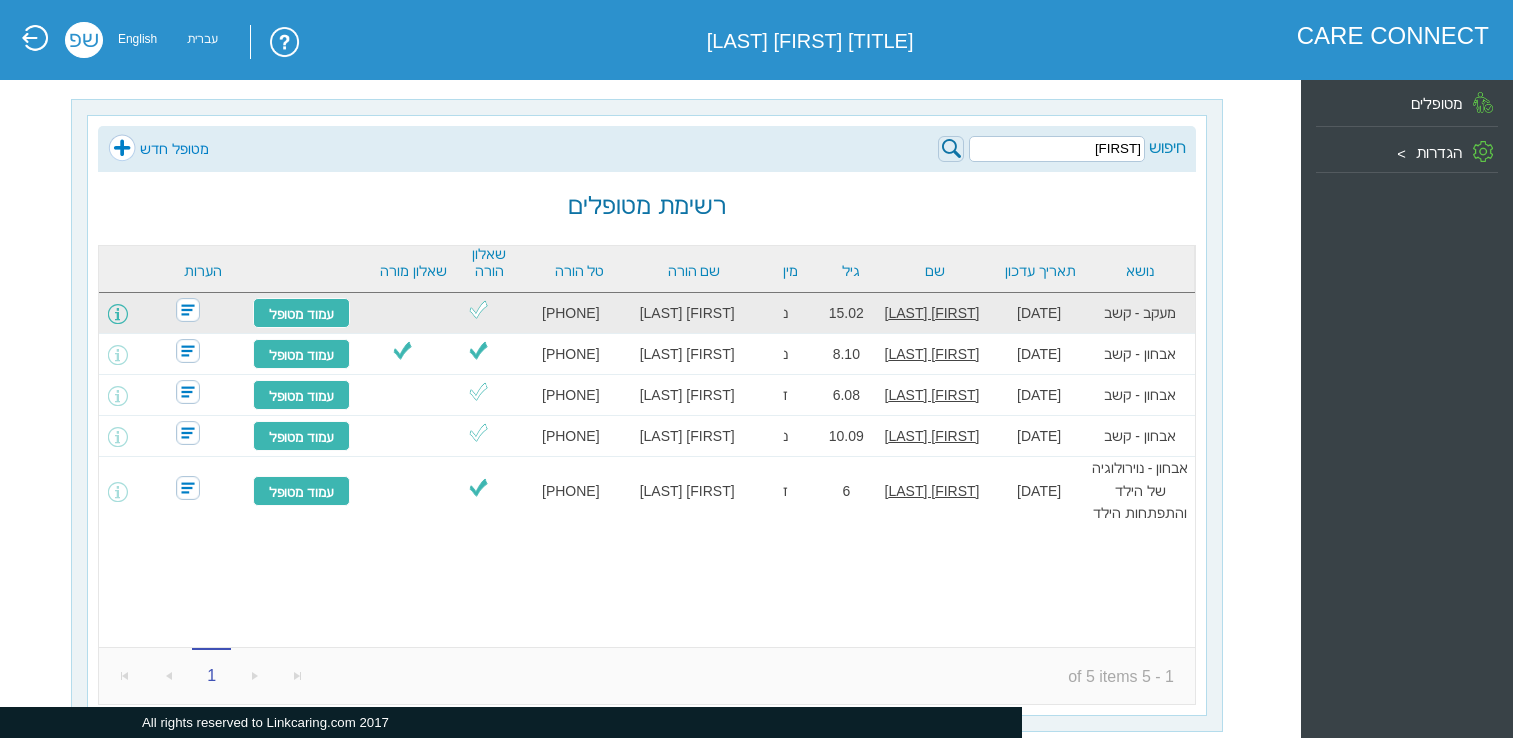 click at bounding box center [118, 314] 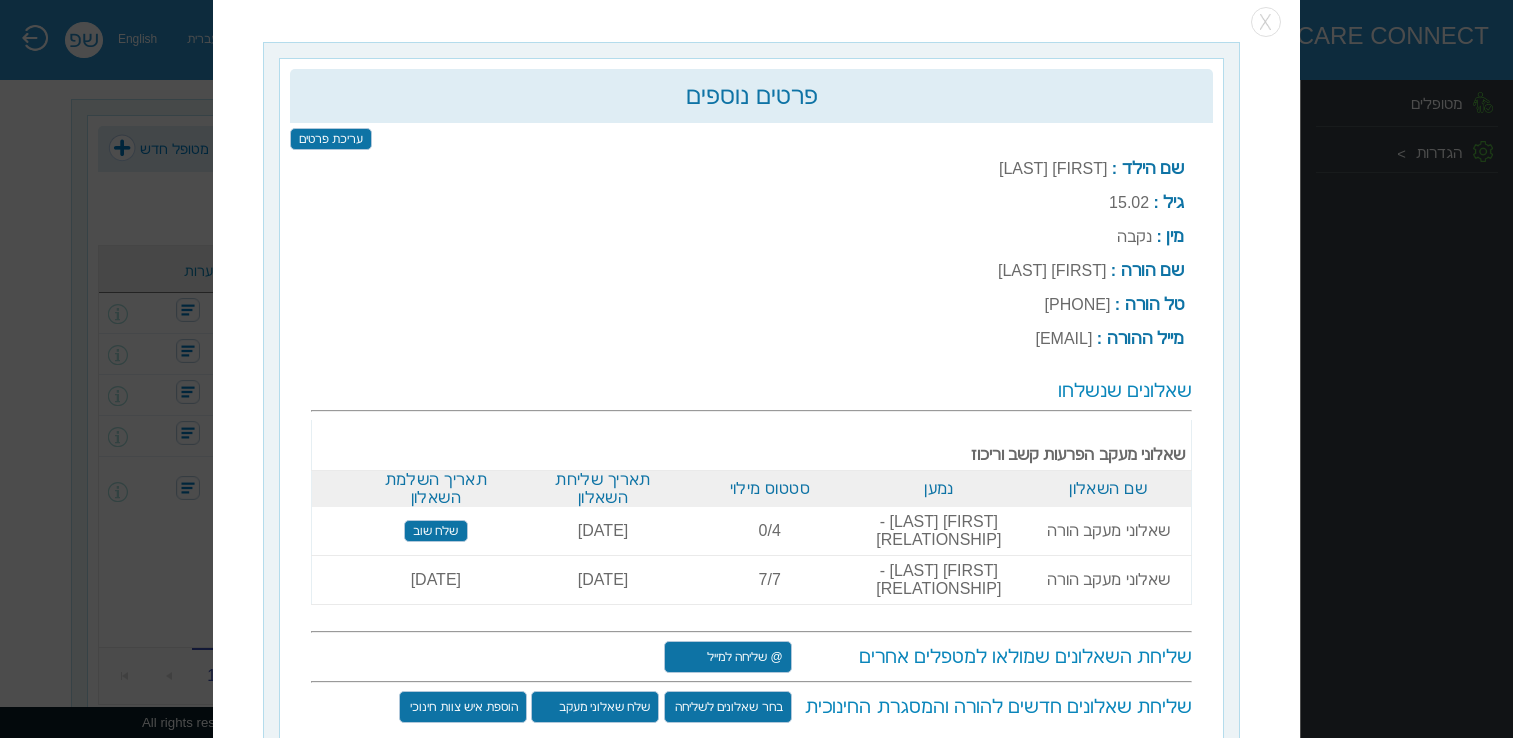 scroll, scrollTop: 25, scrollLeft: 0, axis: vertical 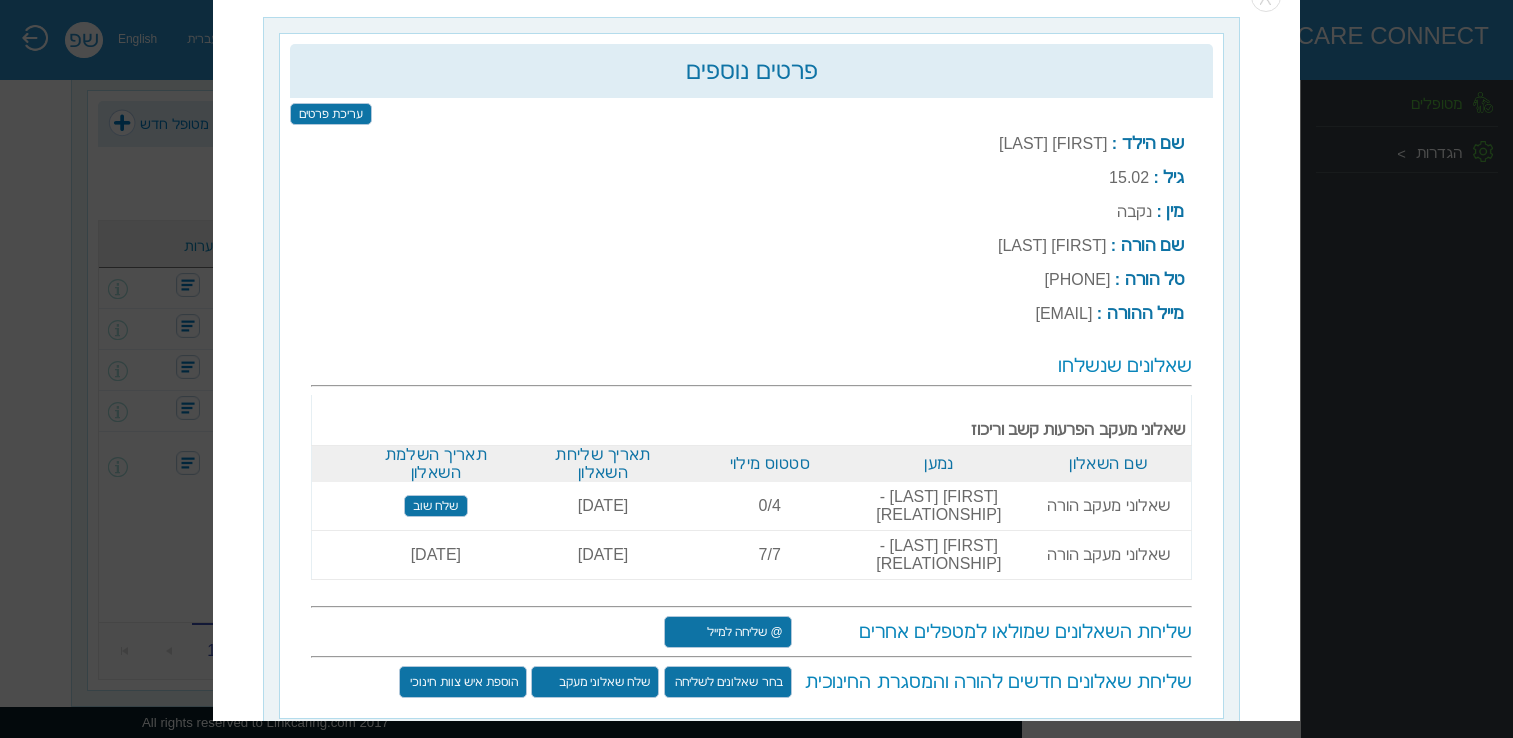 click on "שלח שוב" at bounding box center (435, 507) 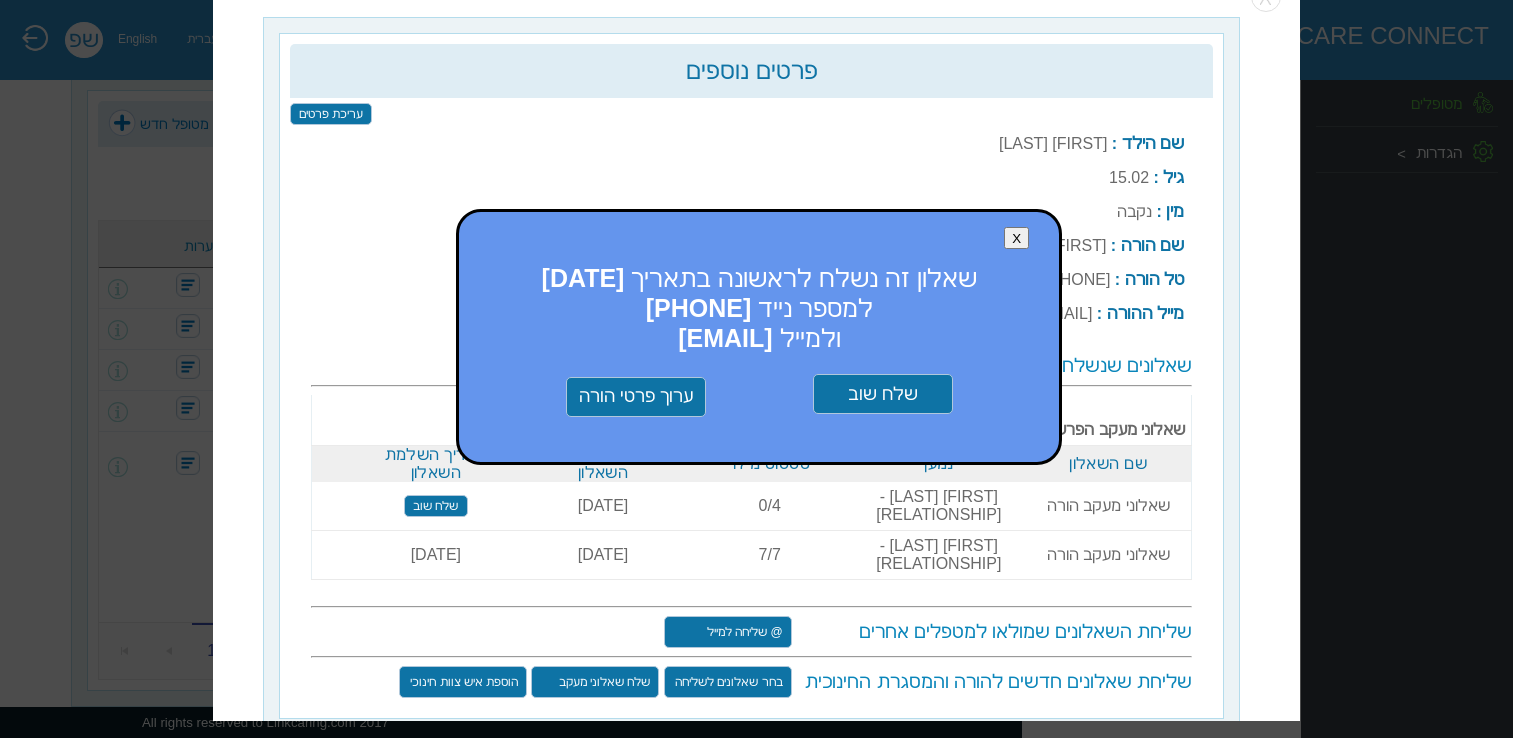 click on "שלח שוב" at bounding box center (883, 395) 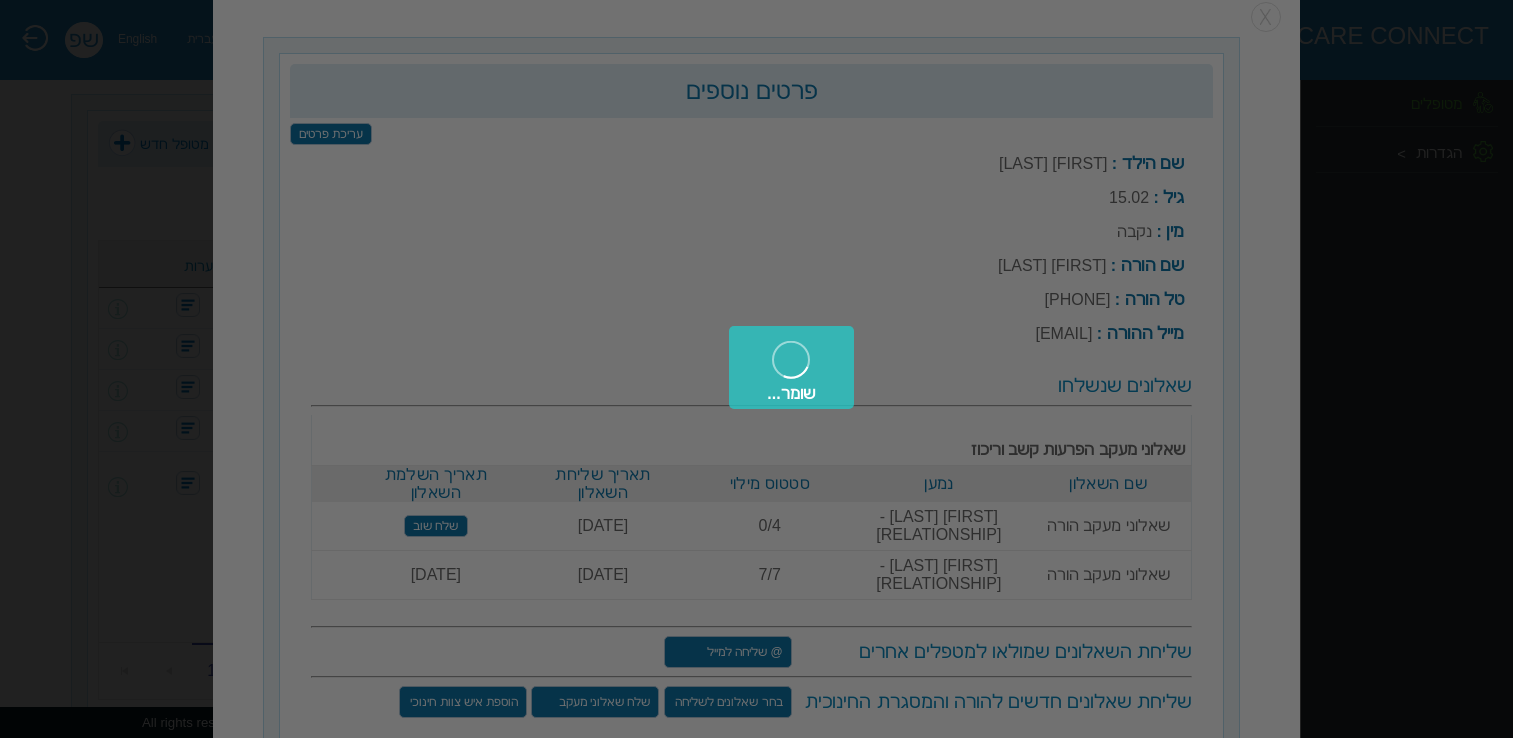 scroll, scrollTop: 0, scrollLeft: 0, axis: both 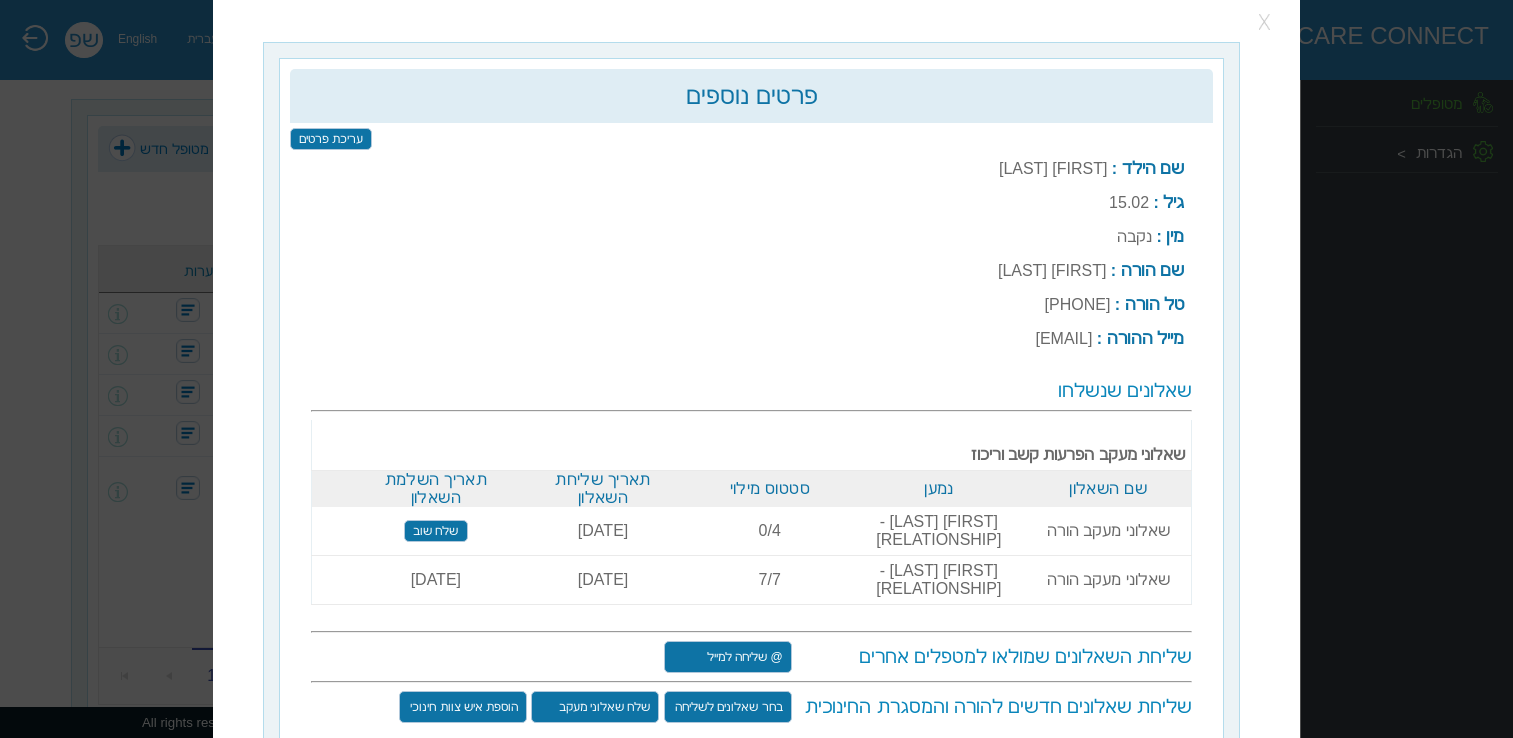 click at bounding box center [1266, 23] 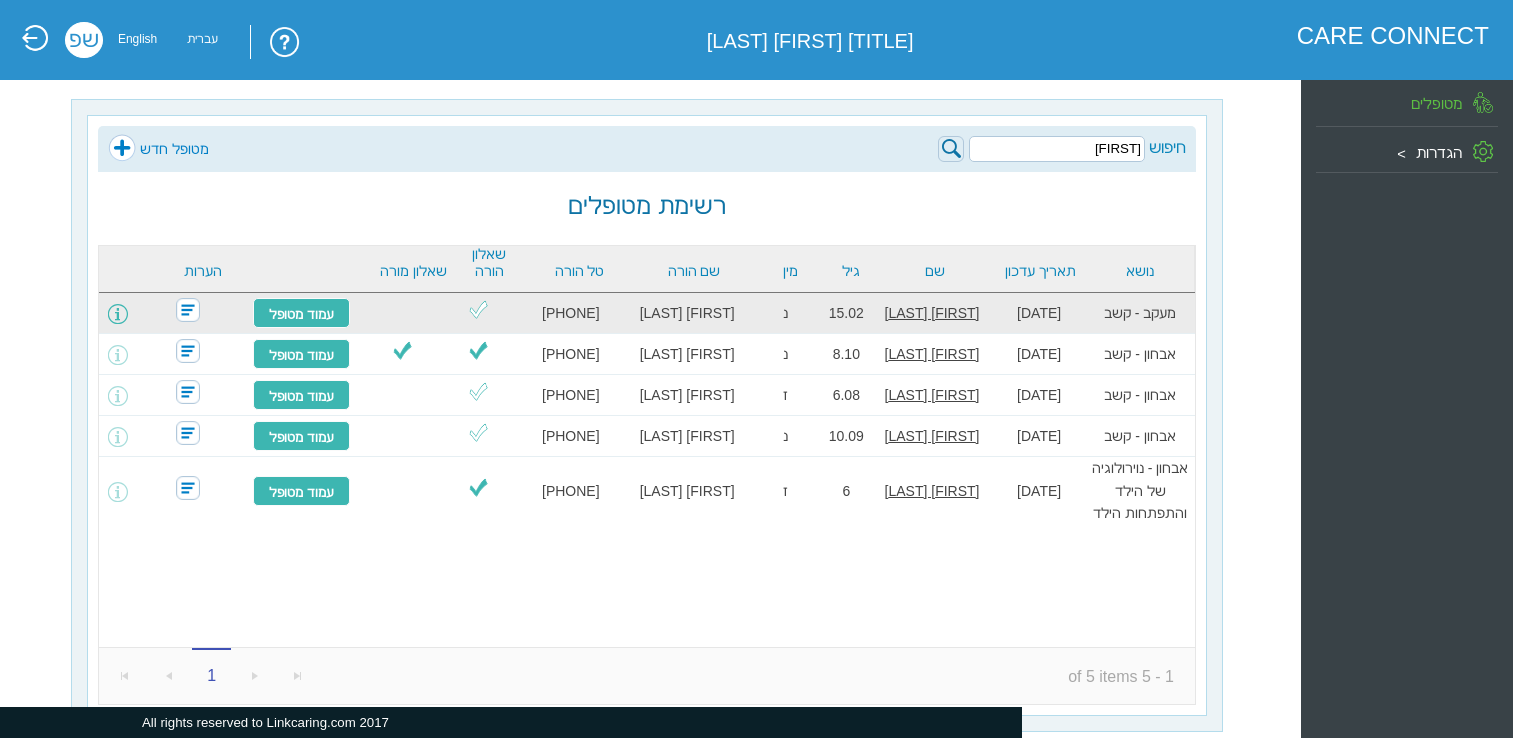 click at bounding box center [118, 314] 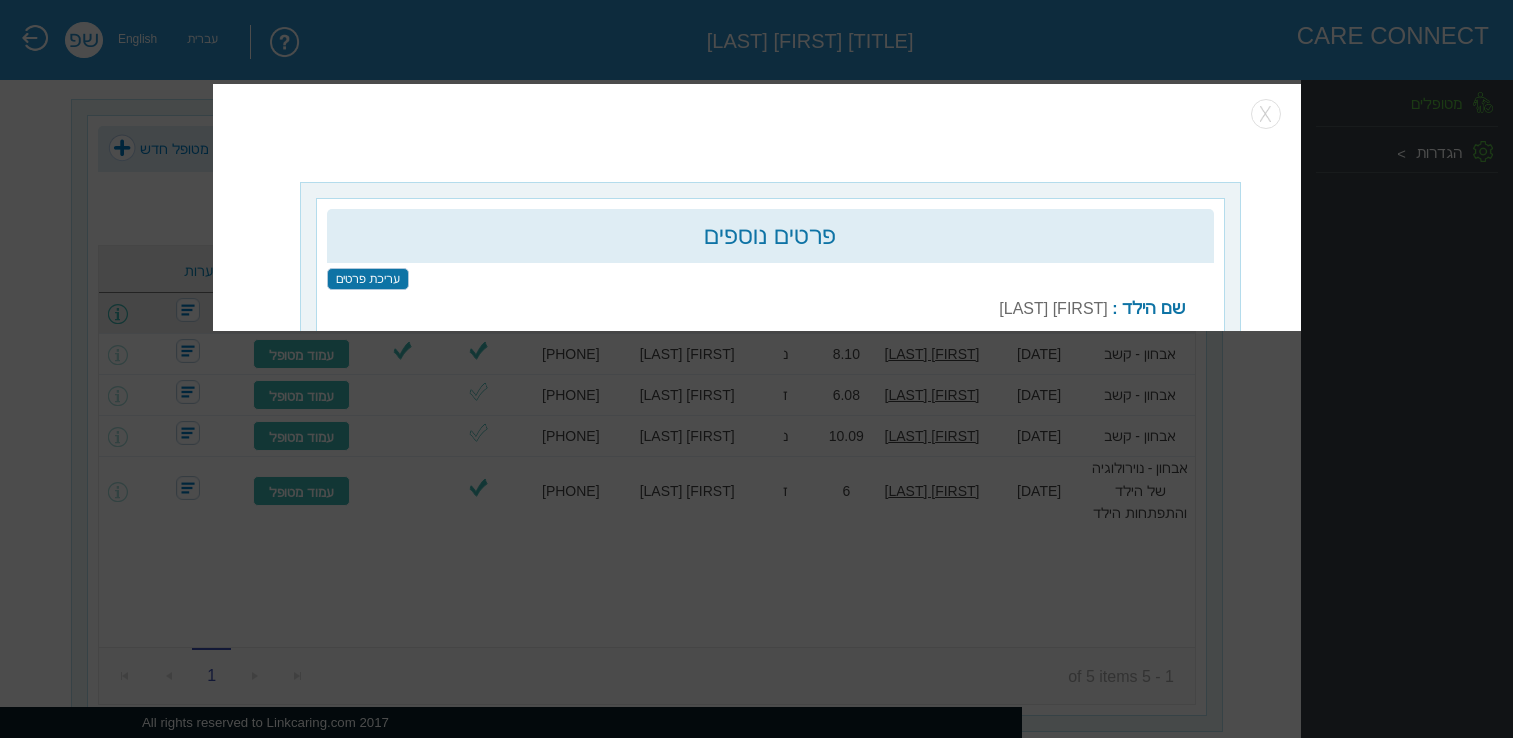 scroll, scrollTop: 25, scrollLeft: 0, axis: vertical 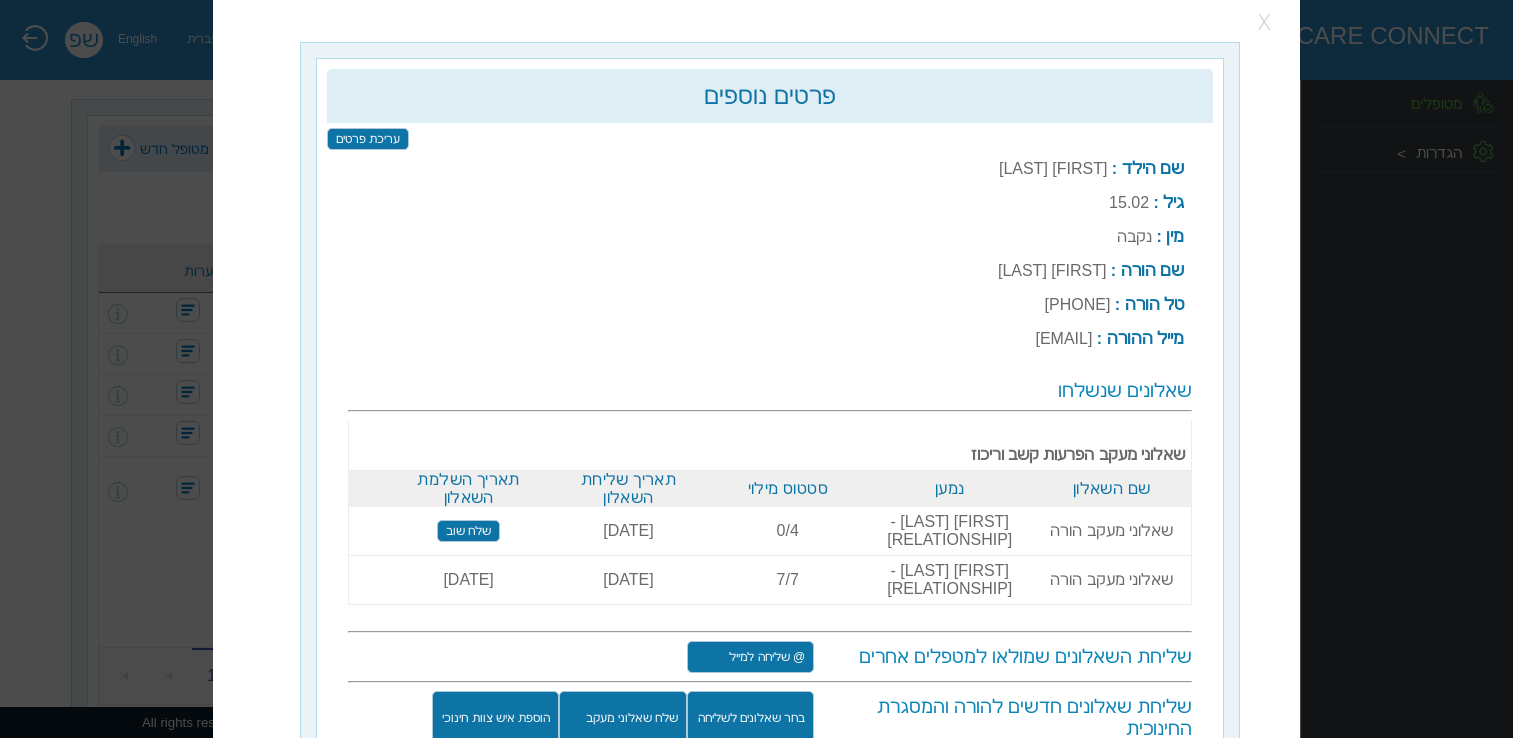 click at bounding box center (1266, 23) 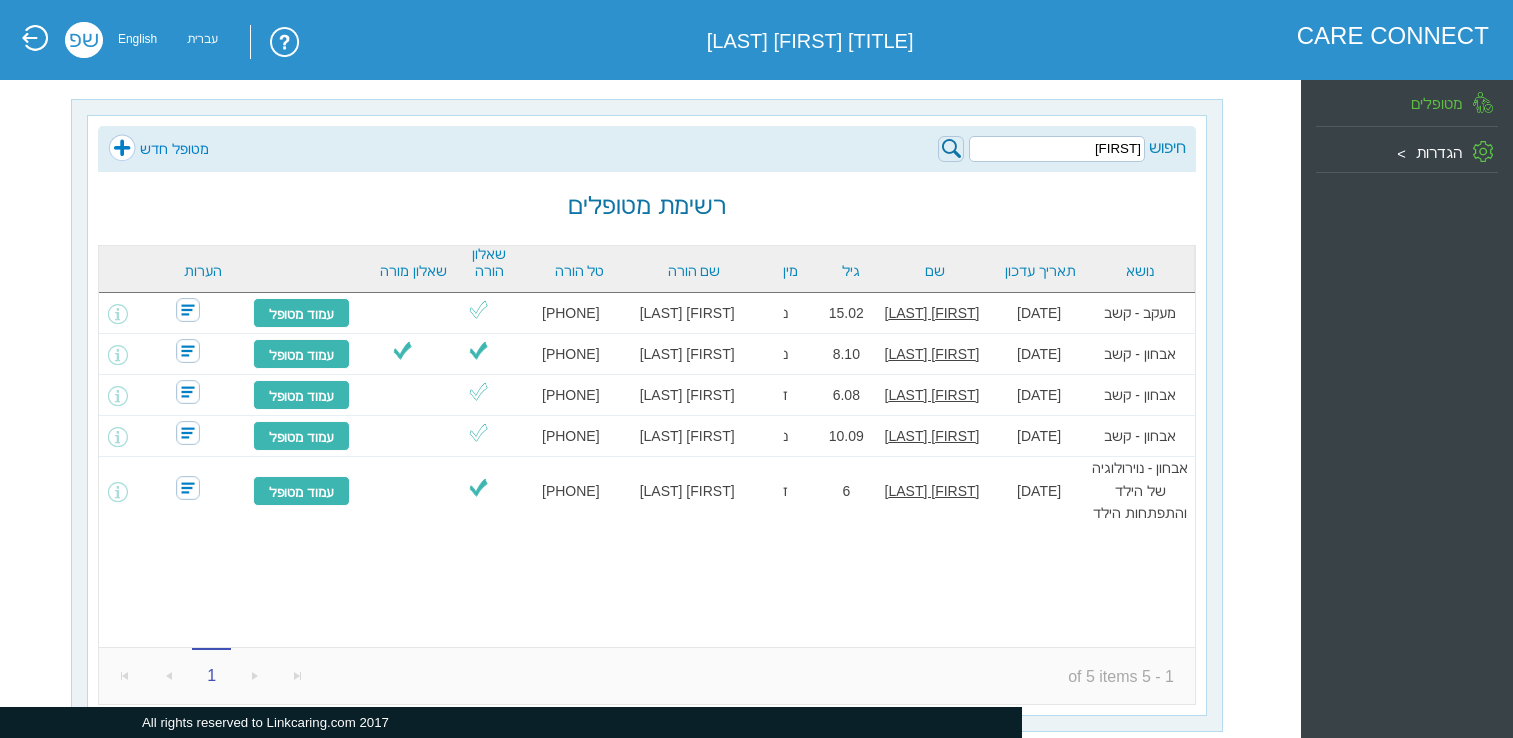 drag, startPoint x: 1098, startPoint y: 151, endPoint x: 1206, endPoint y: 151, distance: 108 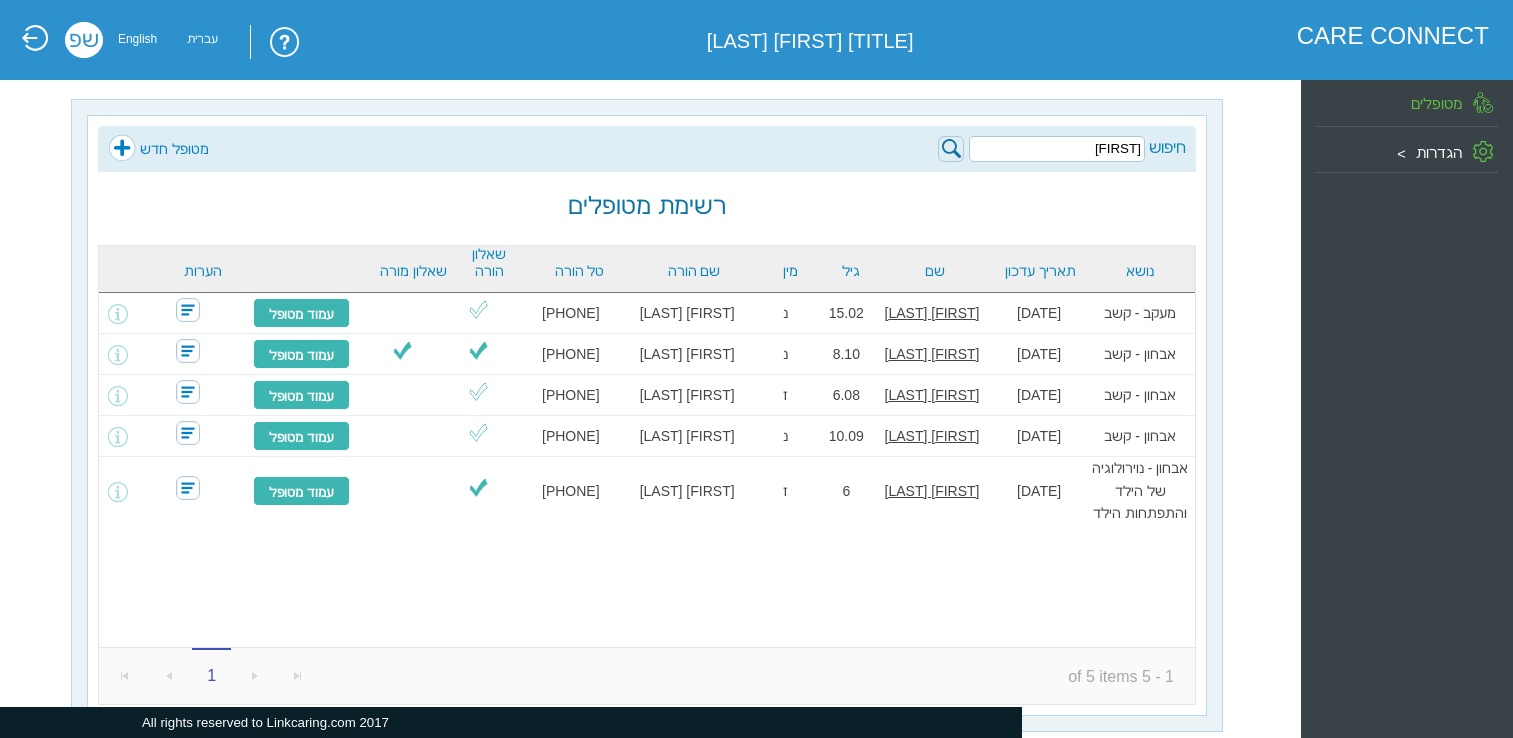 click on "חיפוש
הילי
מטופל חדש
רשימת מטופלים
נושא תאריך עדכון שם גיל מין שם הורה טל הורה שאלון הורה שאלון מורה   הערות מעקב - קשב 27.03.2025 הילי בר-אל 15.02 נ טלי בר-אל 0525358777 עמוד מטופל אבחון - קשב 02.03.2025 שיר וינרב 8.10 נ הילית וינרב 0548886867 עמוד מטופל אבחון - קשב 10.02.2025 שניר וינרב 6.08 ז הילית וינרב 0548886867 עמוד מטופל אבחון - קשב 24.11.2024 שקד וינרב 10.09 נ הילית וינרב 0548886867 עמוד מטופל אבחון - נוירולוגיה של הילד והתפתחות הילד 11.06.2023 גיא שקלרסקי 6 ז הילי שקלרסקי 0506483181 עמוד מטופל 1 1 1 - 5 of 5 items" at bounding box center [647, 415] 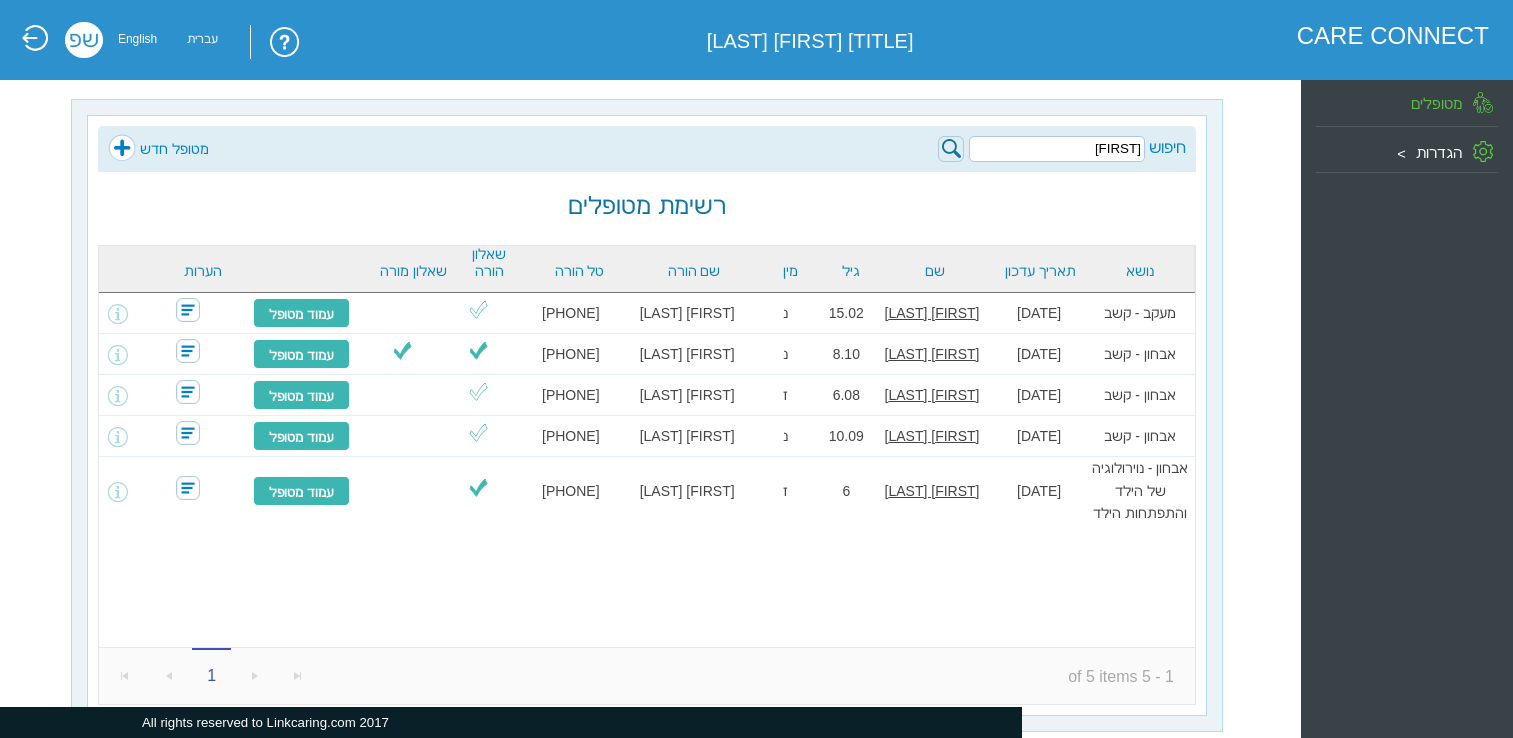 paste on "גם סינ" 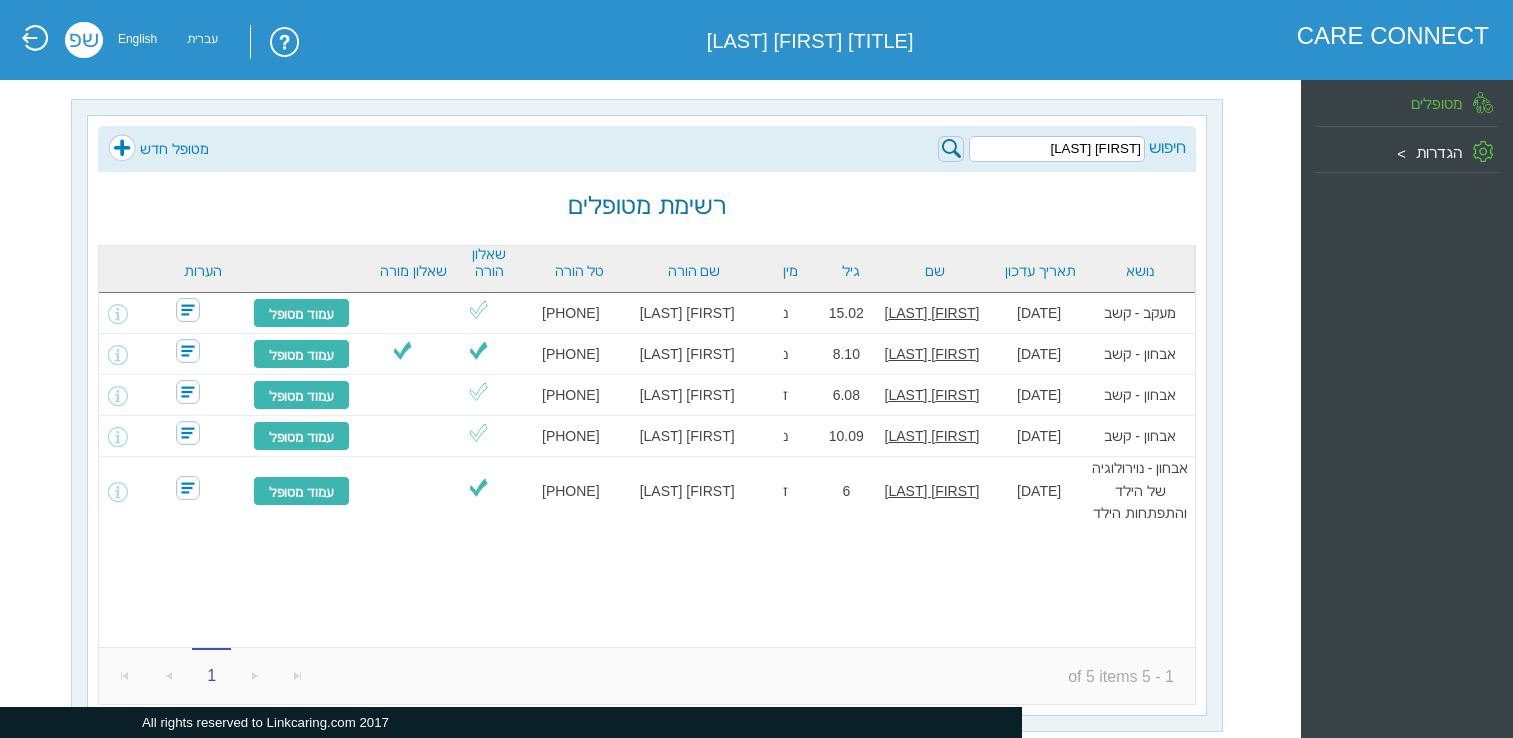 type on "אגם סיני" 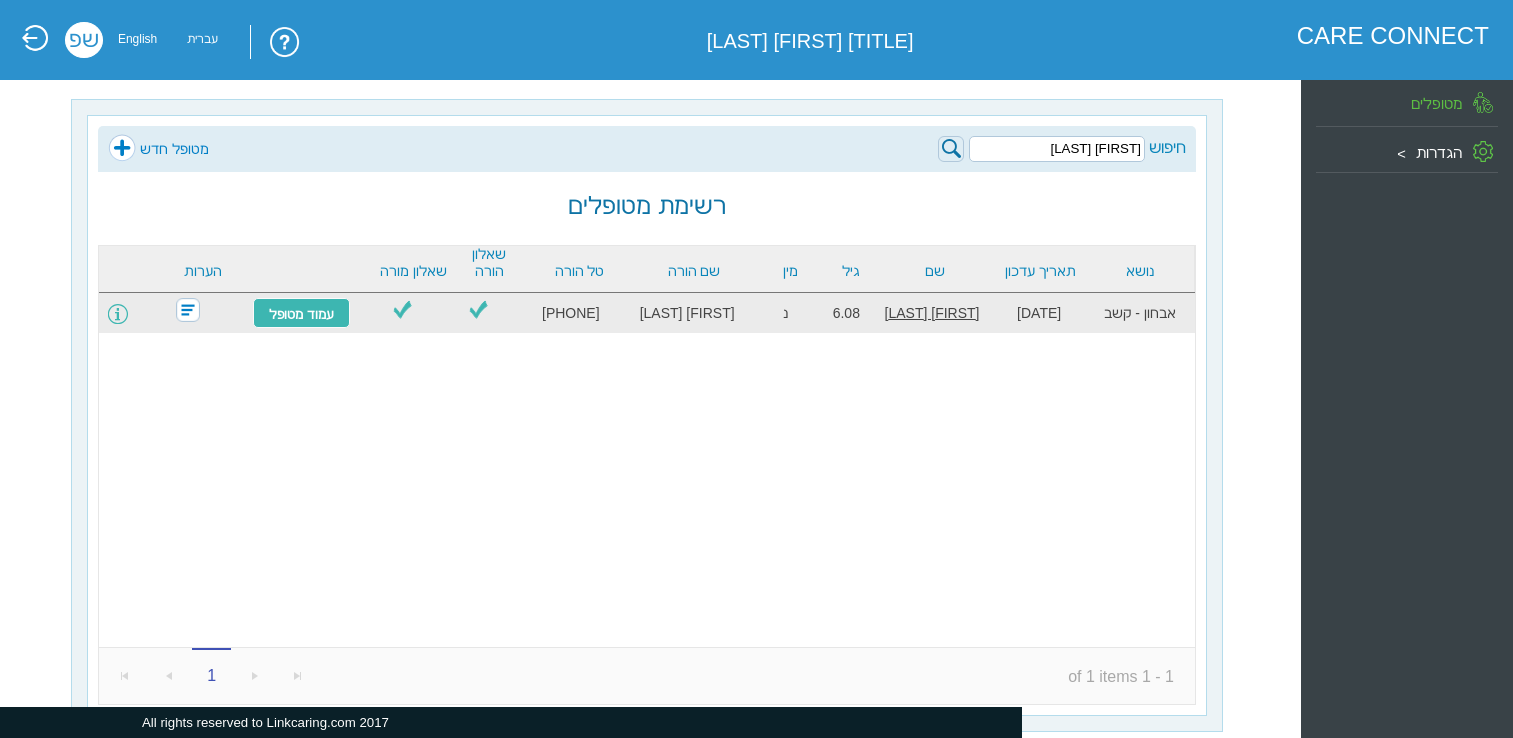 click at bounding box center (118, 314) 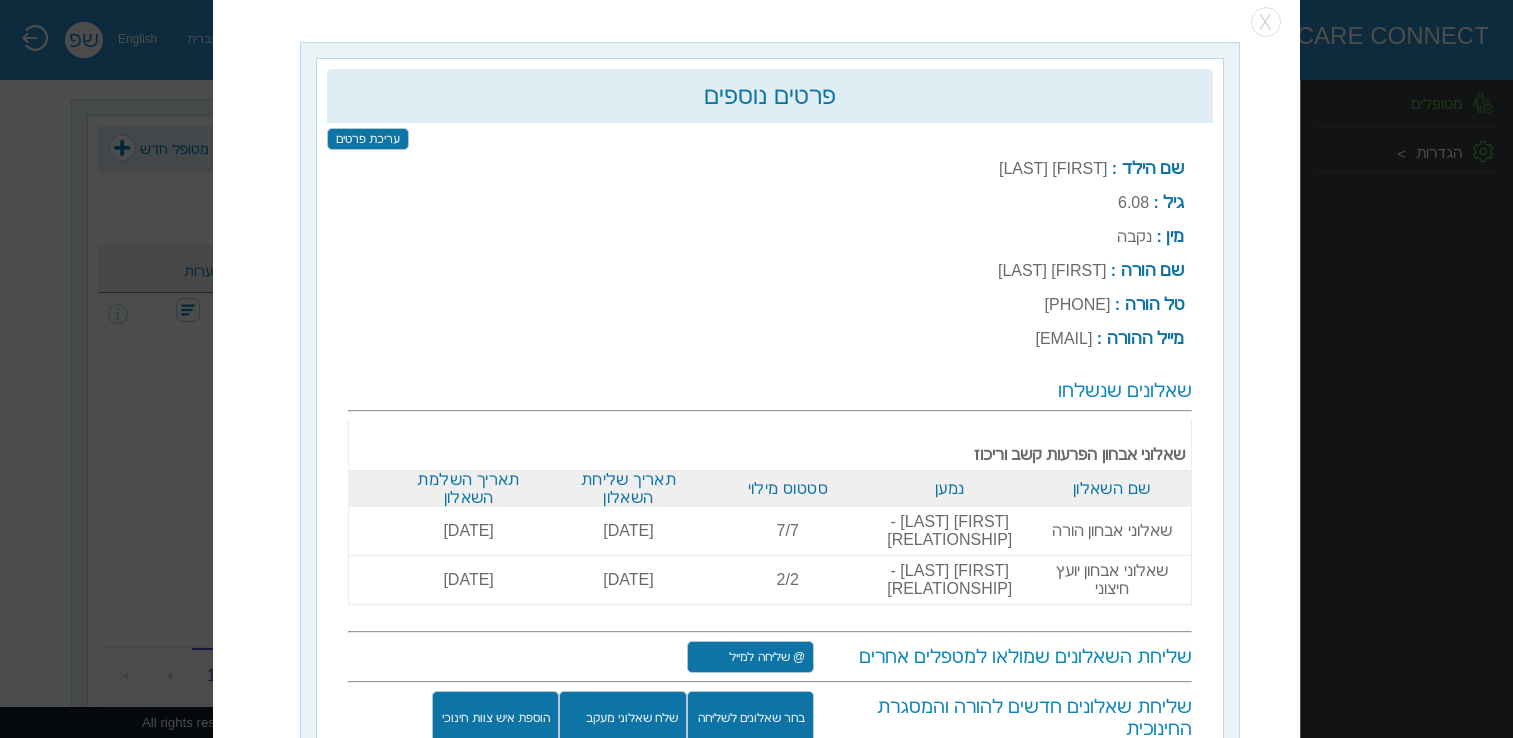 scroll, scrollTop: 25, scrollLeft: 0, axis: vertical 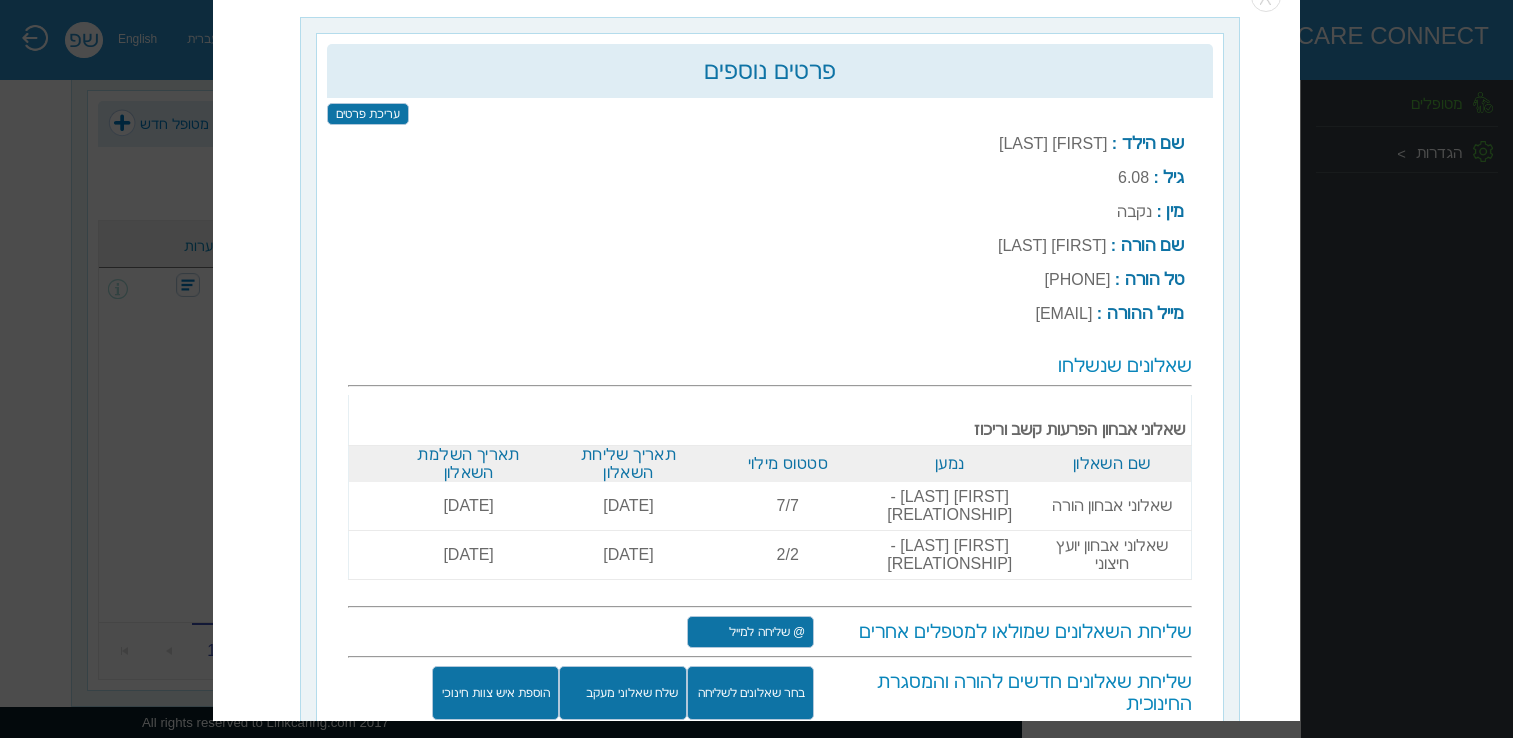 click on "שלח שאלוני מעקב" at bounding box center (623, 694) 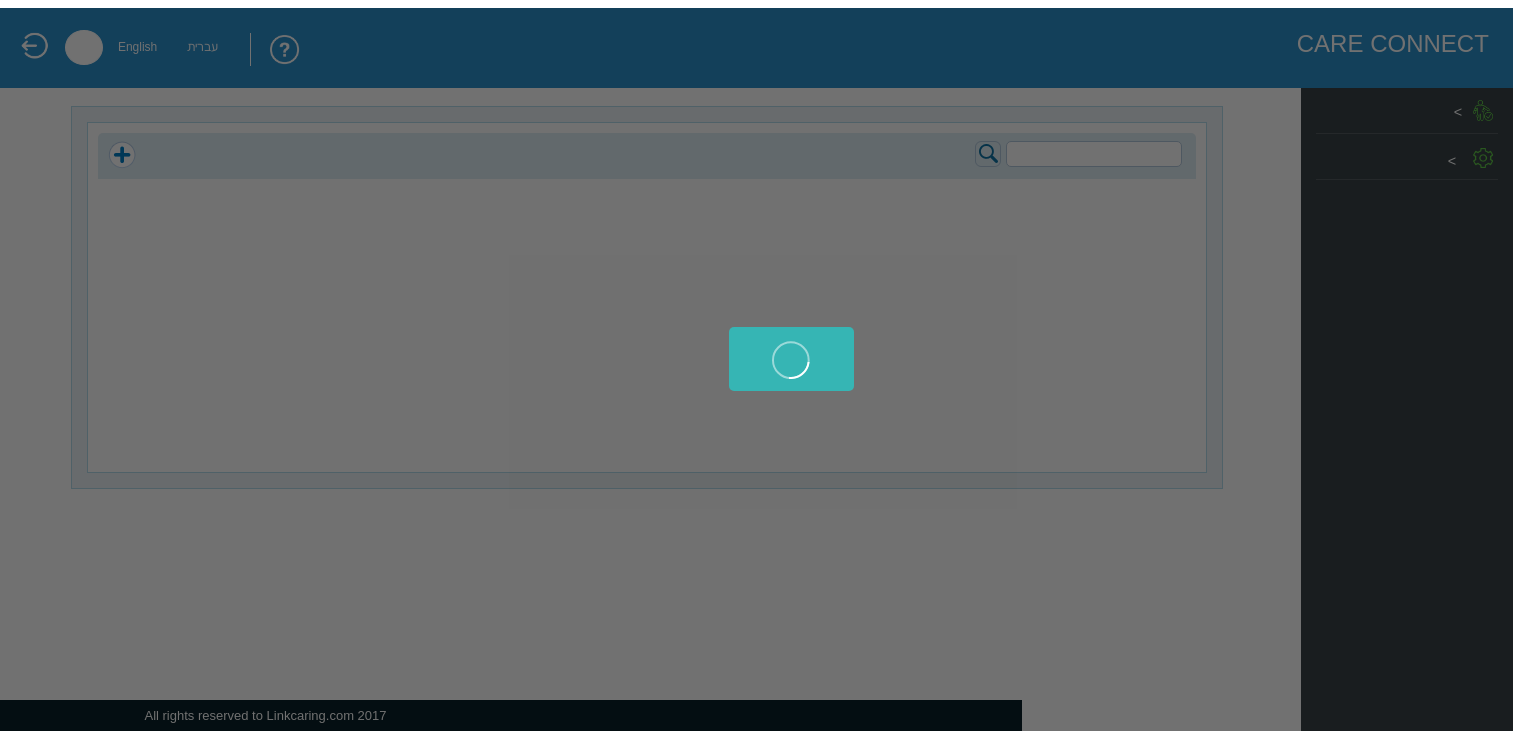 scroll, scrollTop: 0, scrollLeft: 0, axis: both 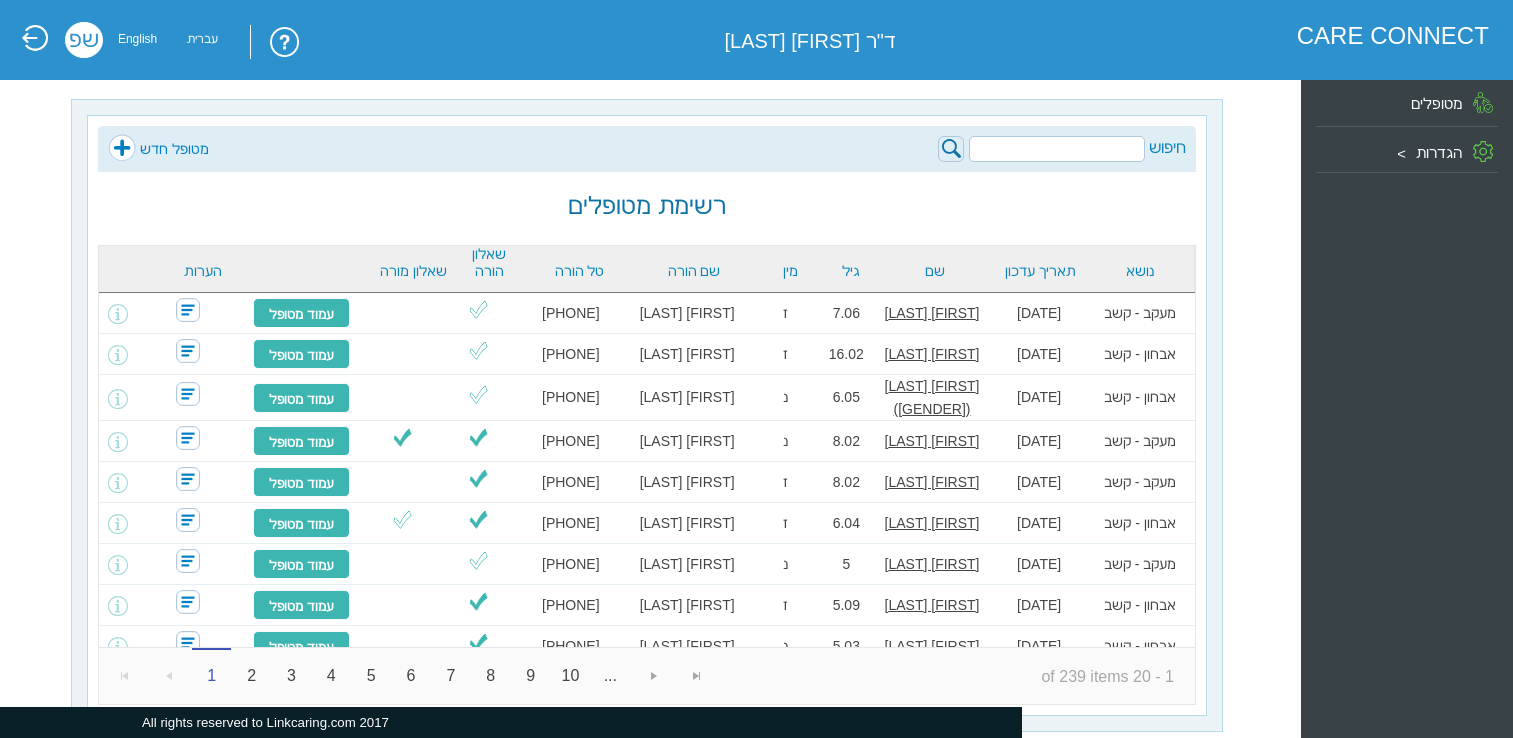 click at bounding box center (1057, 149) 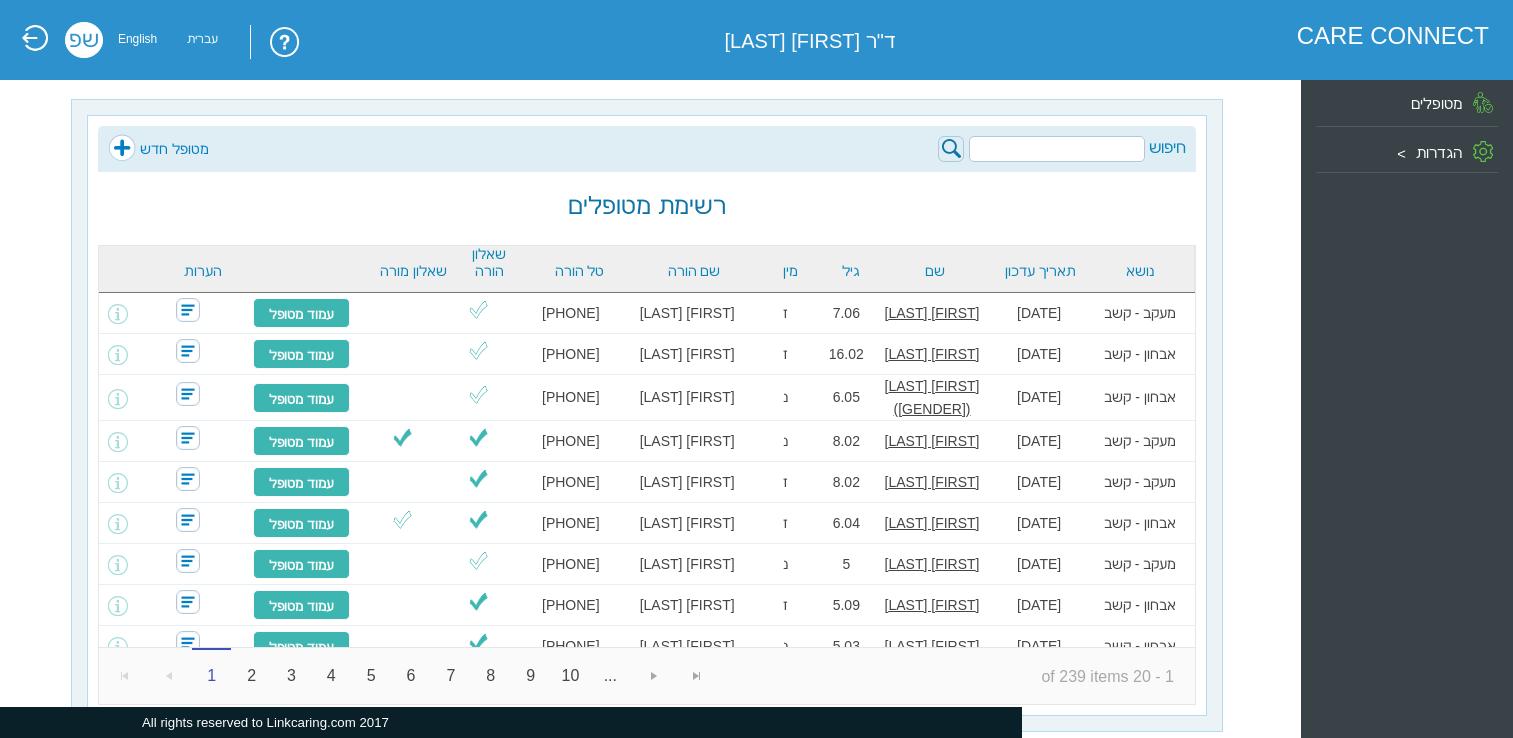 paste on "[FIRST] [LAST]" 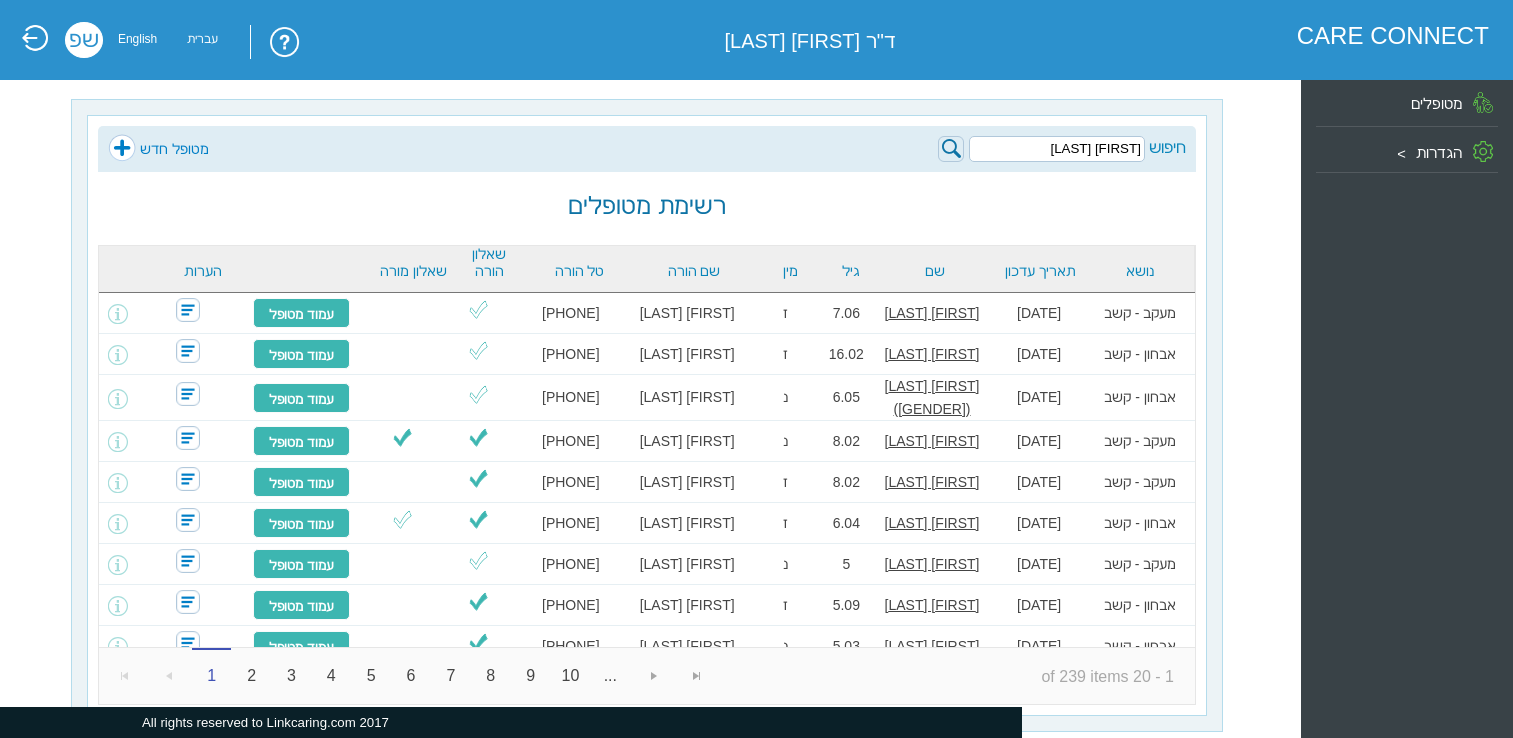 type on "[FIRST] [LAST]" 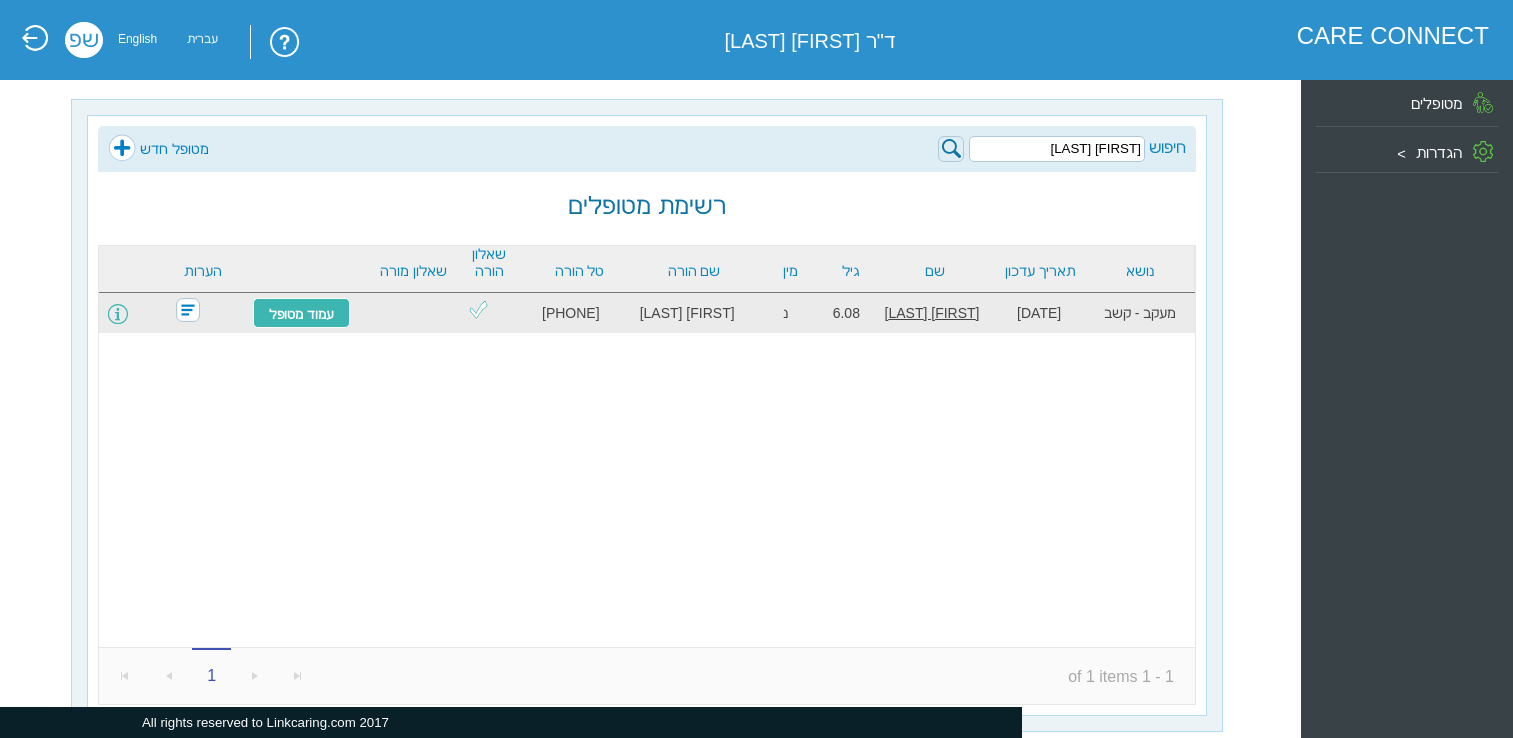 click at bounding box center (118, 314) 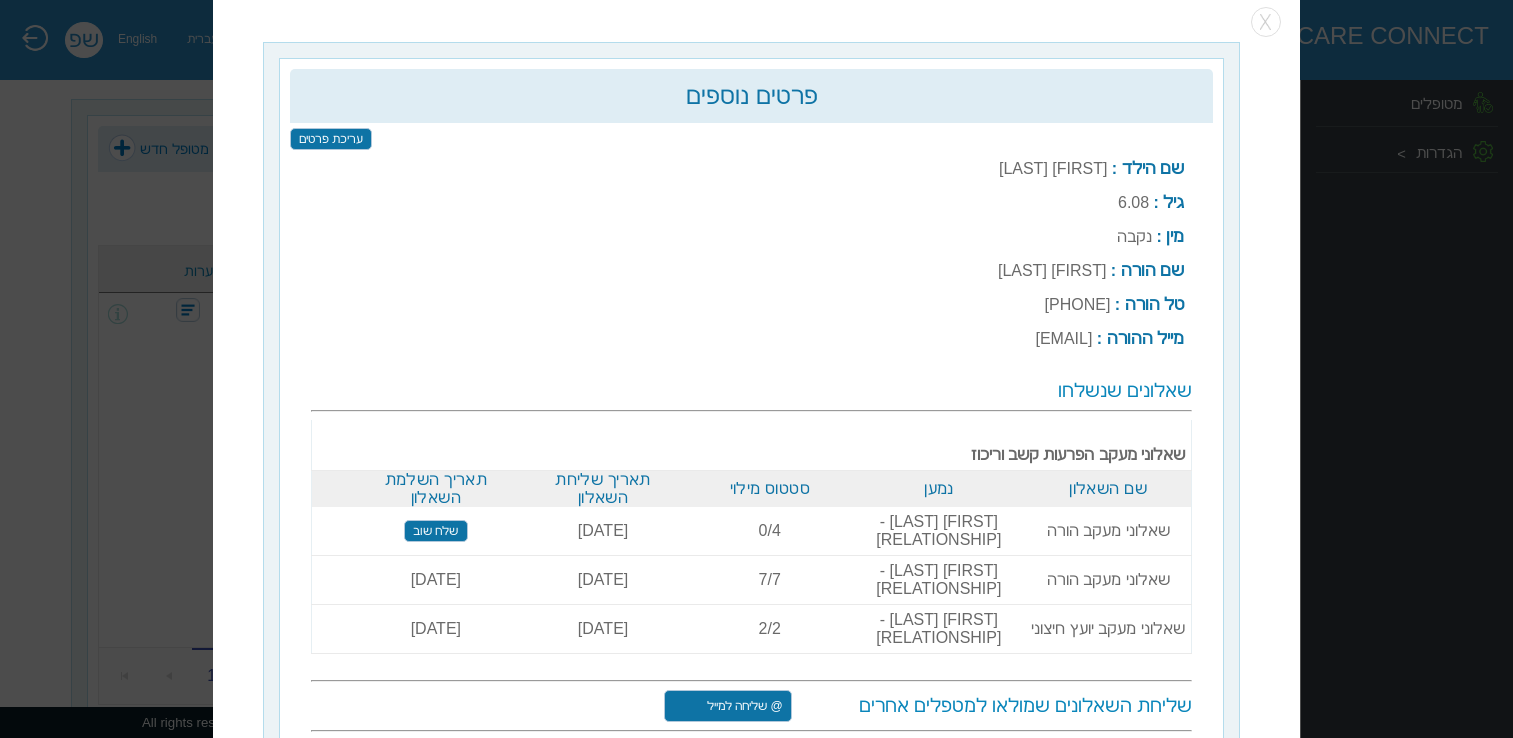 scroll, scrollTop: 25, scrollLeft: 0, axis: vertical 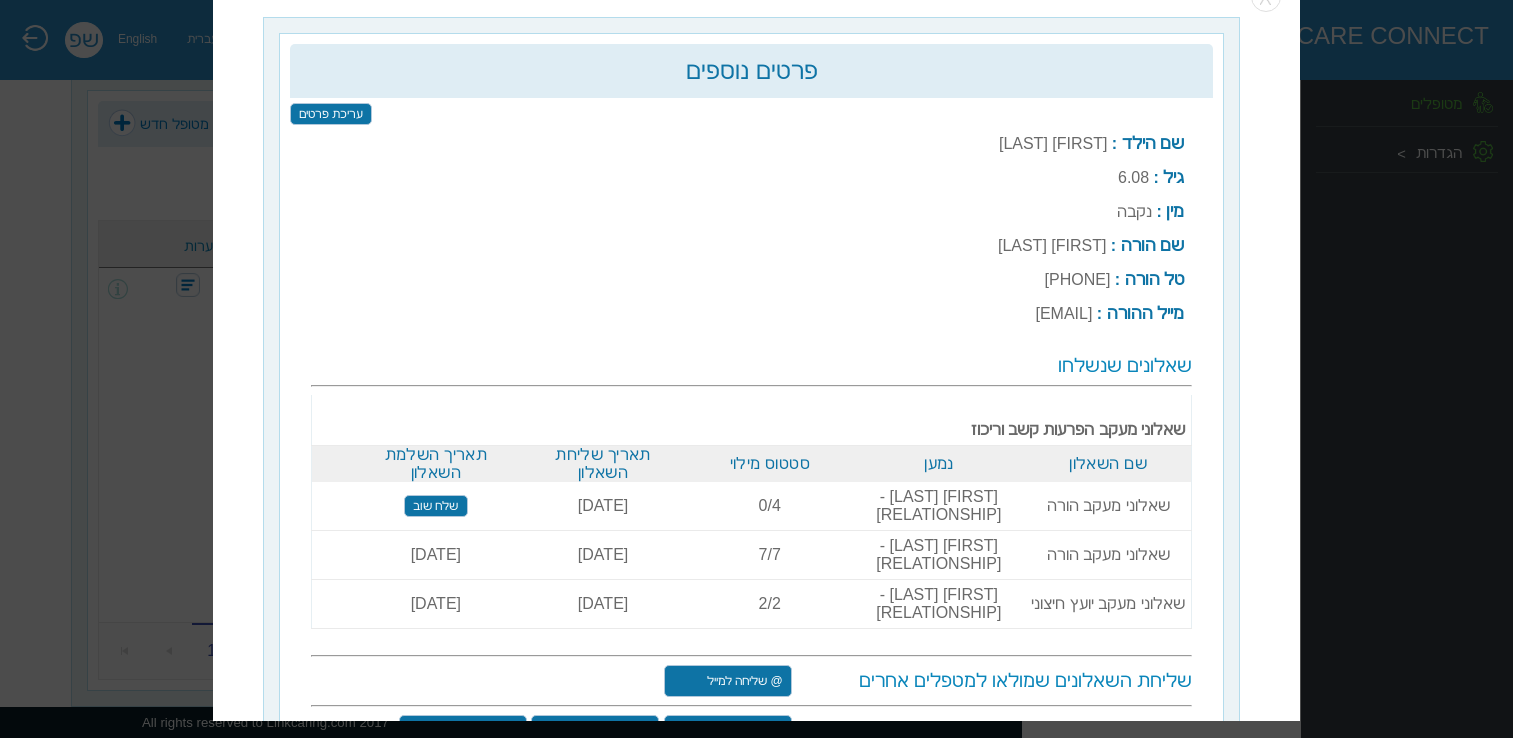 click on "שלח שוב" at bounding box center (435, 507) 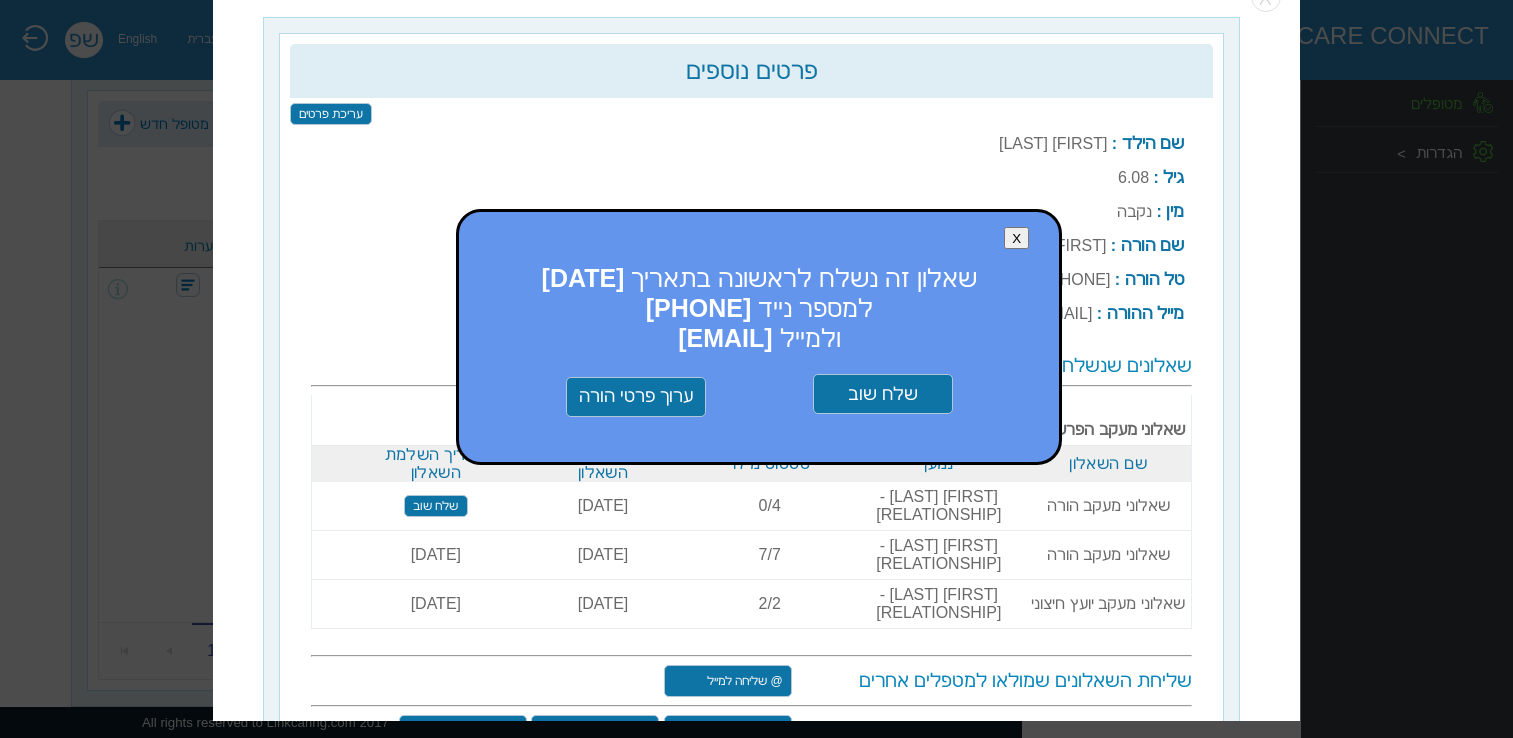 click on "שלח שוב" at bounding box center [883, 395] 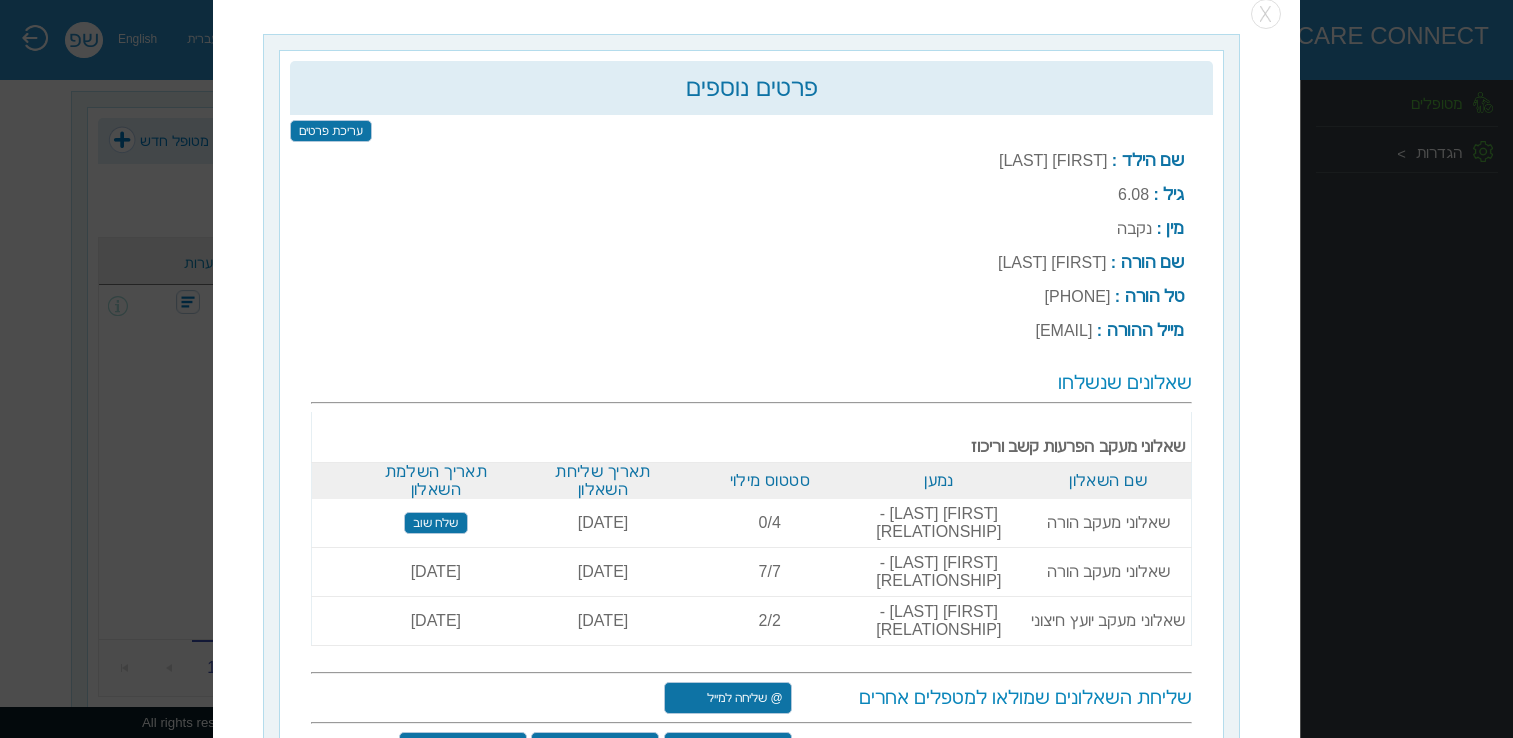 scroll, scrollTop: 0, scrollLeft: 0, axis: both 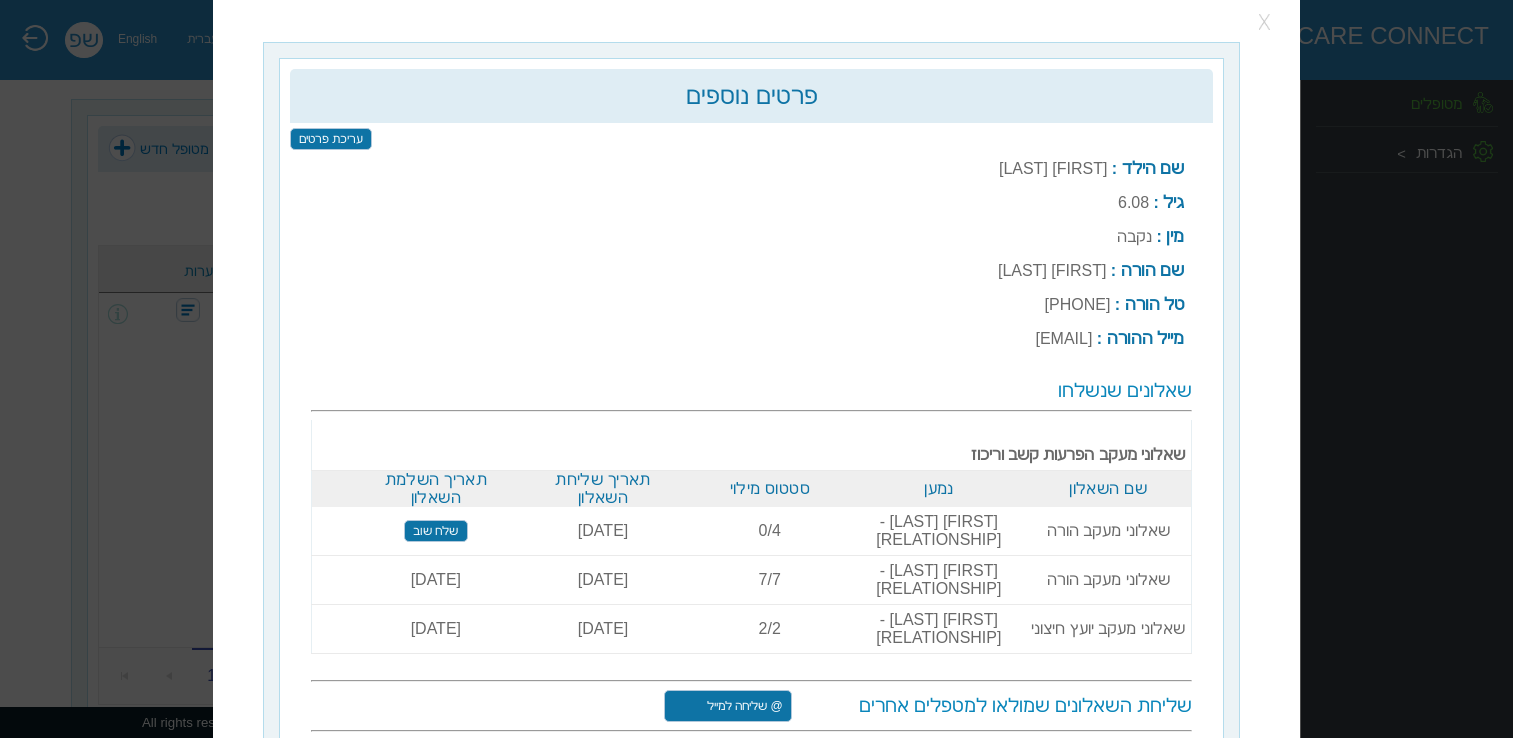 click at bounding box center [1266, 23] 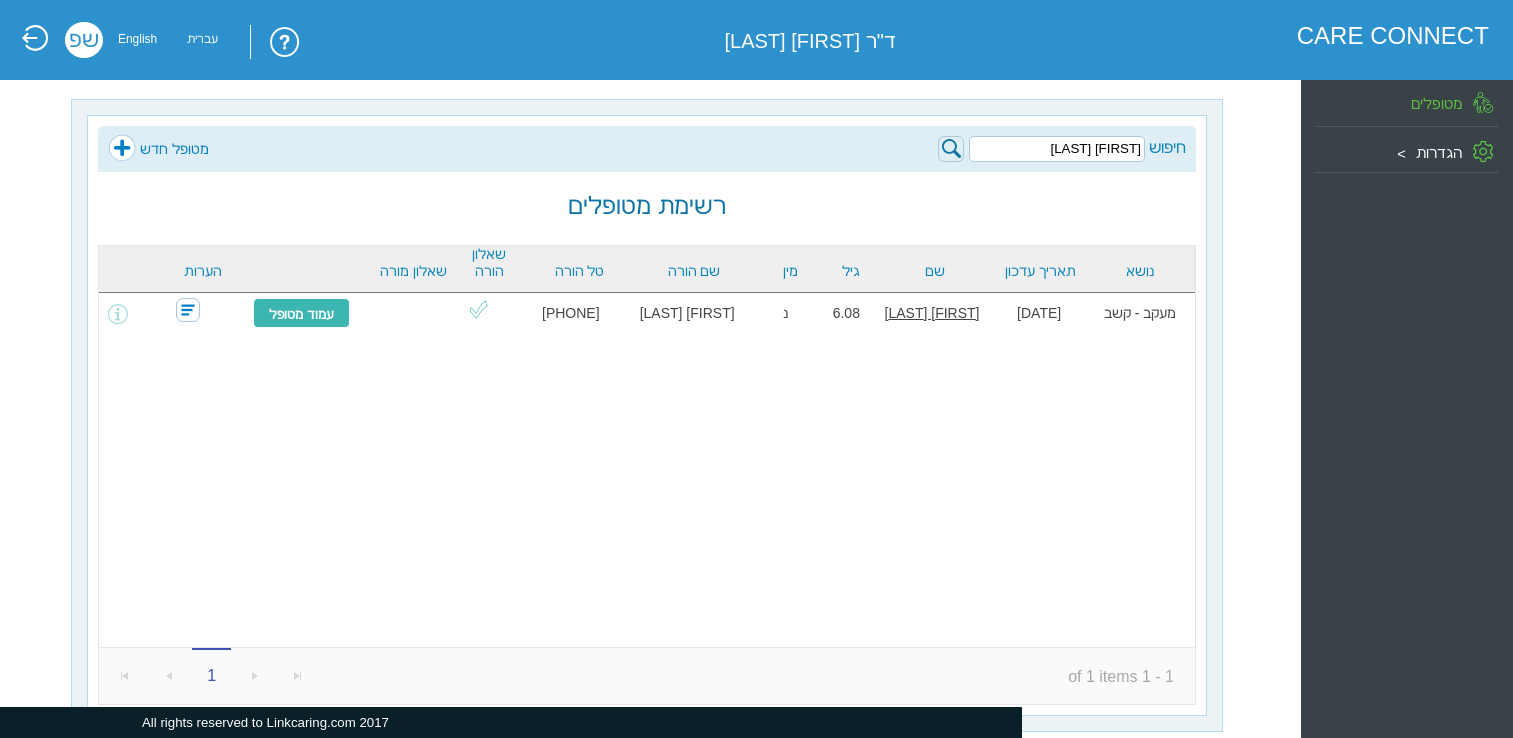 click on "1 1 1 - 1 of 1 items" at bounding box center (647, 675) 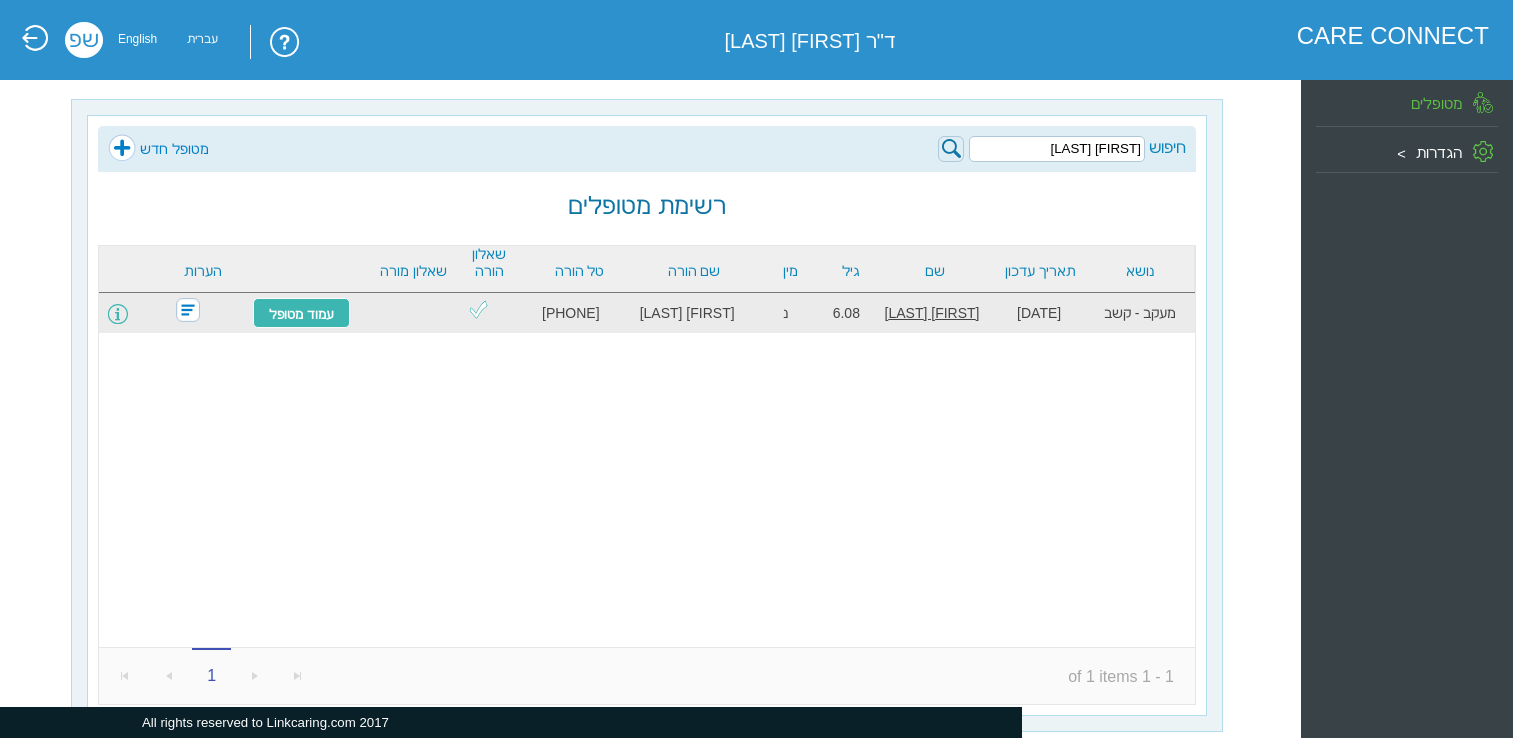 click at bounding box center [118, 314] 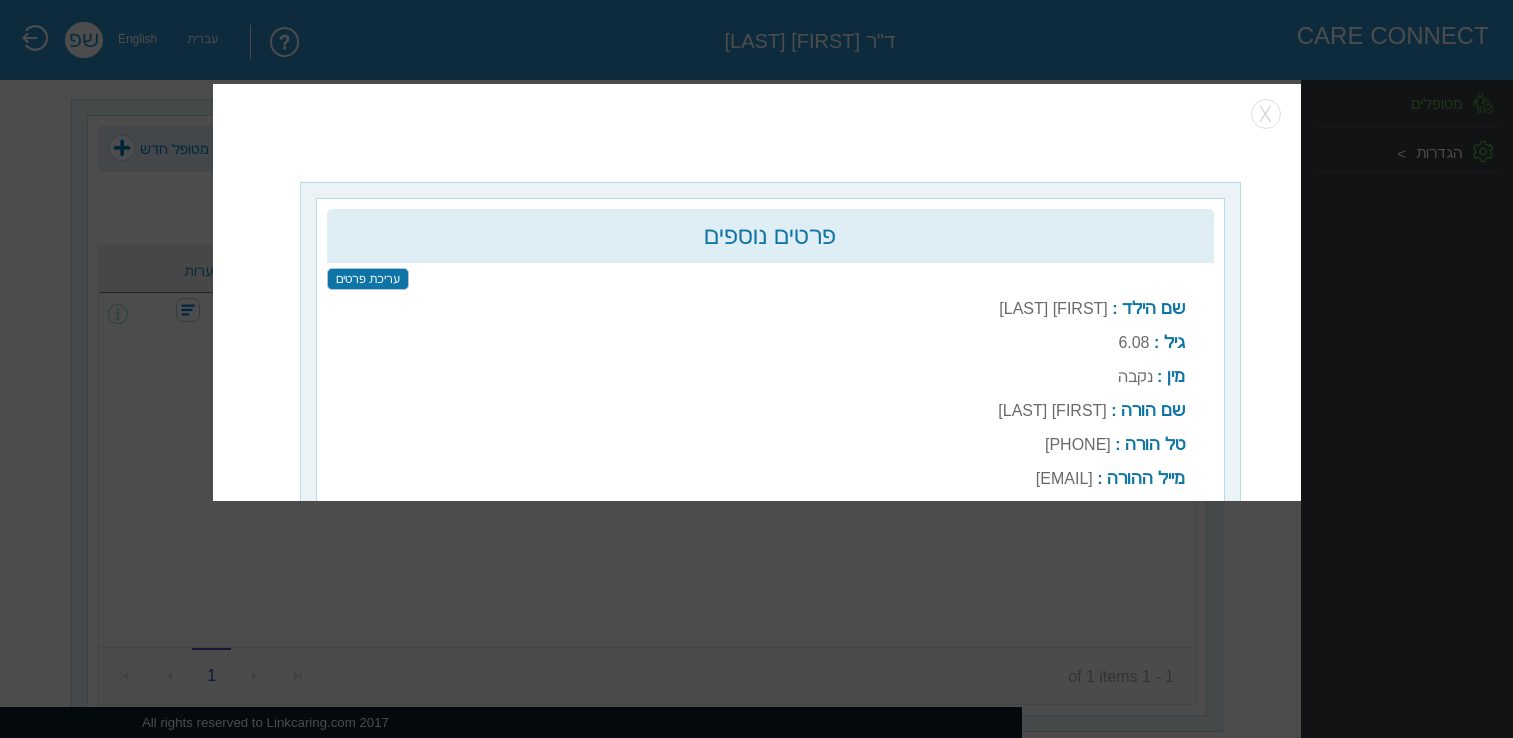scroll, scrollTop: 25, scrollLeft: 0, axis: vertical 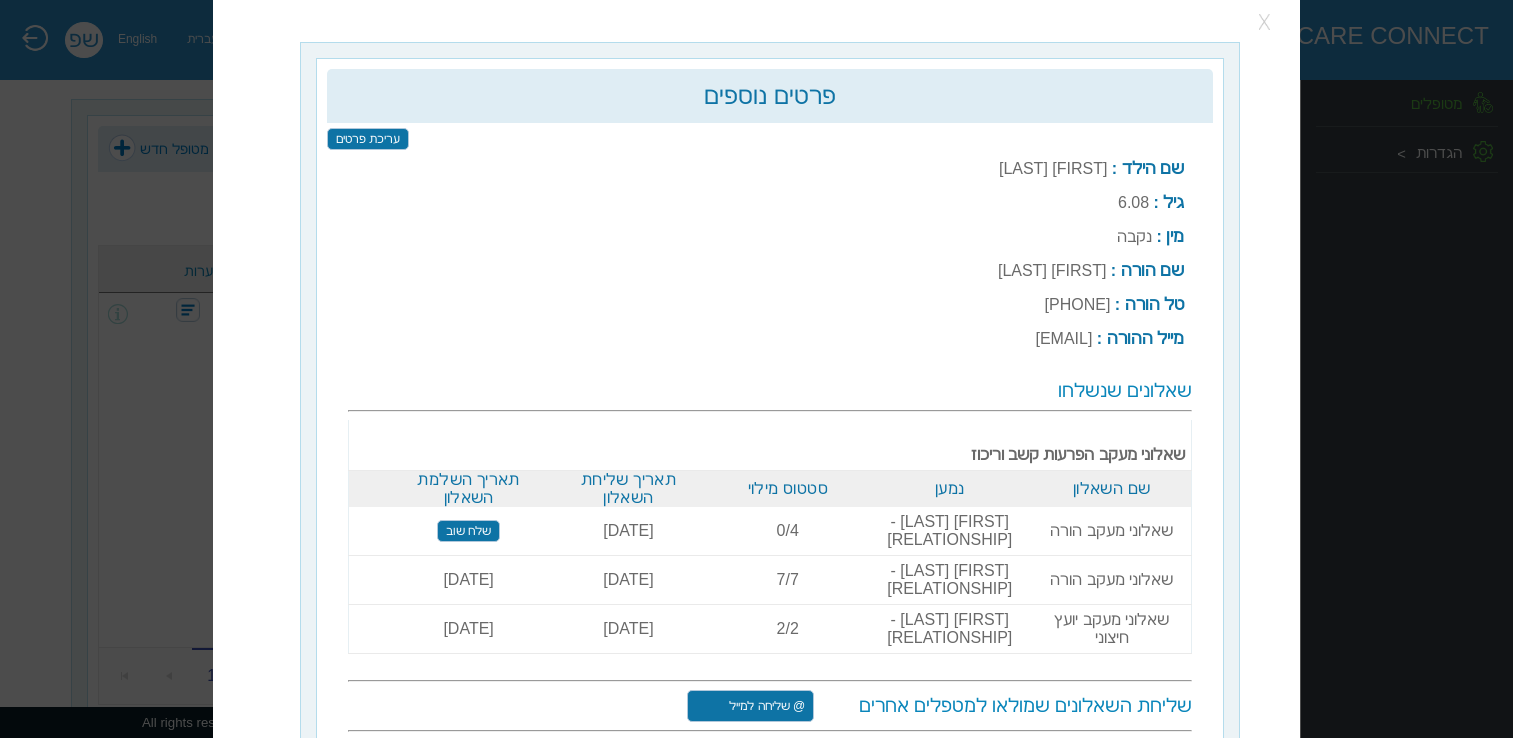 click at bounding box center (1266, 23) 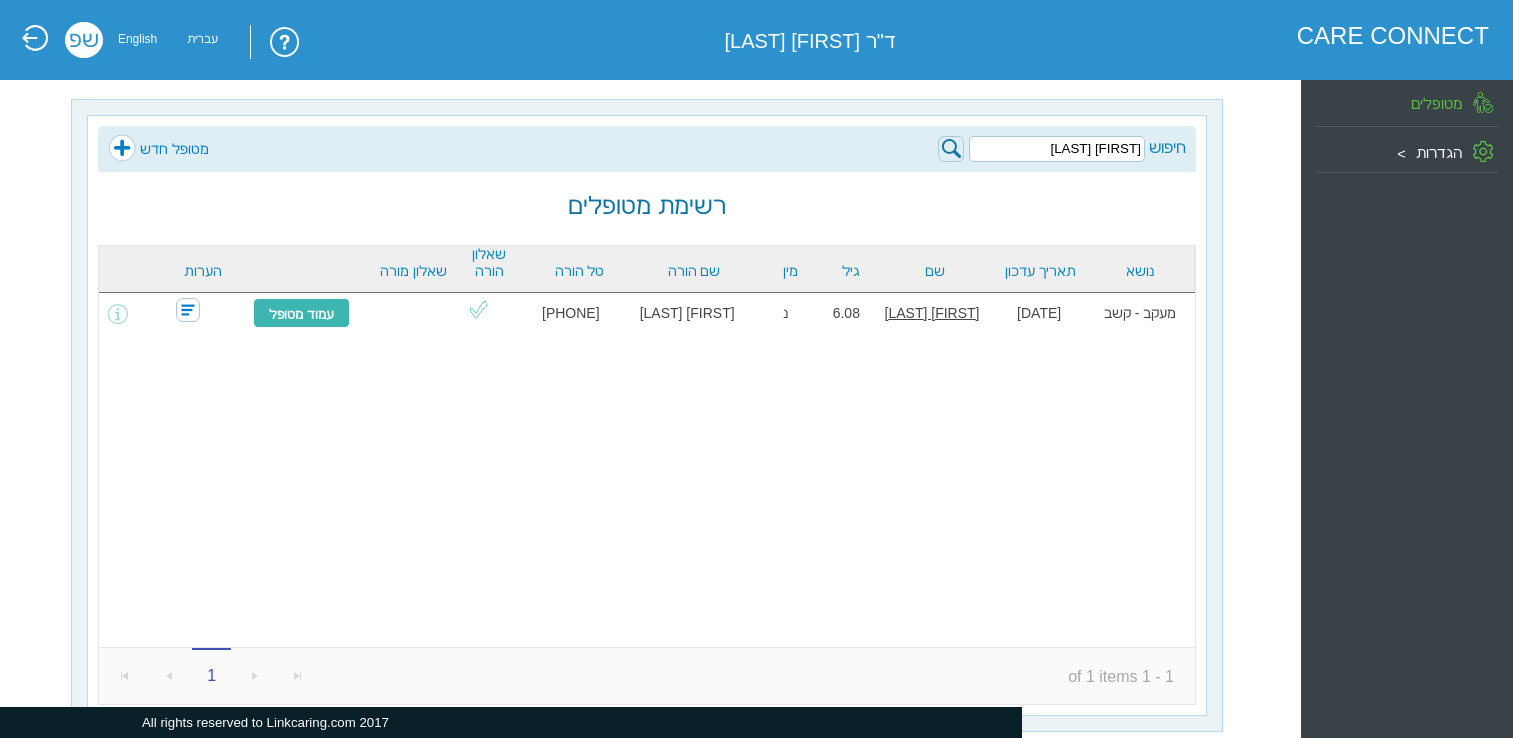 drag, startPoint x: 1075, startPoint y: 146, endPoint x: 1168, endPoint y: 146, distance: 93 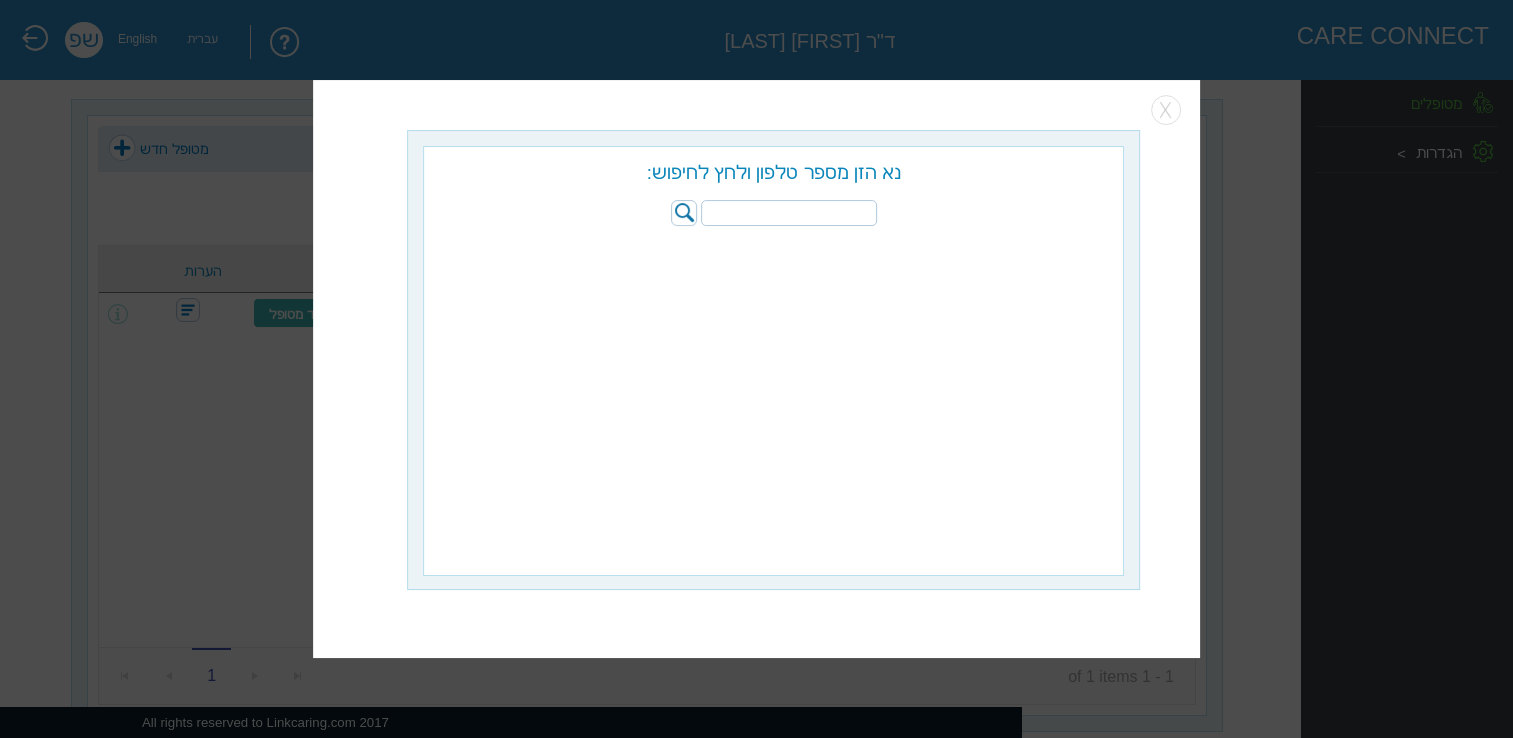 paste on "054-2057000" 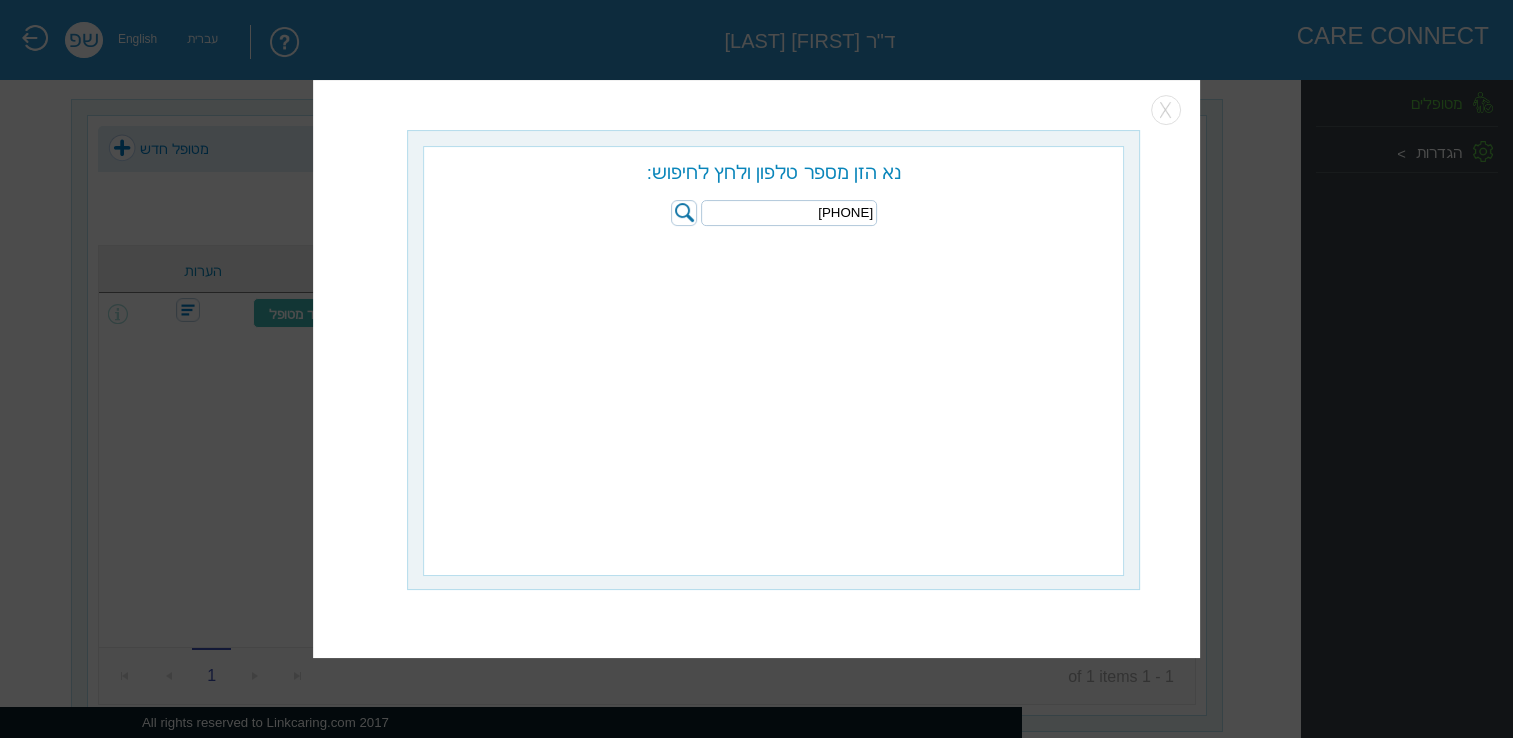 type on "054-2057000" 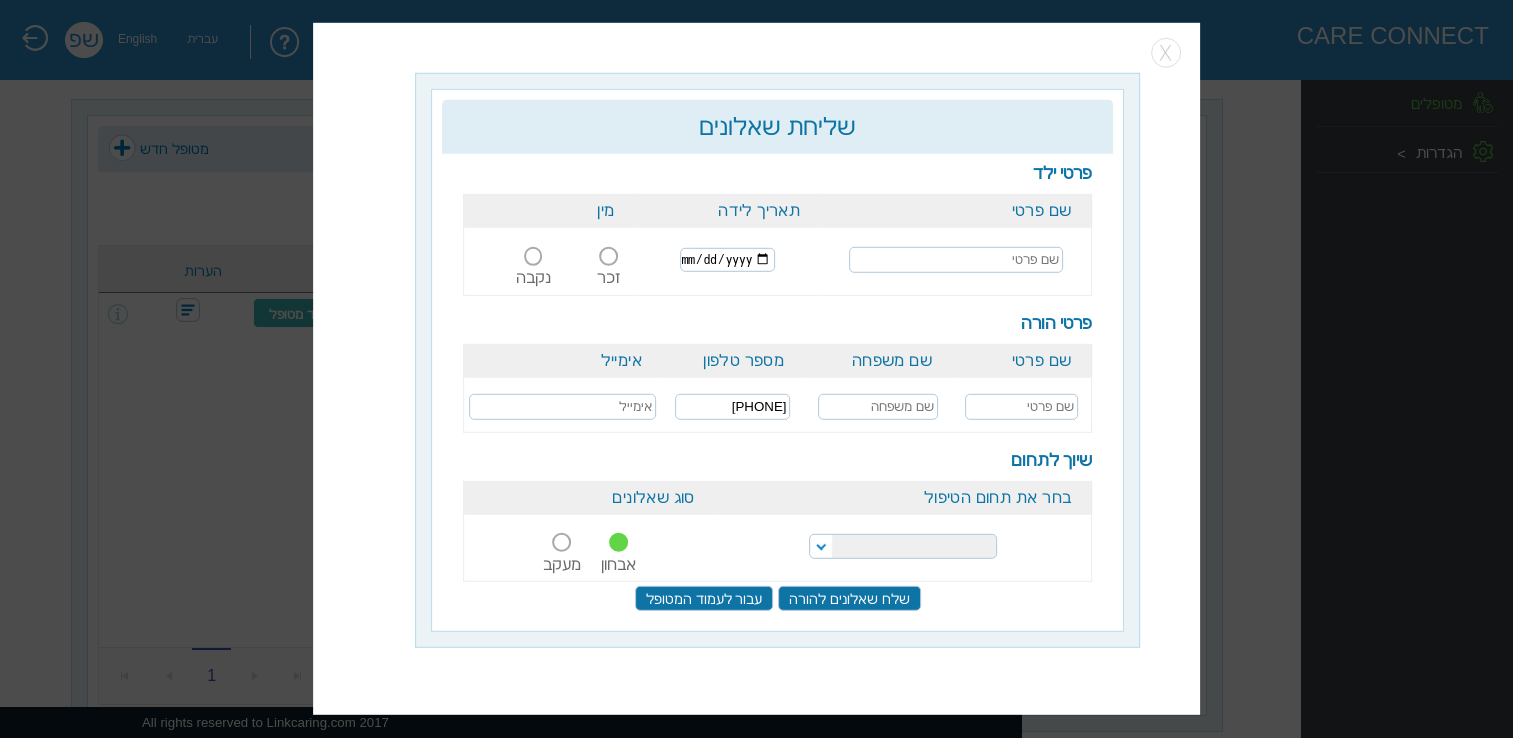 click at bounding box center (956, 260) 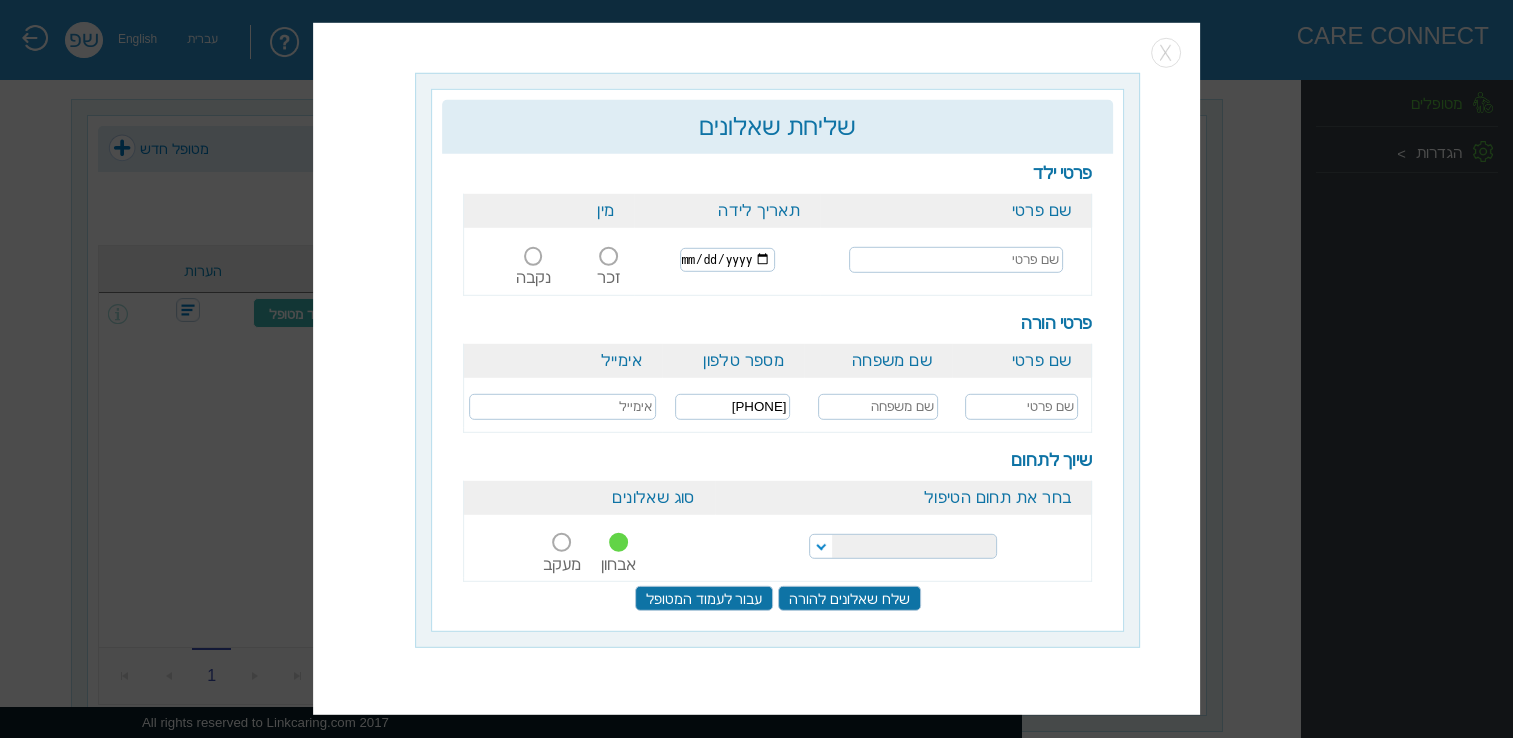 paste on "[FIRST] [FIRST] [LAST]" 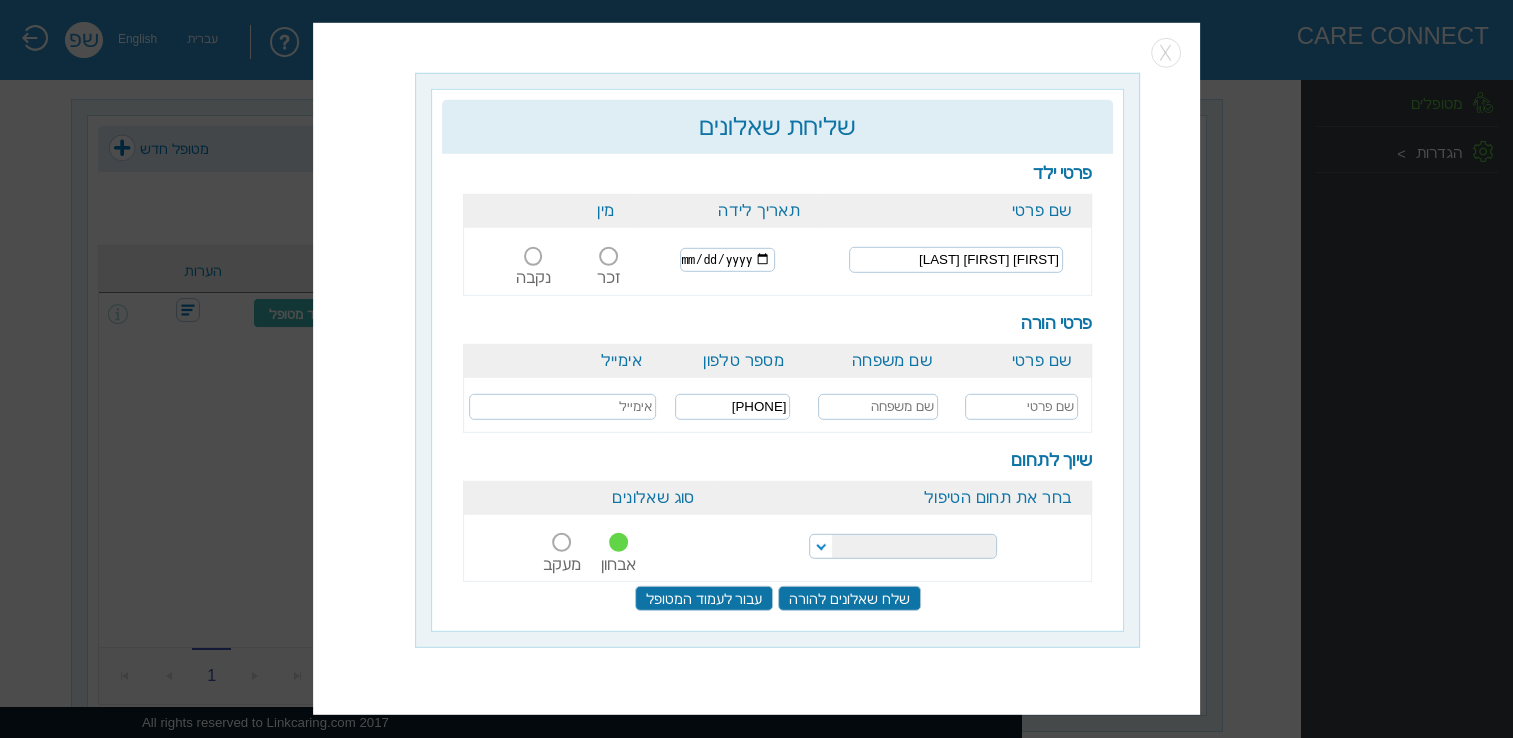 type on "[FIRST] [FIRST] [LAST]" 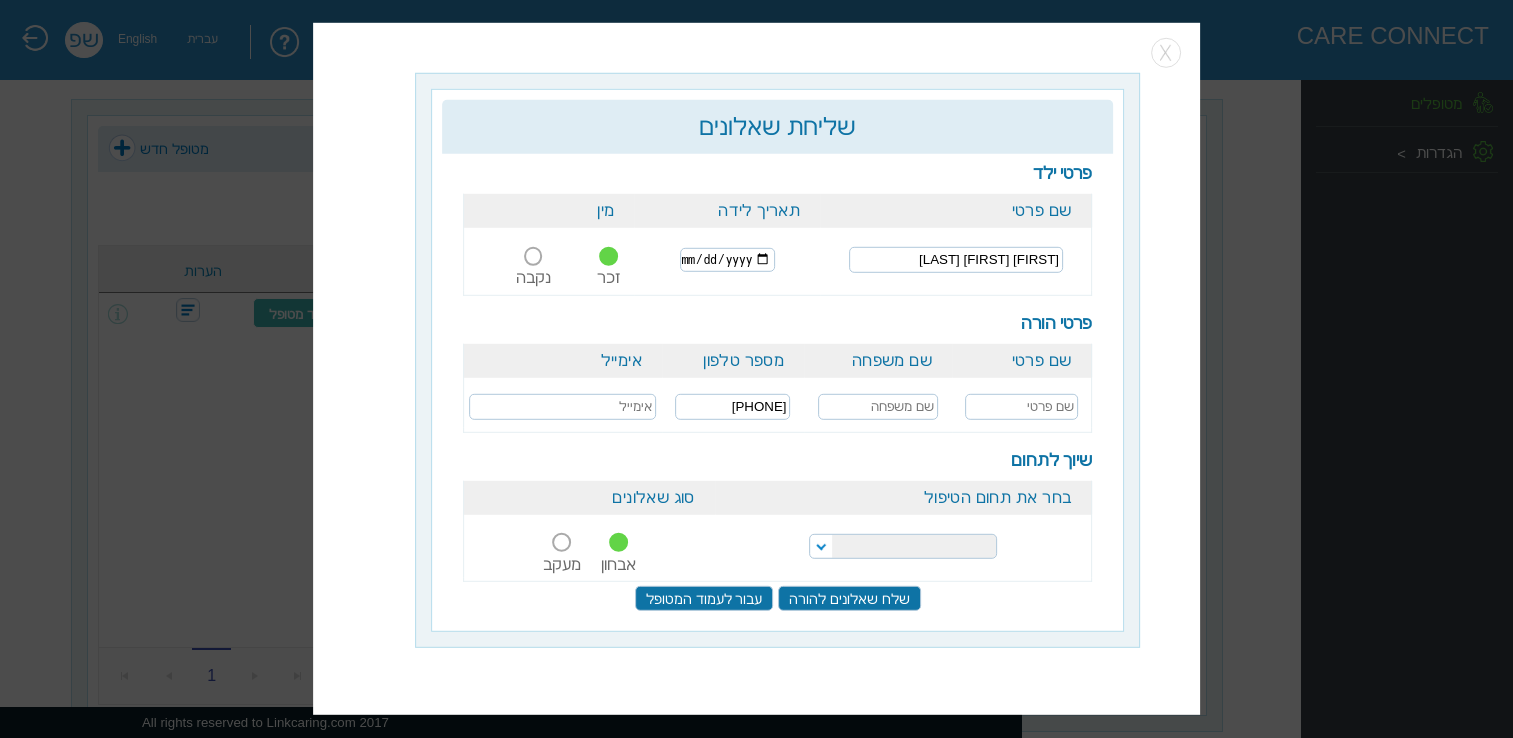 click on "הפרעות קשב וריכוז נוירולוגיה של הילד והתפתחות הילד התפתחות הילד התפתחות ותקשורת" at bounding box center [902, 545] 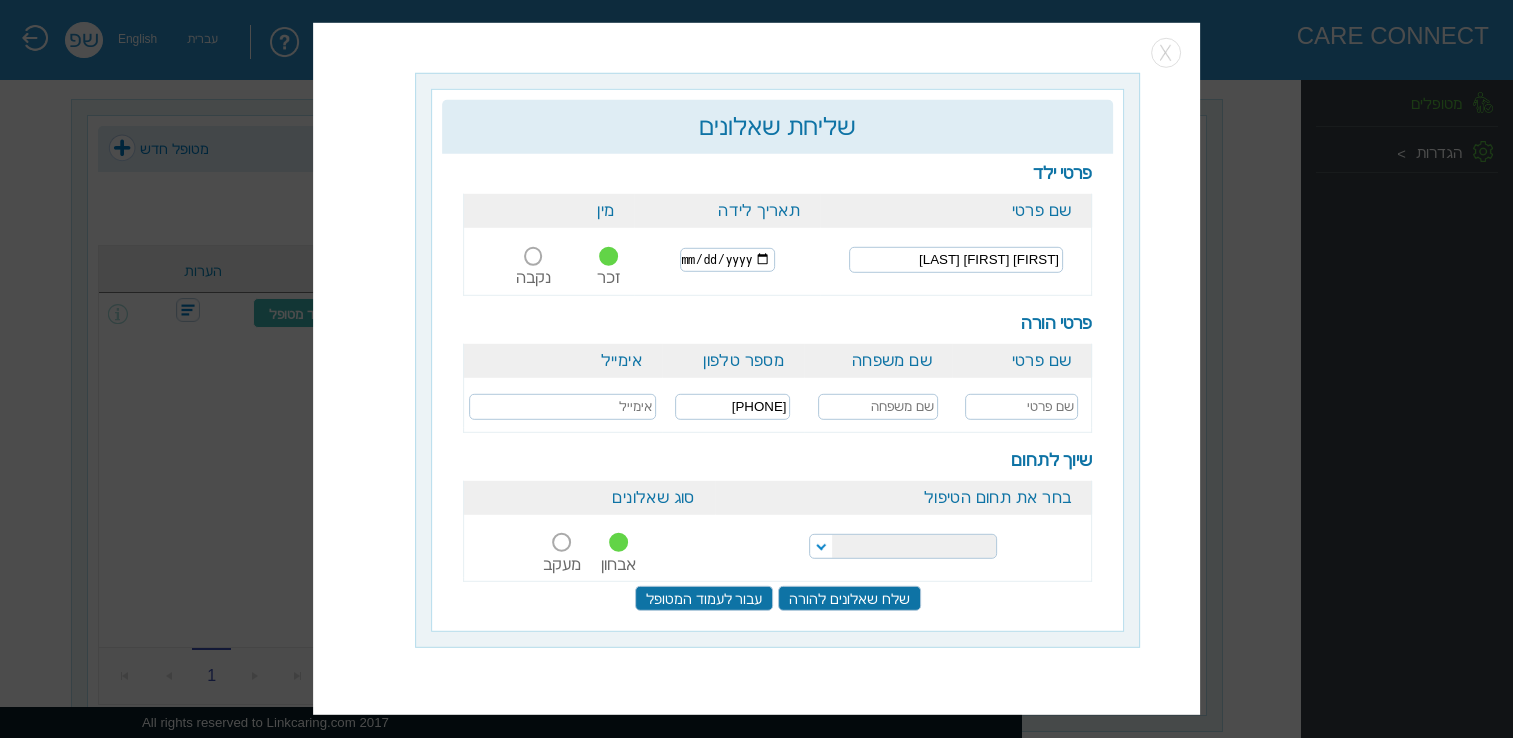 select on "20" 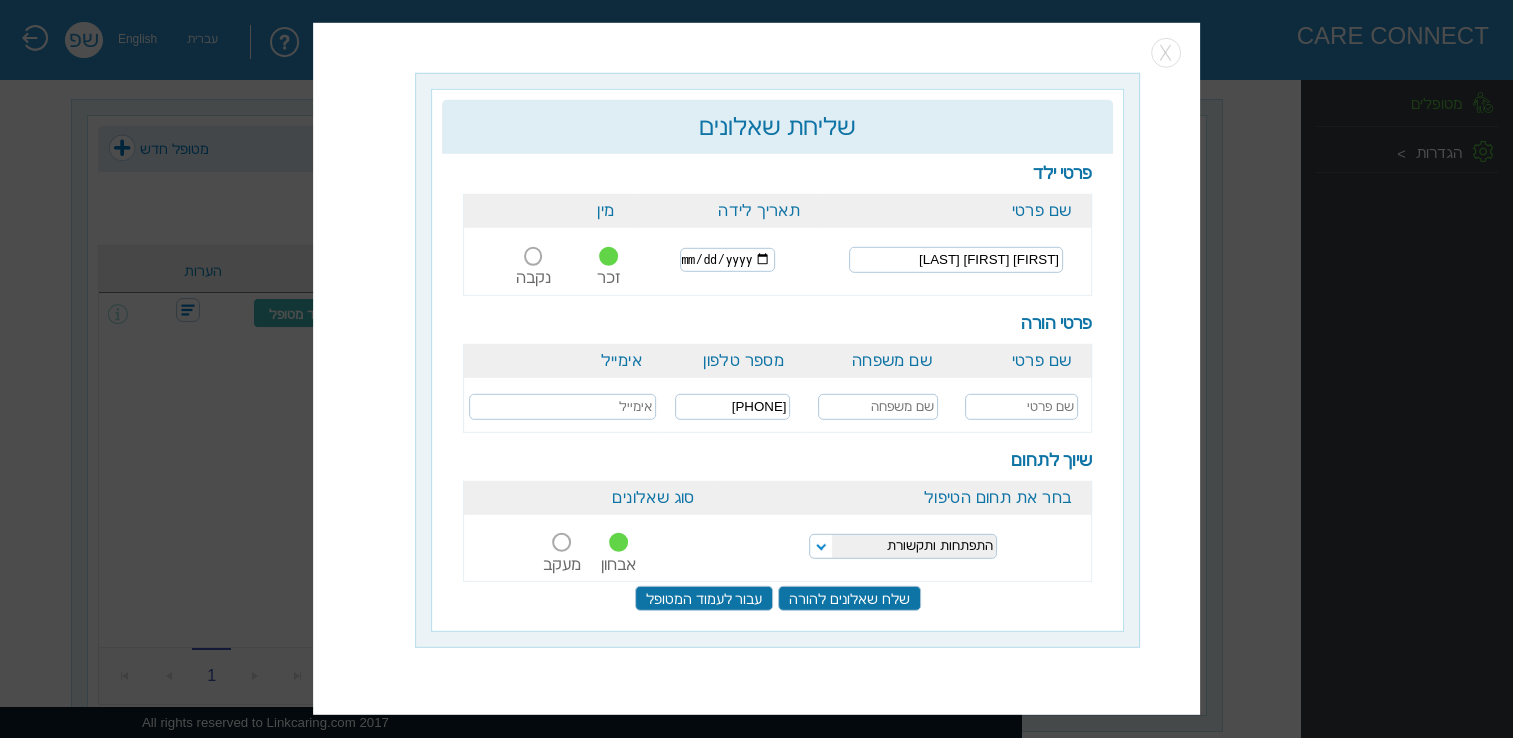 click on "הפרעות קשב וריכוז נוירולוגיה של הילד והתפתחות הילד התפתחות הילד התפתחות ותקשורת" at bounding box center (902, 545) 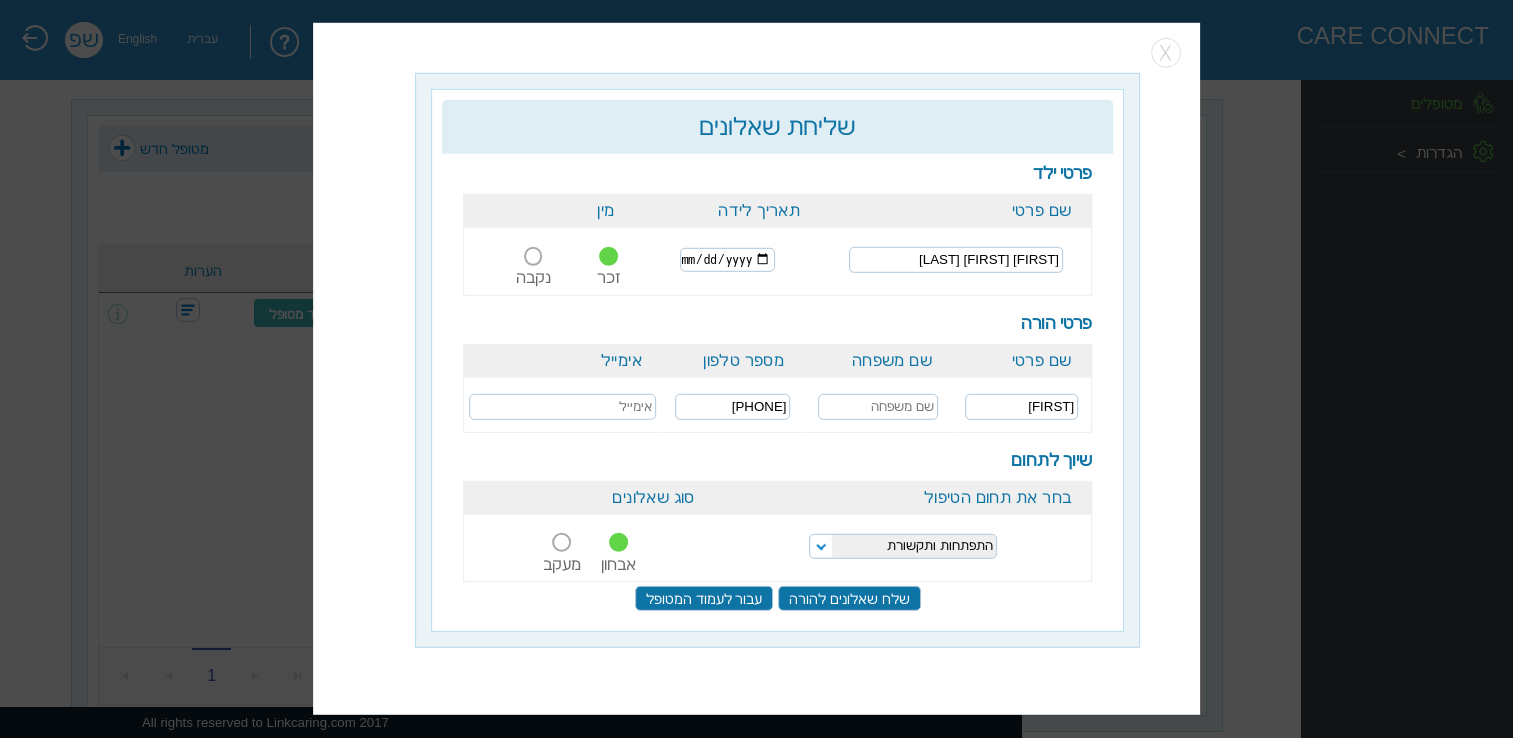 type on "שרה" 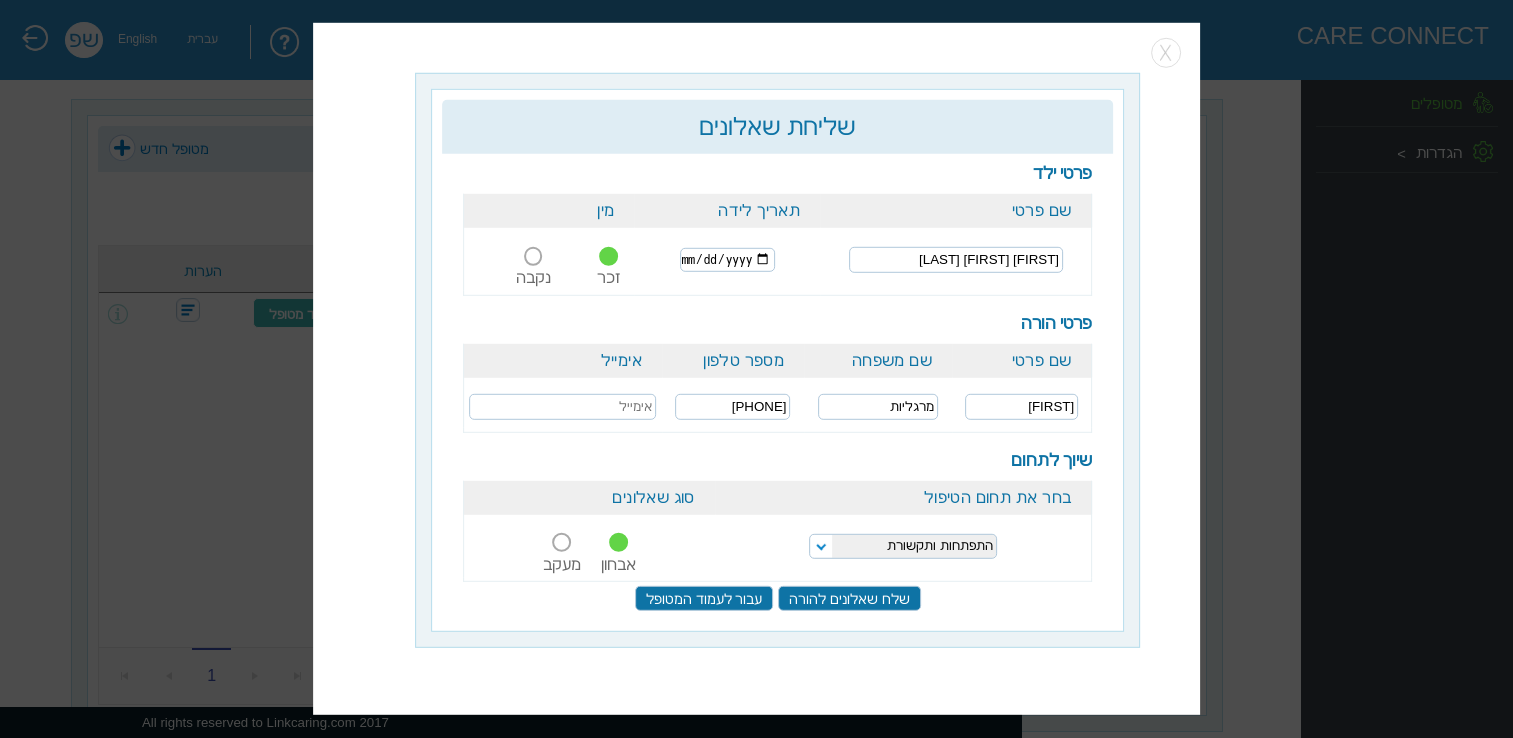 type on "מרגליות" 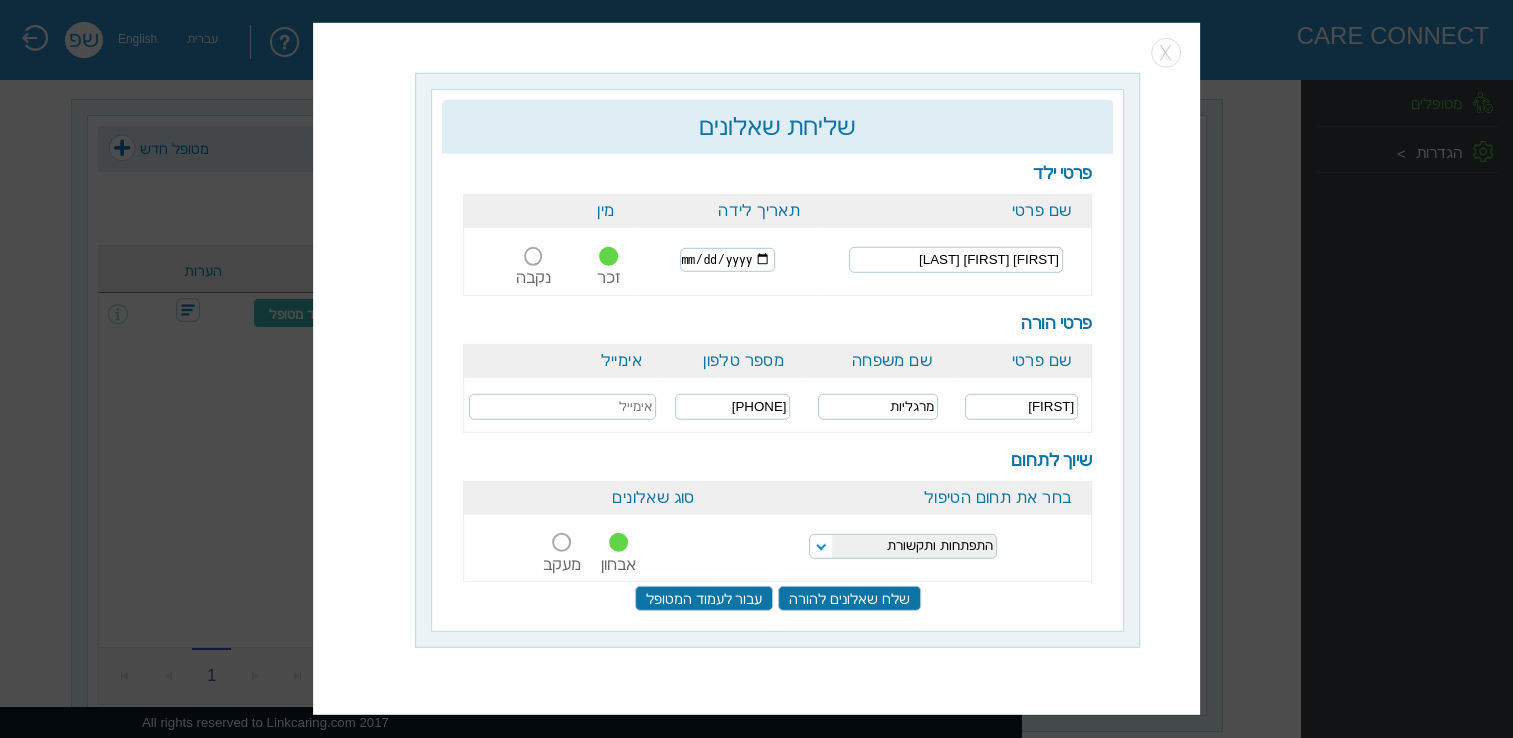 click at bounding box center [562, 406] 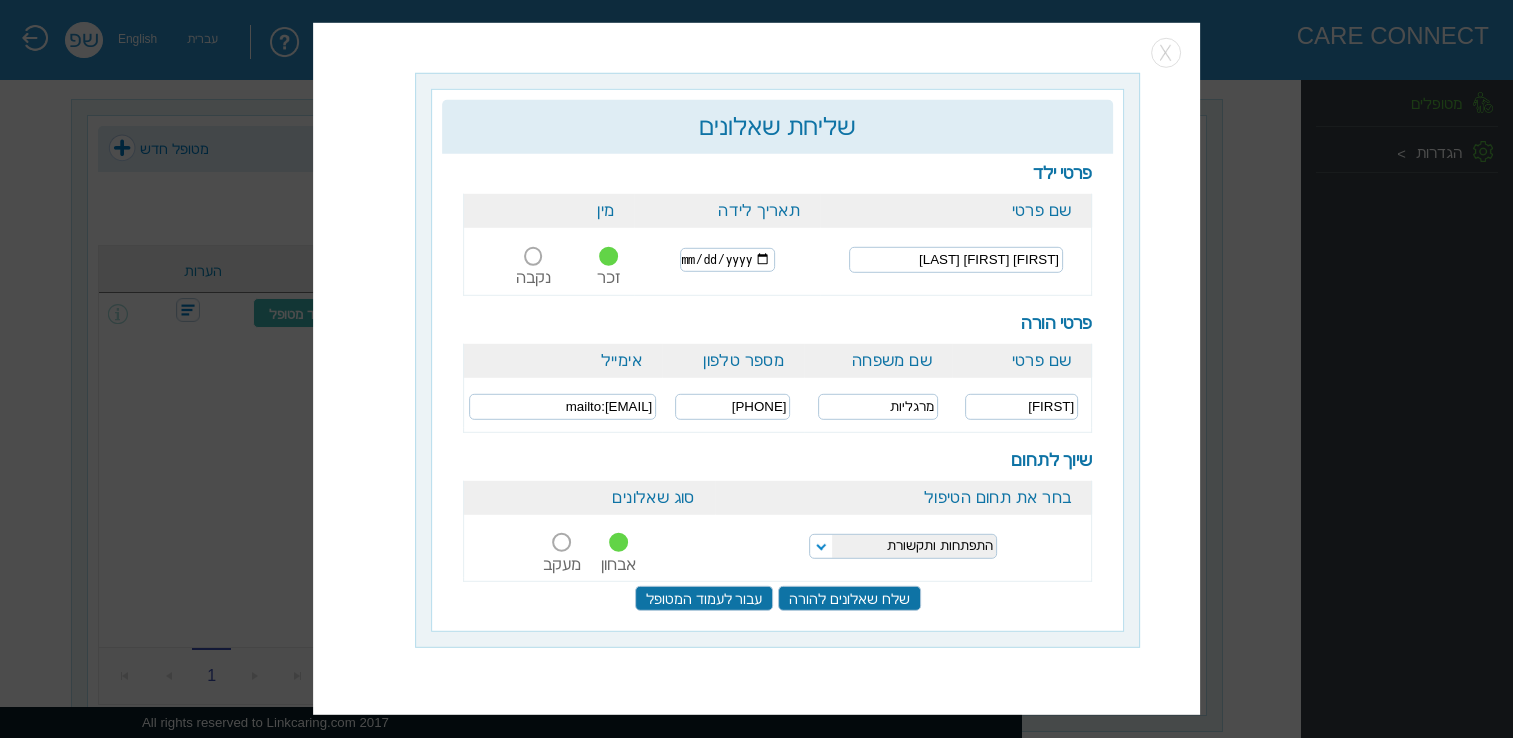 scroll, scrollTop: 0, scrollLeft: -14, axis: horizontal 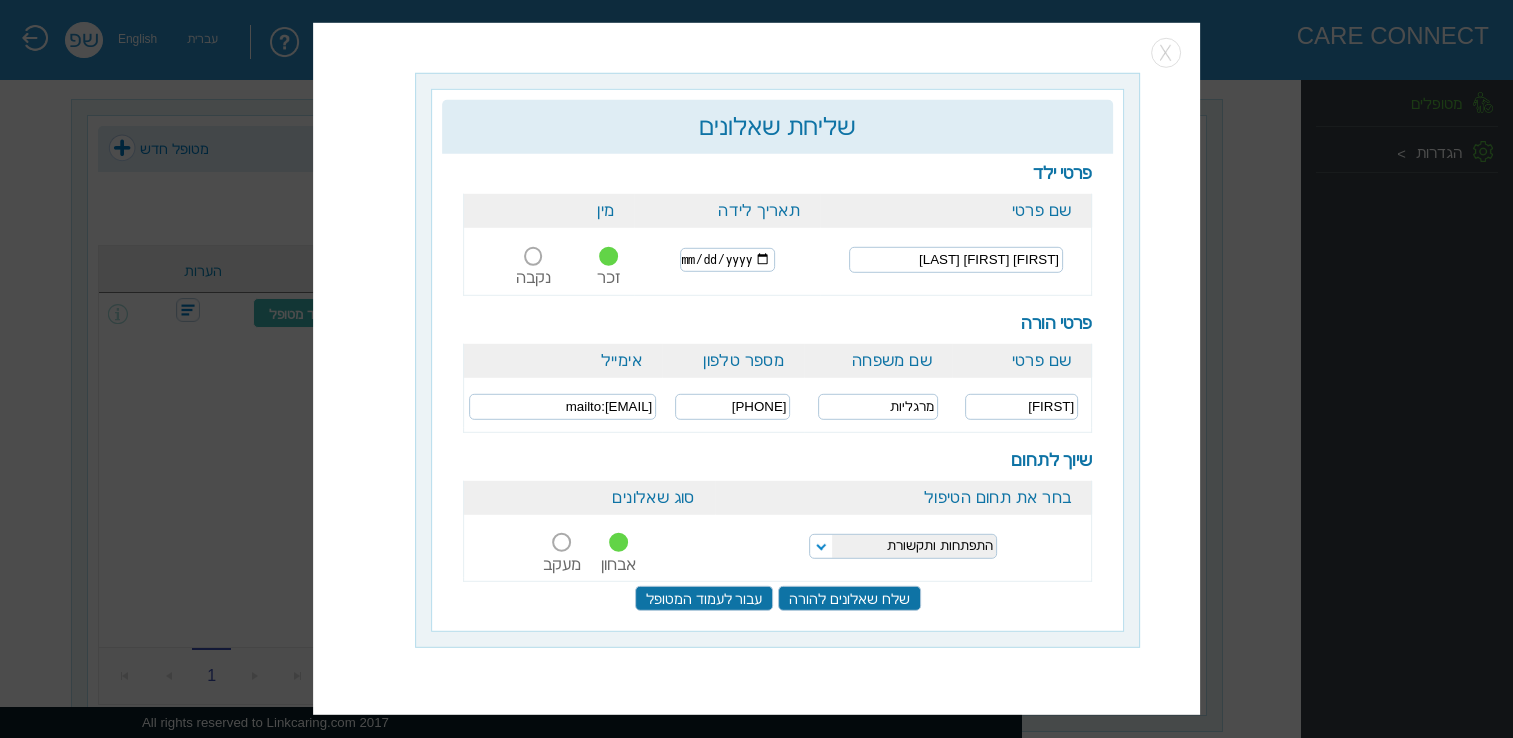 drag, startPoint x: 515, startPoint y: 409, endPoint x: 411, endPoint y: 428, distance: 105.72133 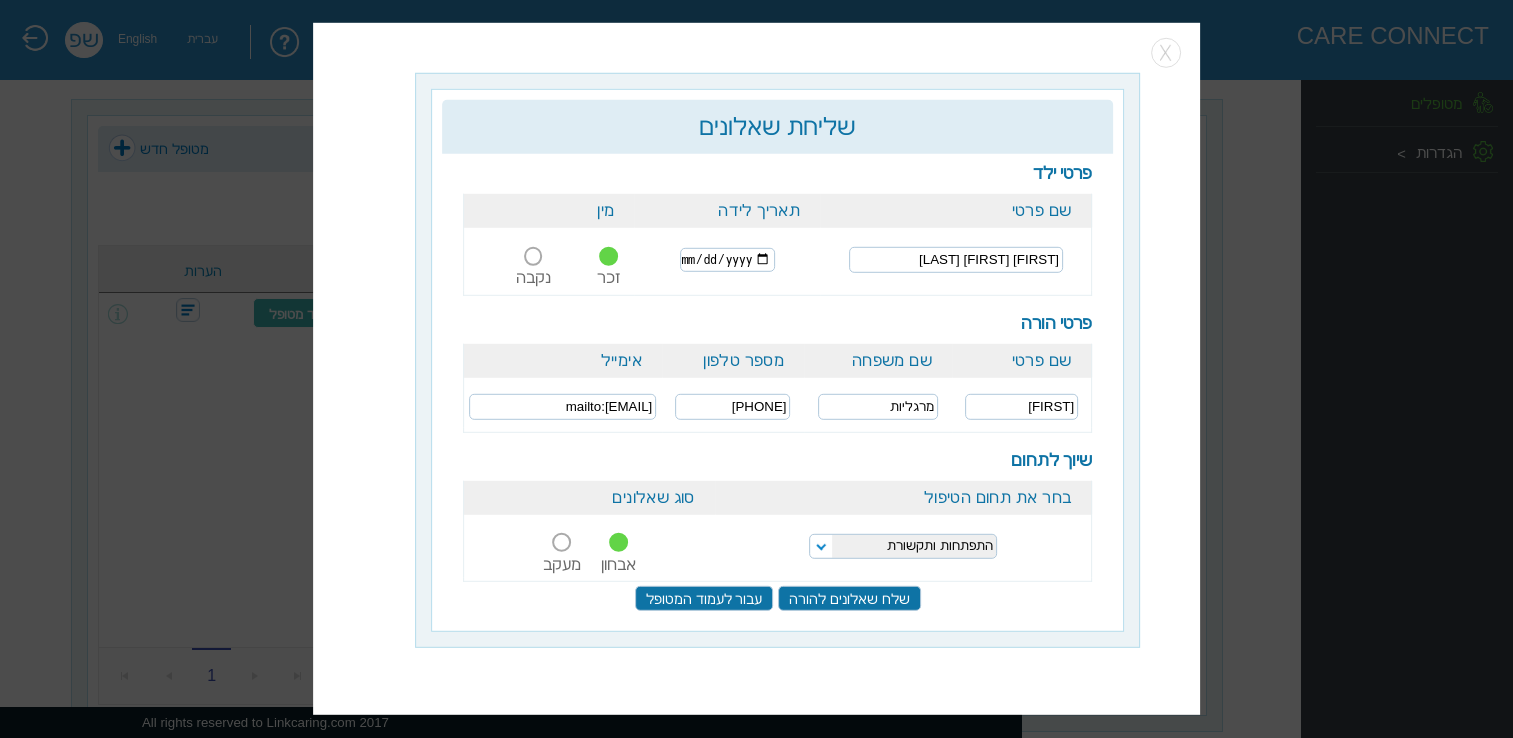 click on "שליחת שאלונים
כדאי למלא את הפרטים החסרים כדי להשלים את יצירת המטופל.
פרטי ילד
שם פרטי
תאריך לידה
מין
אברהם אהרון מרגליות
זכר נקבה" at bounding box center (775, 360) 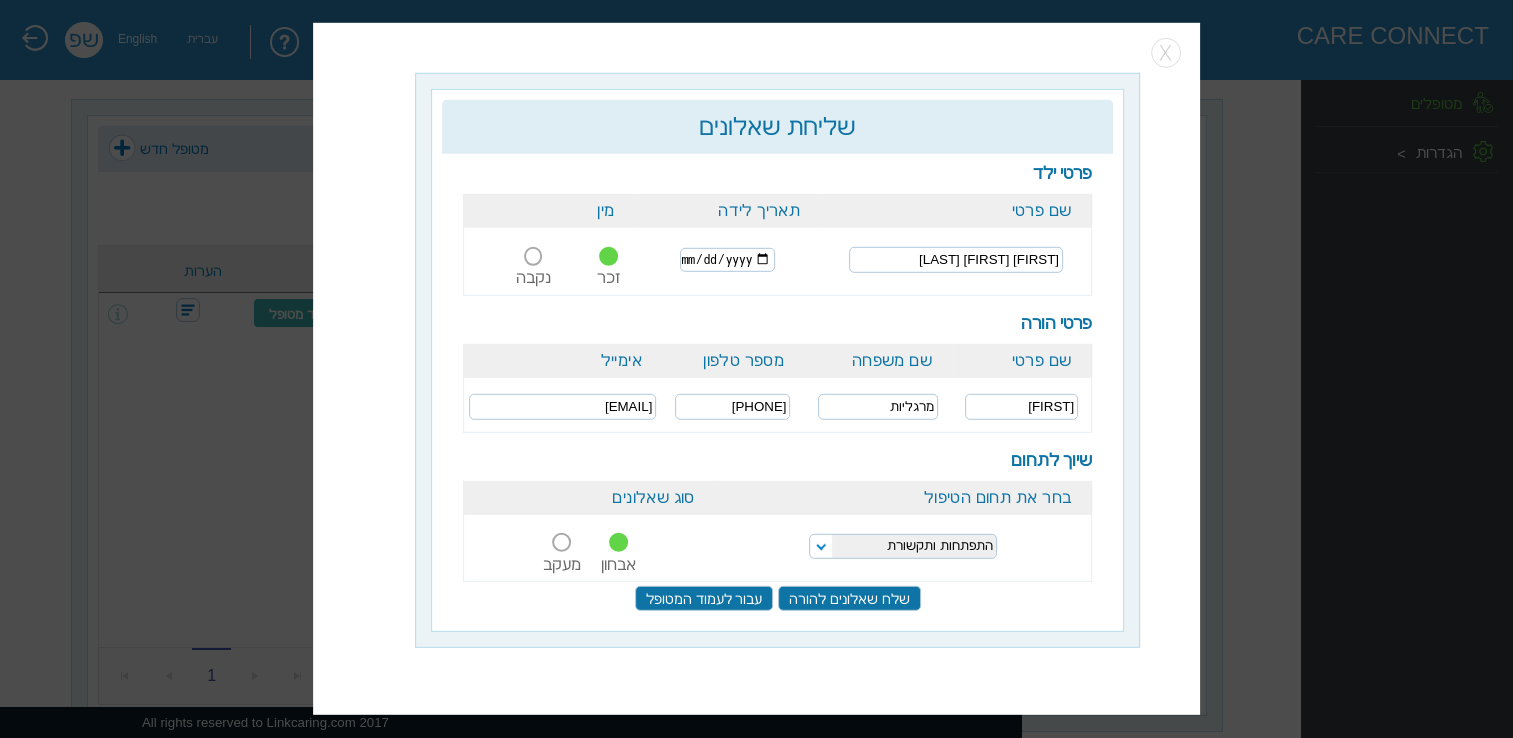 scroll, scrollTop: 0, scrollLeft: 0, axis: both 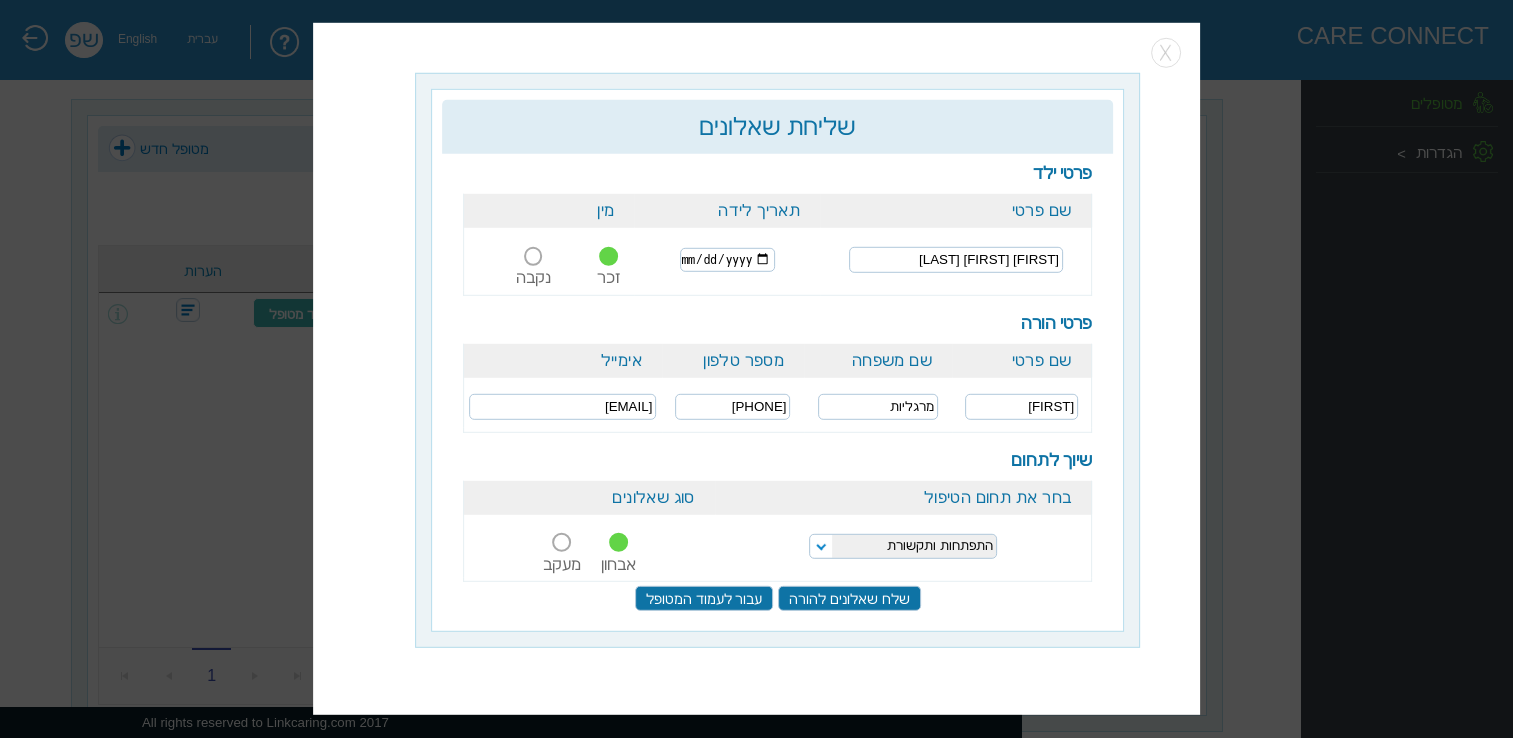 type on "[EMAIL]" 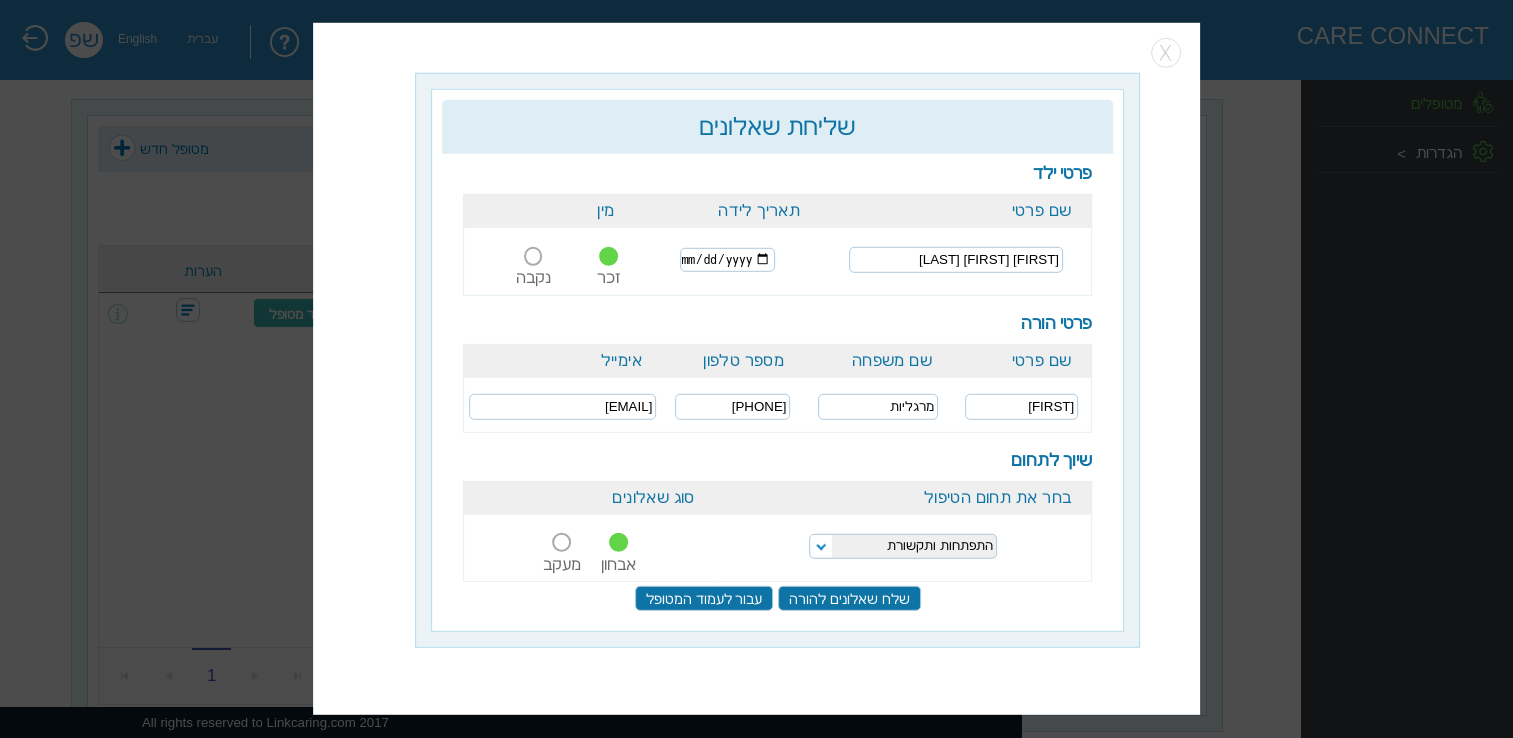 click at bounding box center (727, 260) 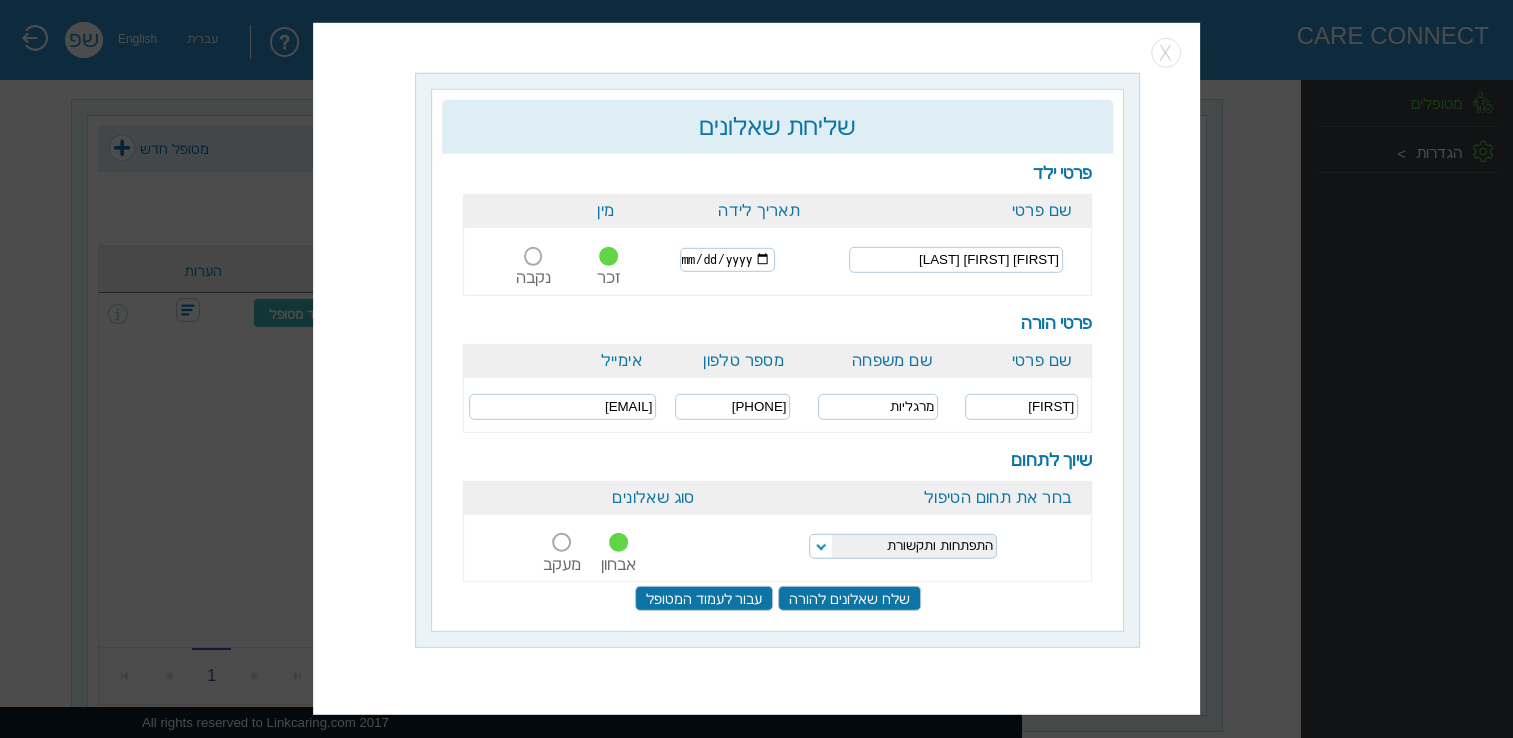 type on "2019-06-26" 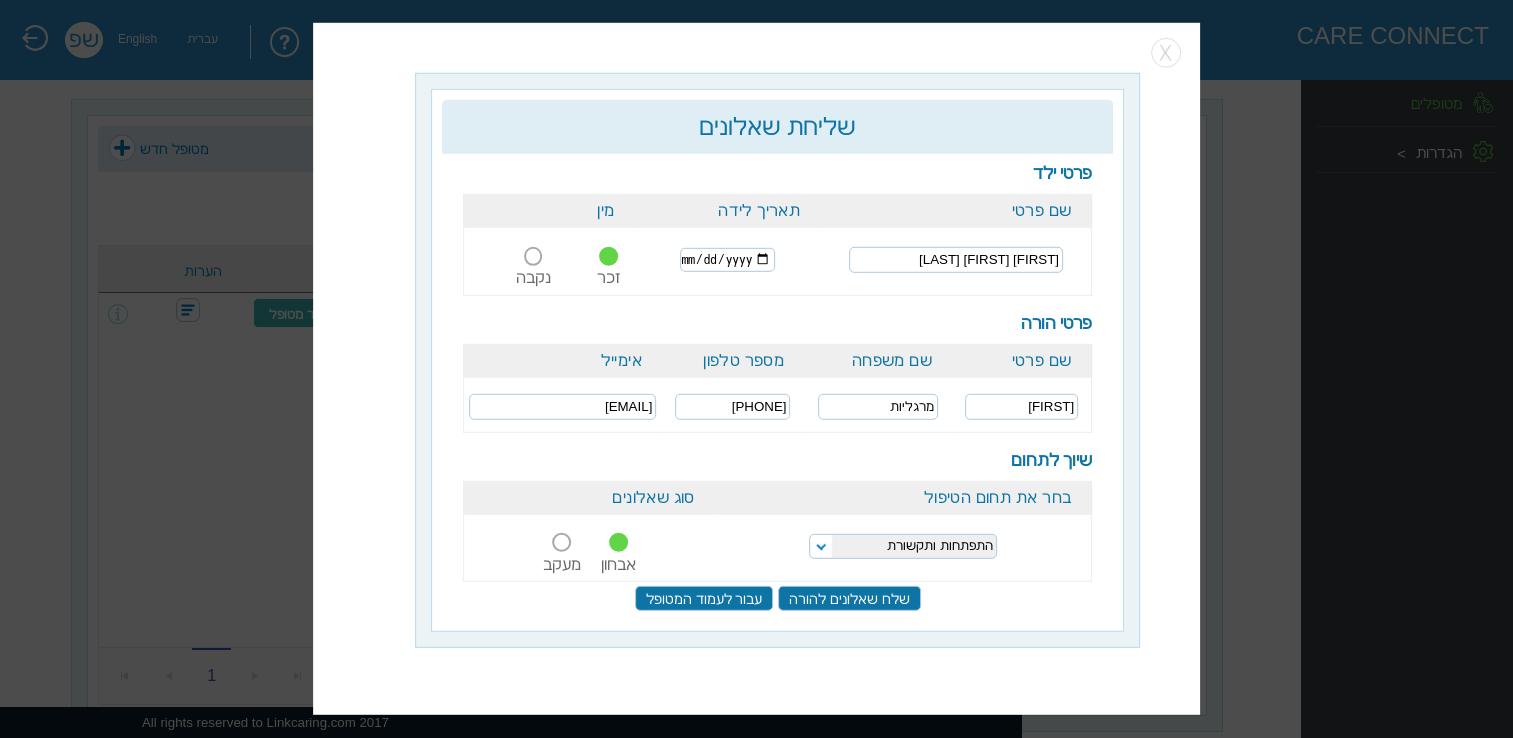 click on "2019-06-26" at bounding box center (727, 260) 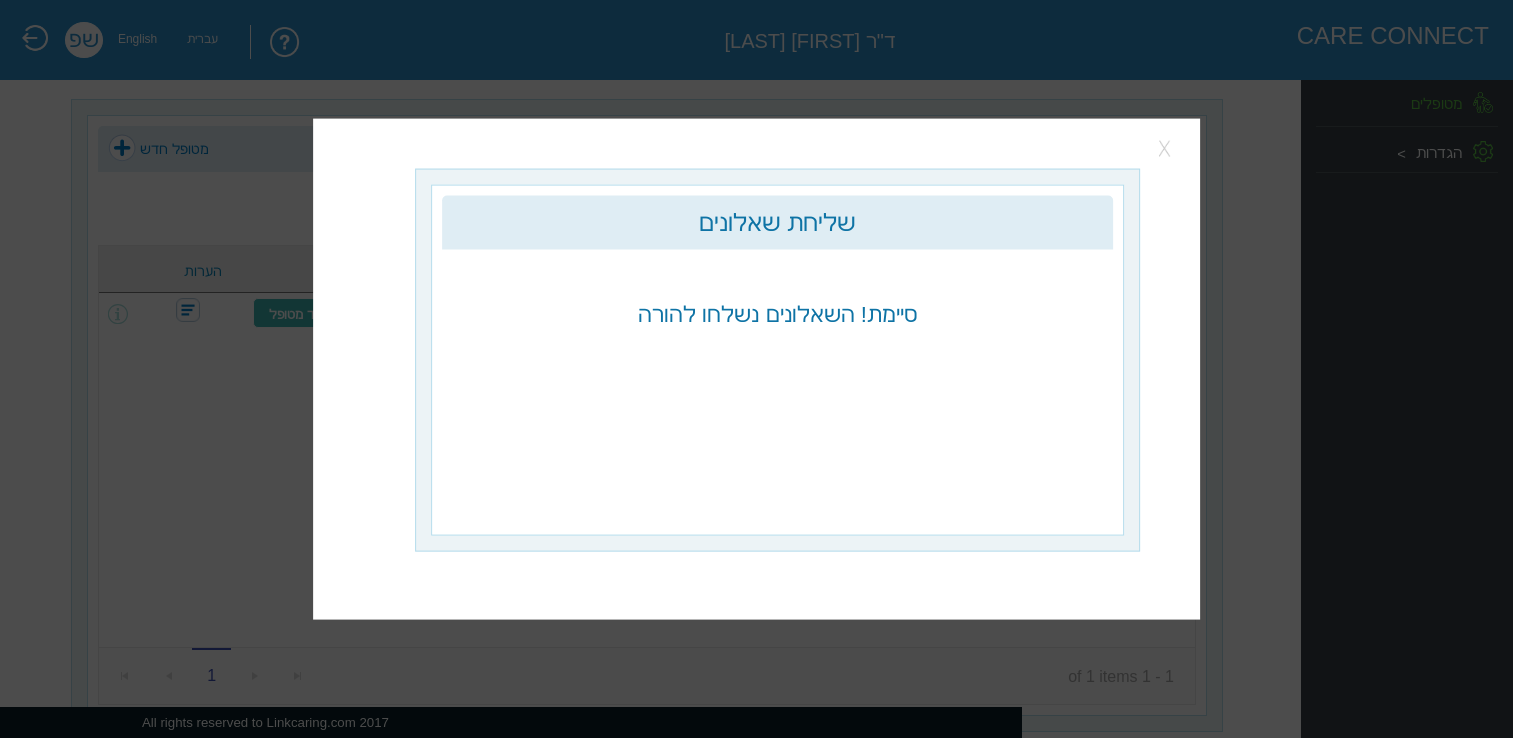 click at bounding box center [1166, 149] 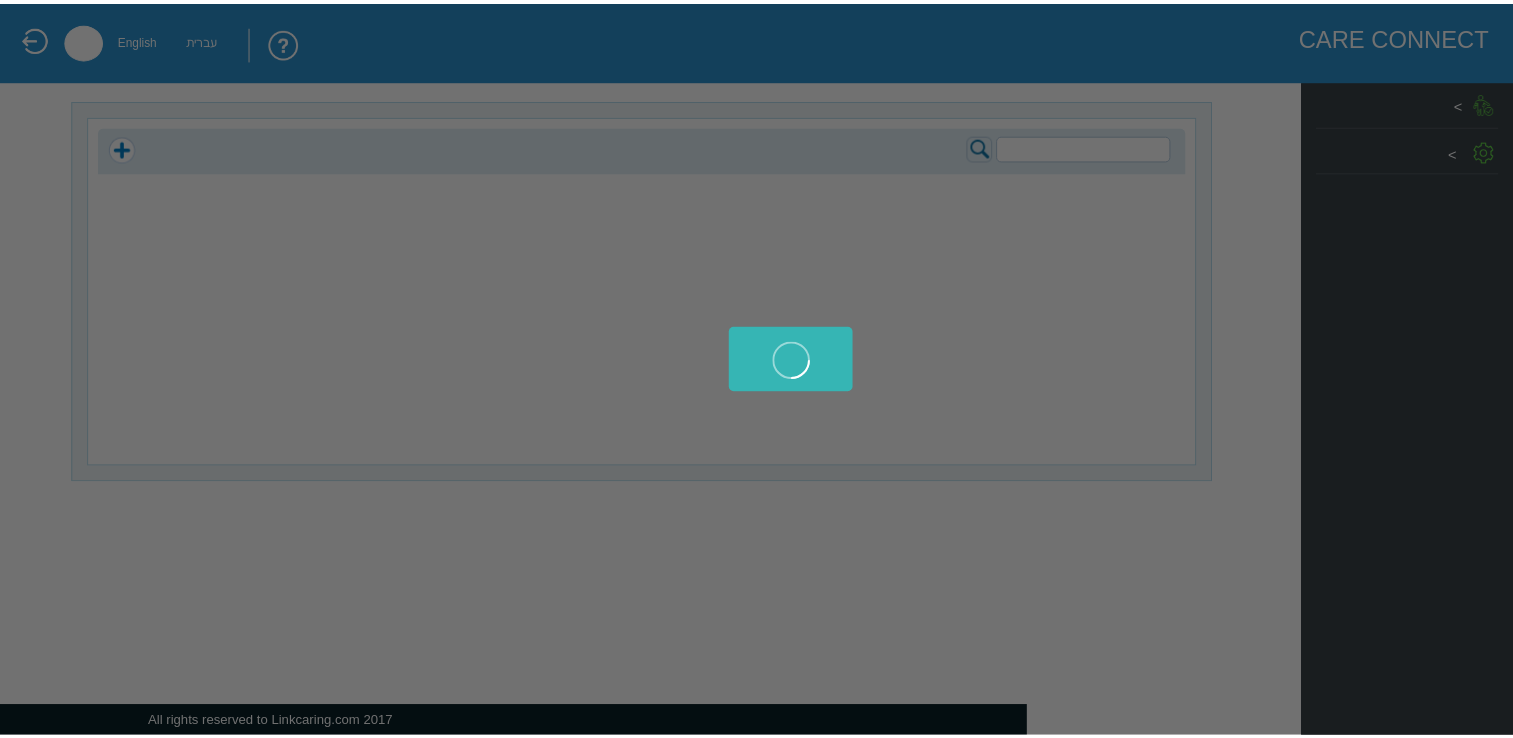 scroll, scrollTop: 0, scrollLeft: 0, axis: both 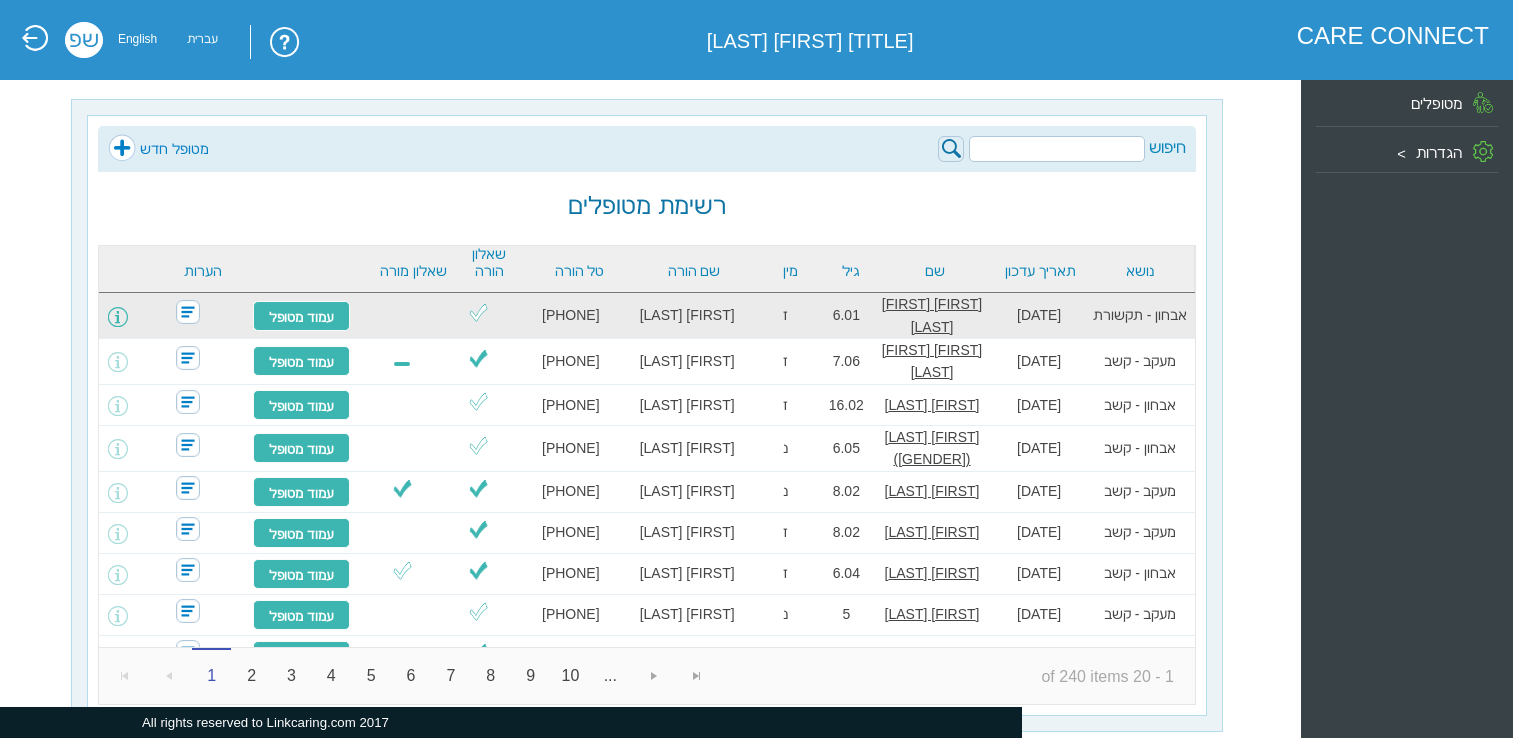 click at bounding box center [118, 317] 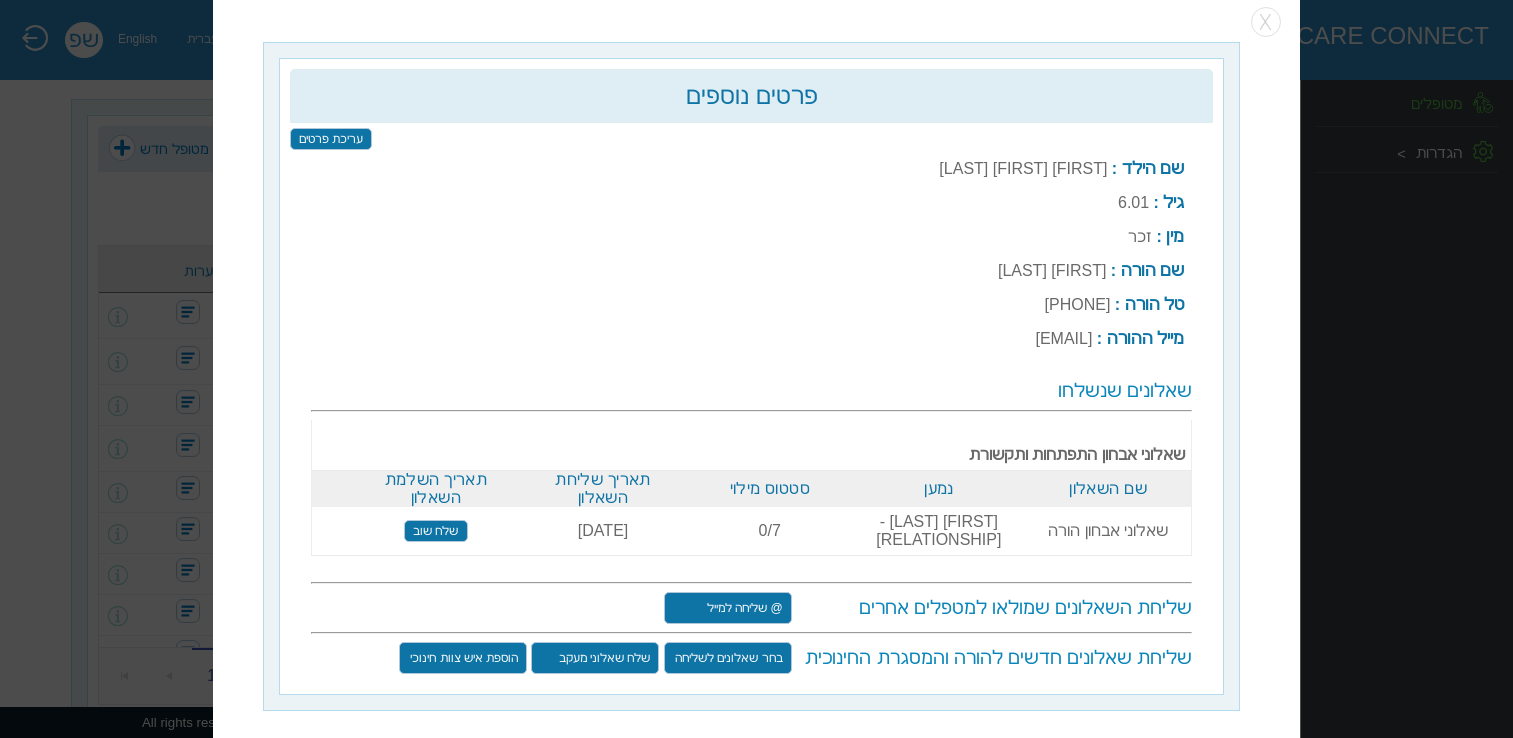 scroll, scrollTop: 25, scrollLeft: 0, axis: vertical 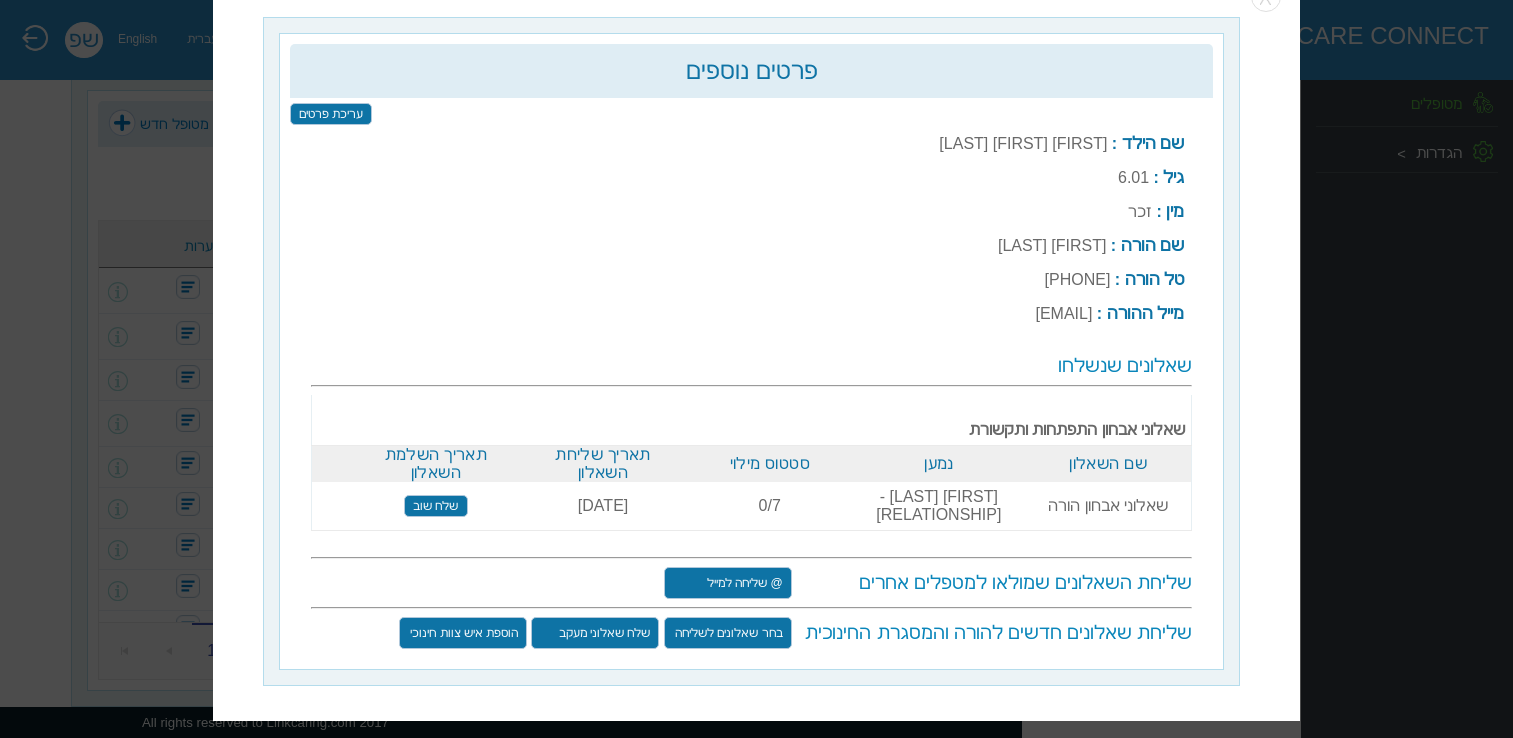 click on "שלח שוב" at bounding box center (435, 507) 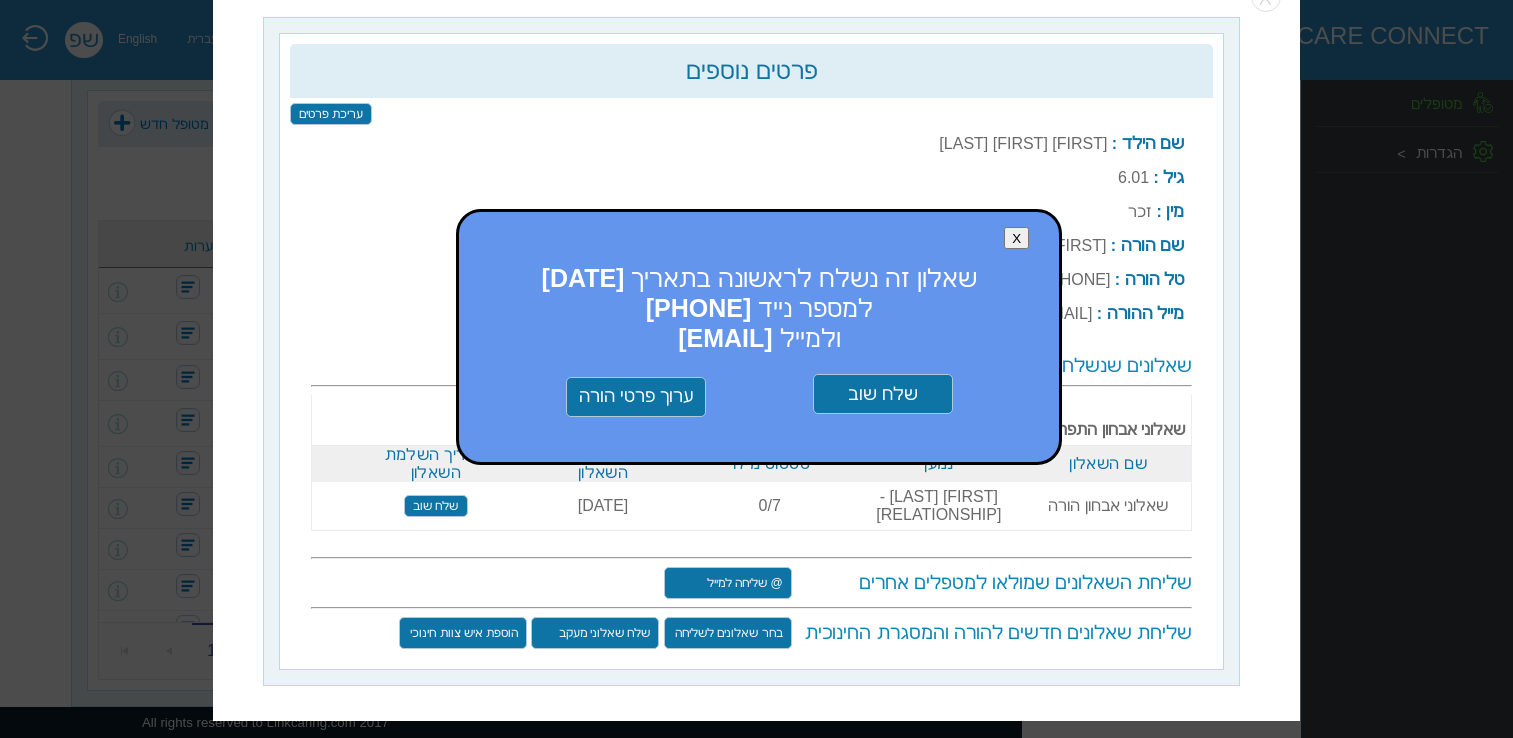 click on "שלח שוב" at bounding box center (883, 395) 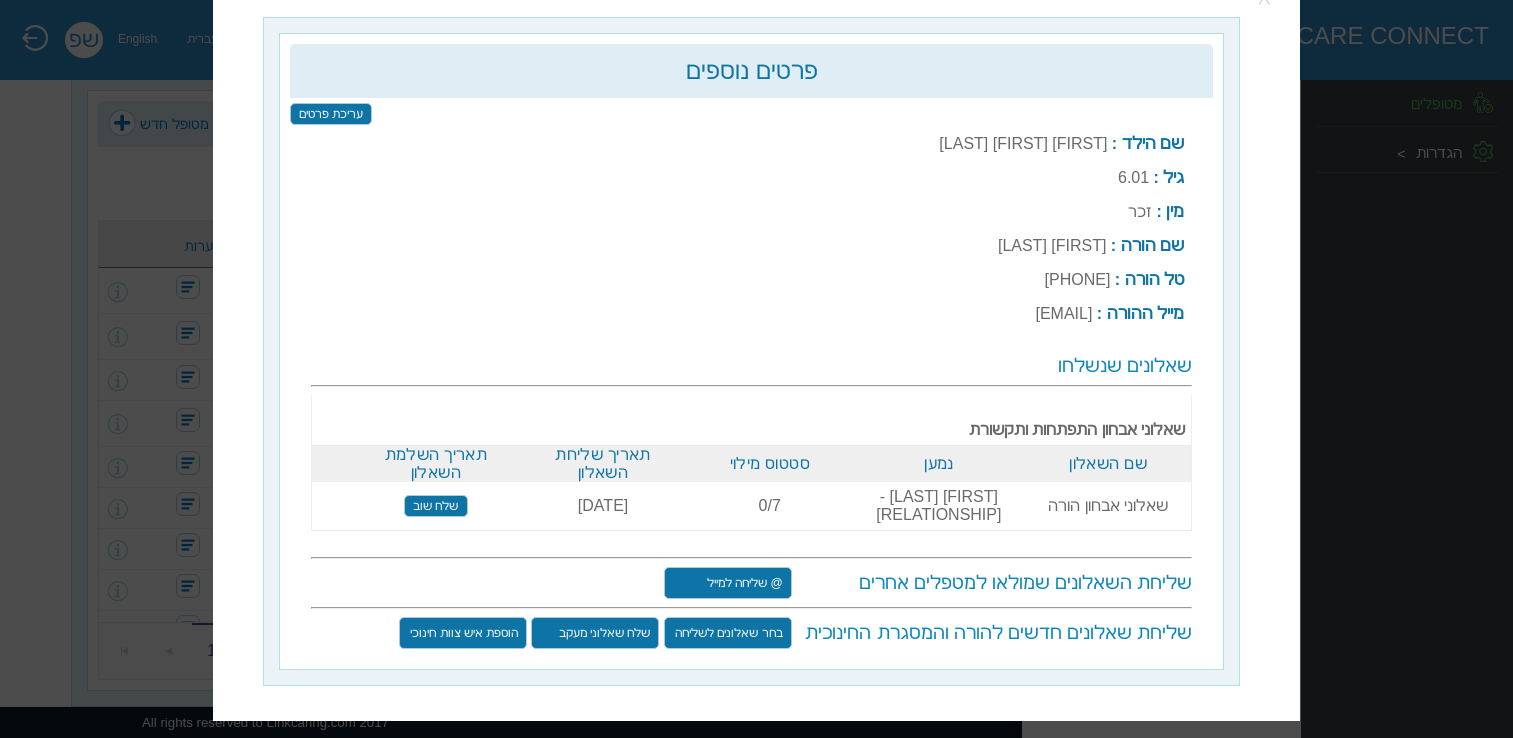 click at bounding box center [1266, -2] 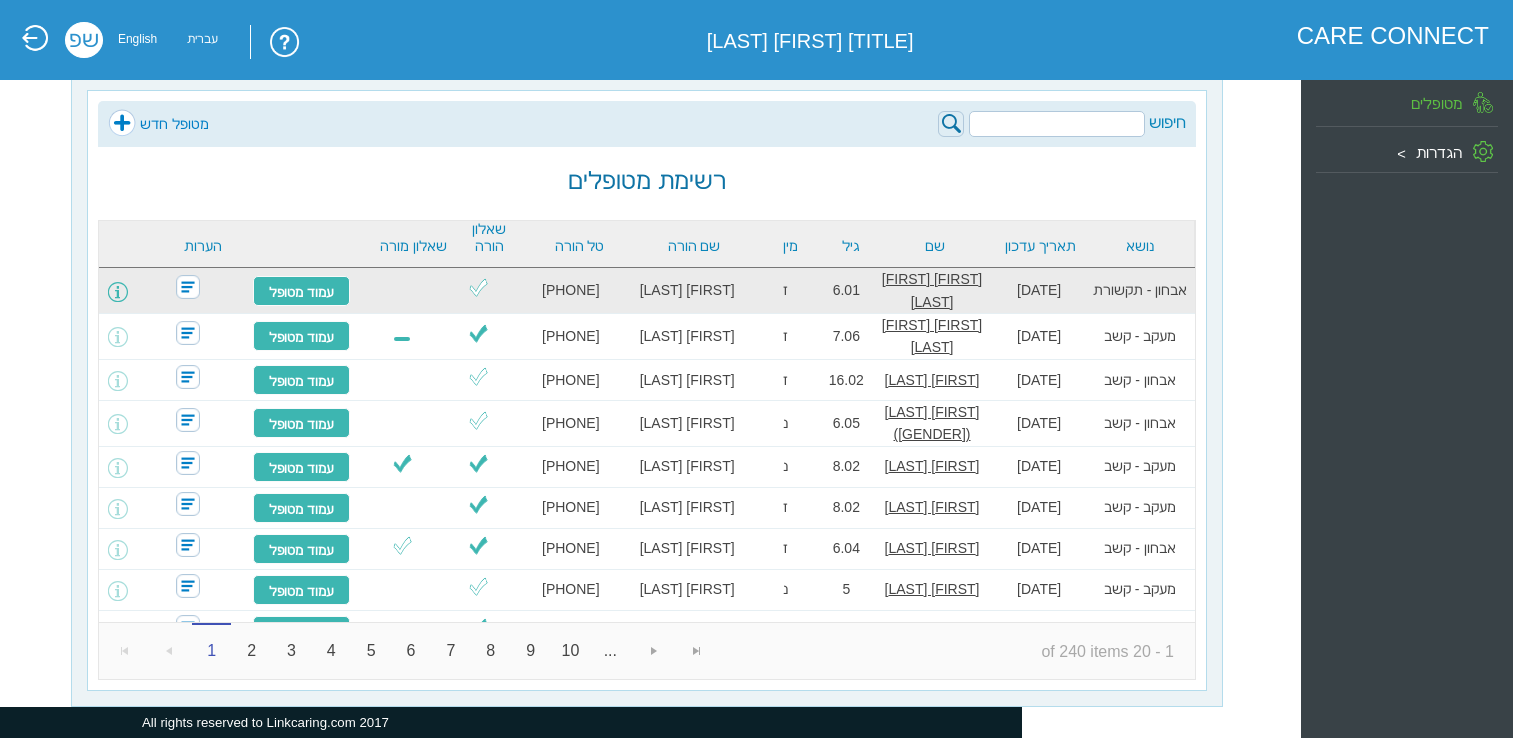 click at bounding box center [118, 292] 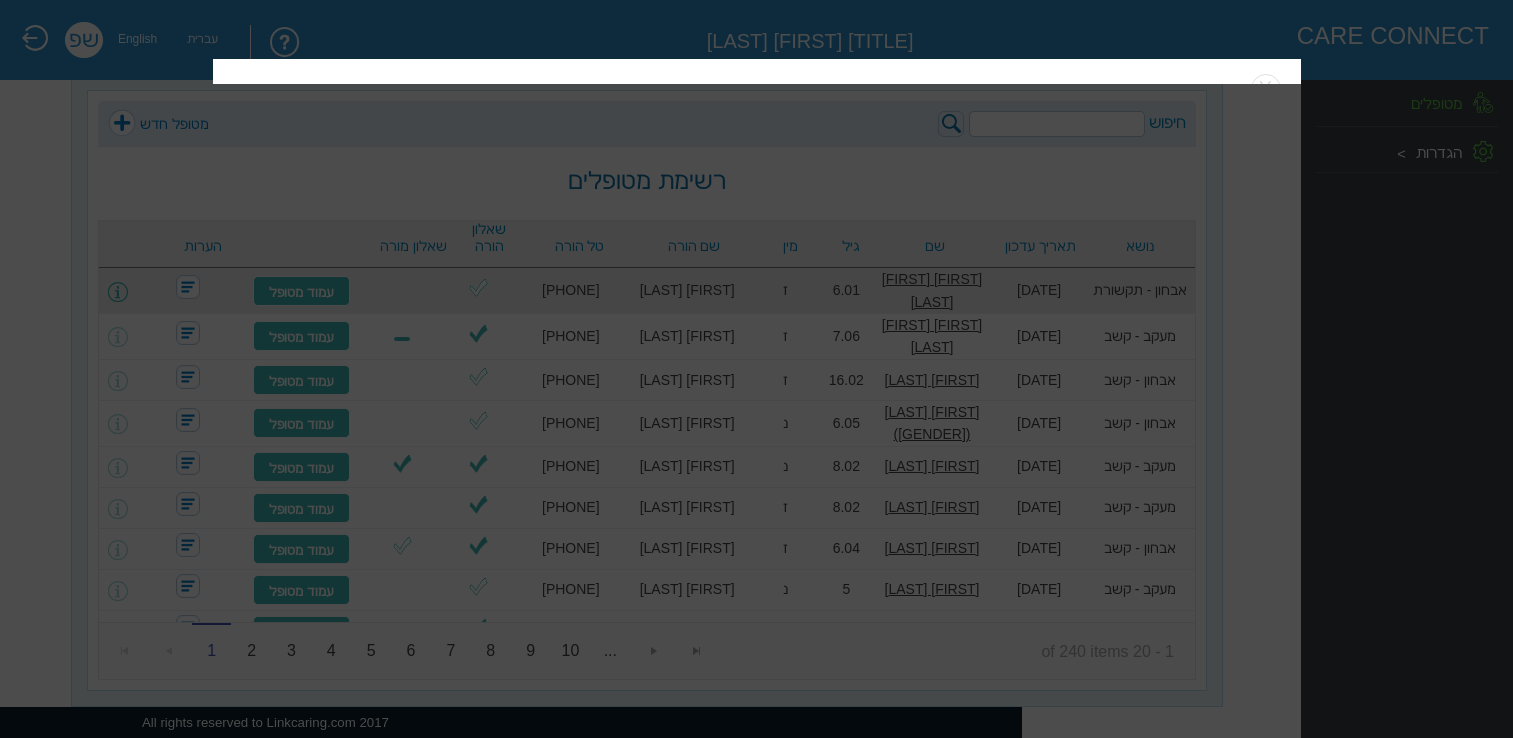 scroll, scrollTop: 0, scrollLeft: 0, axis: both 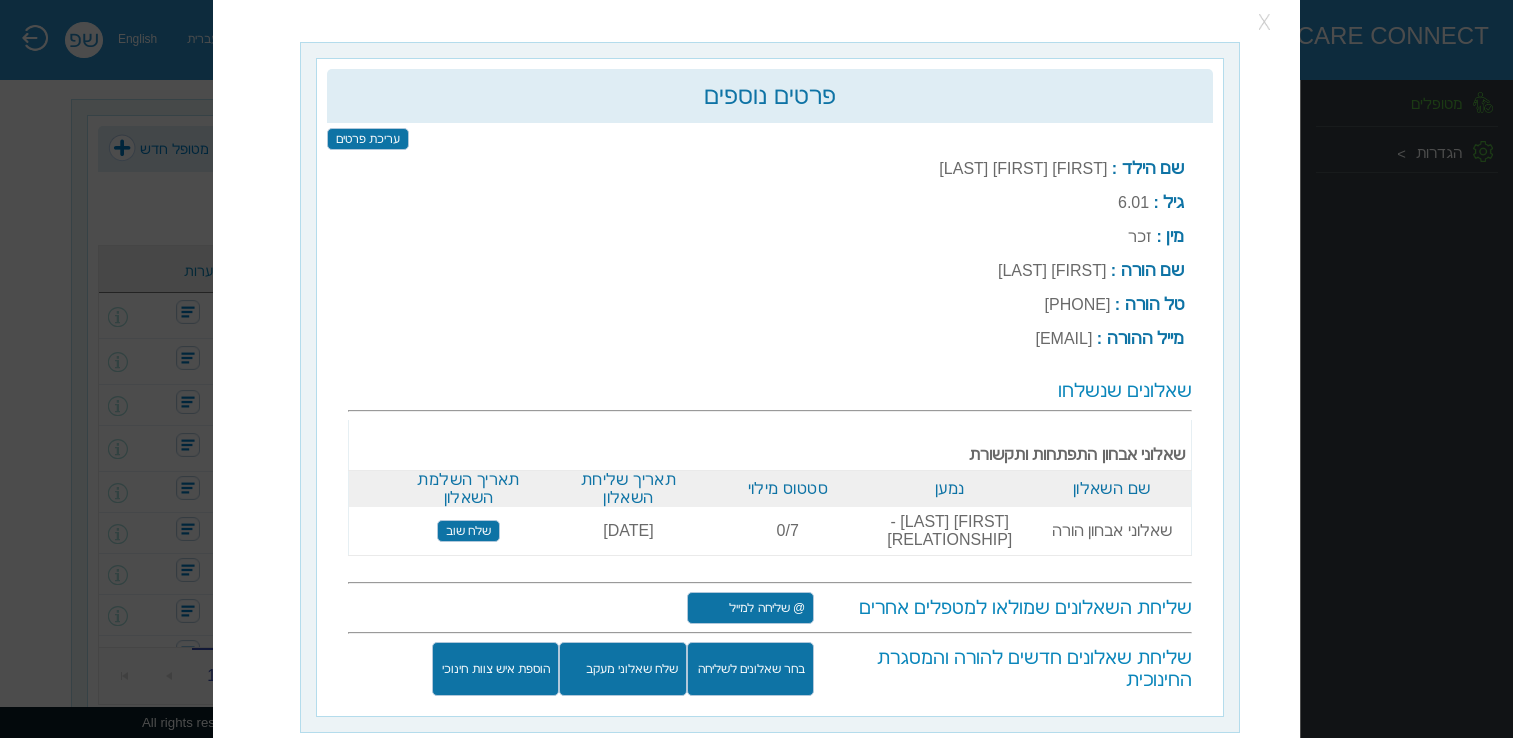 click at bounding box center (1266, 23) 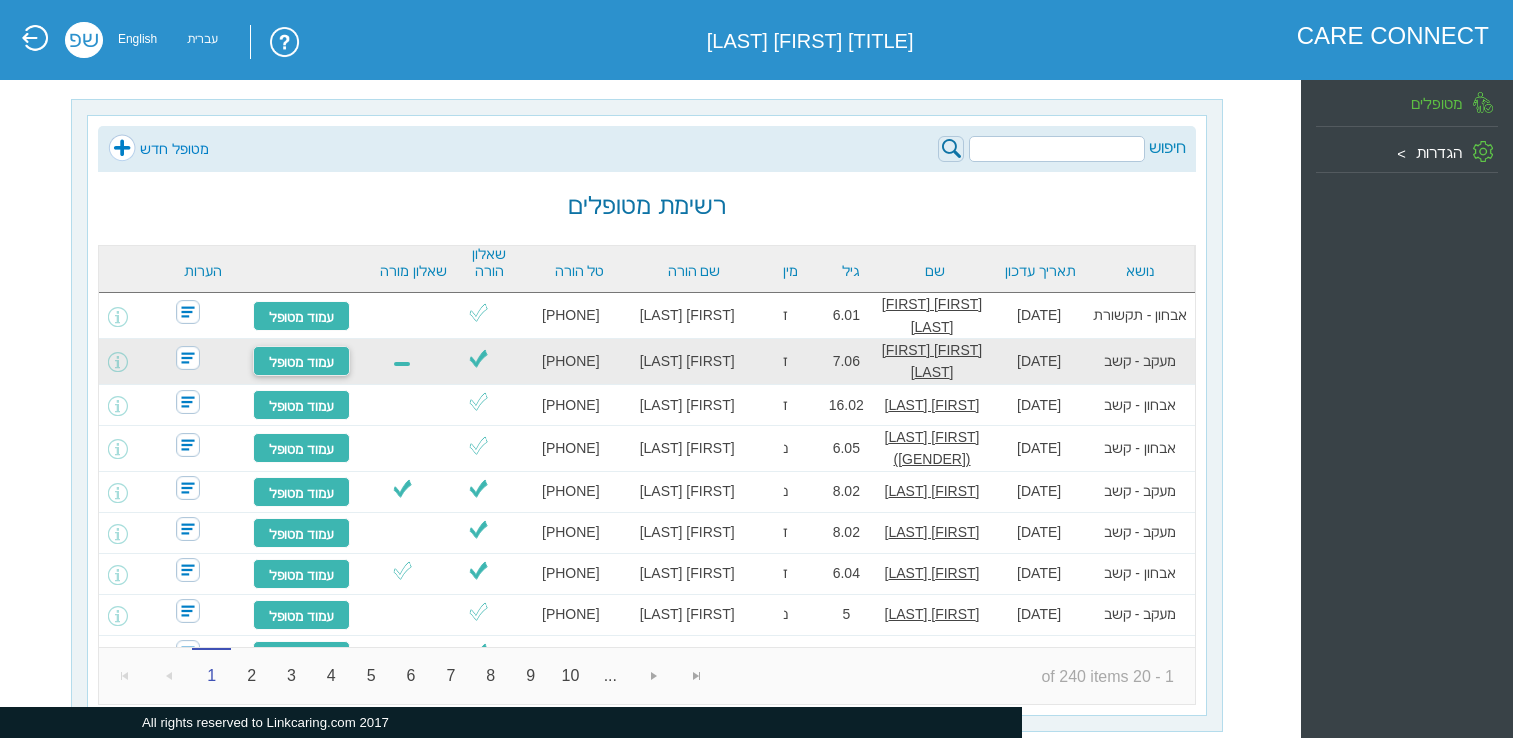 click on "עמוד מטופל" at bounding box center [301, 361] 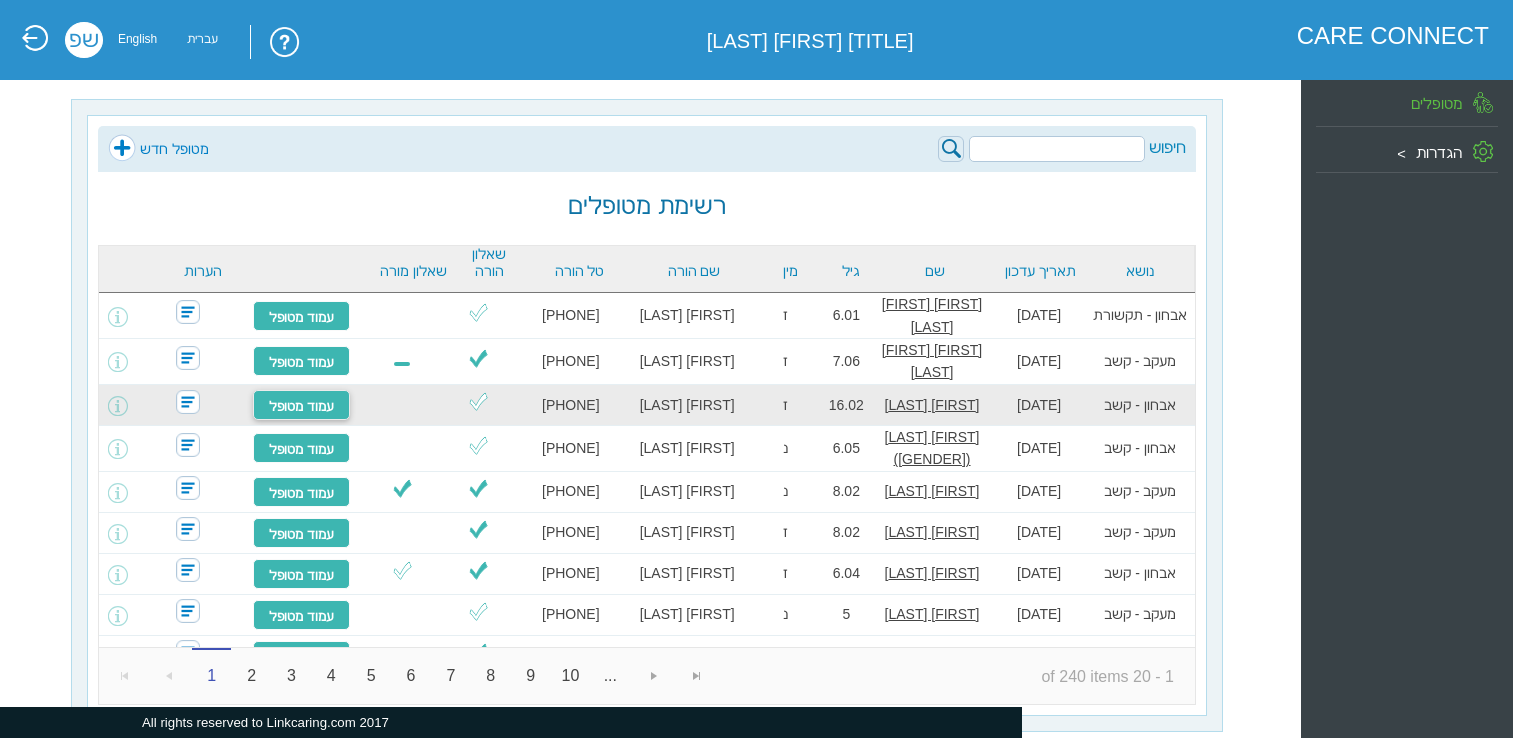 scroll, scrollTop: 25, scrollLeft: 0, axis: vertical 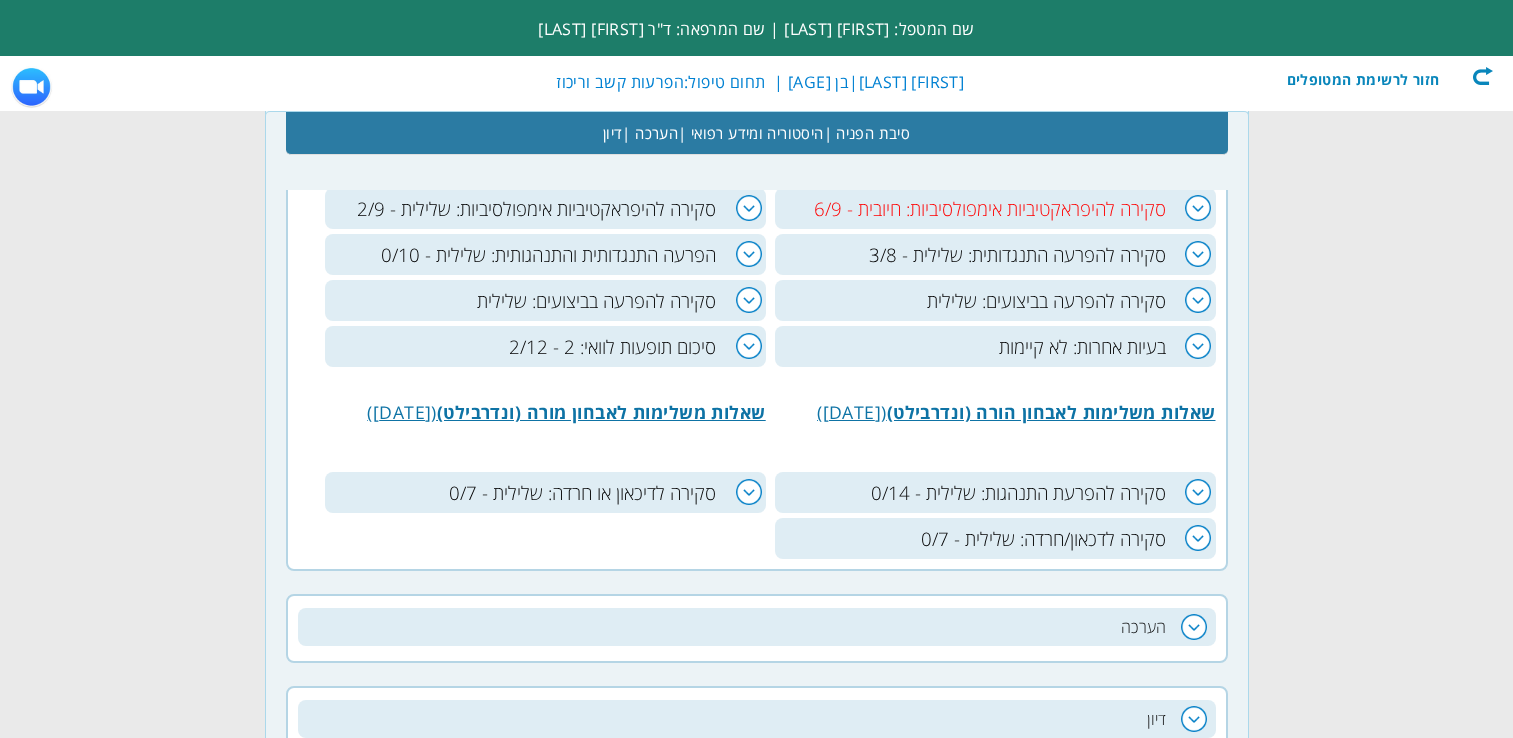 click on "חזור לרשימת המטופלים" at bounding box center [1378, 76] 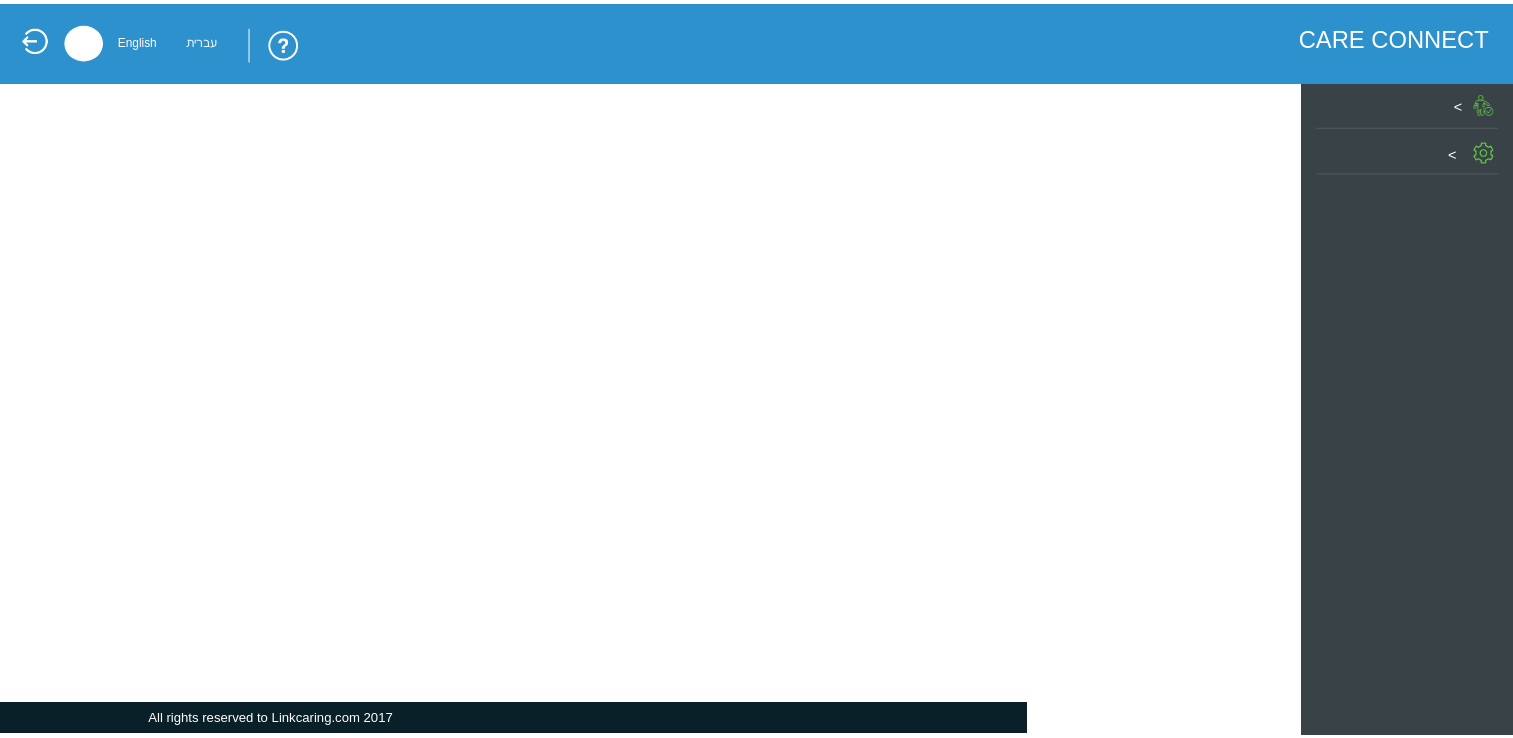 scroll, scrollTop: 0, scrollLeft: 0, axis: both 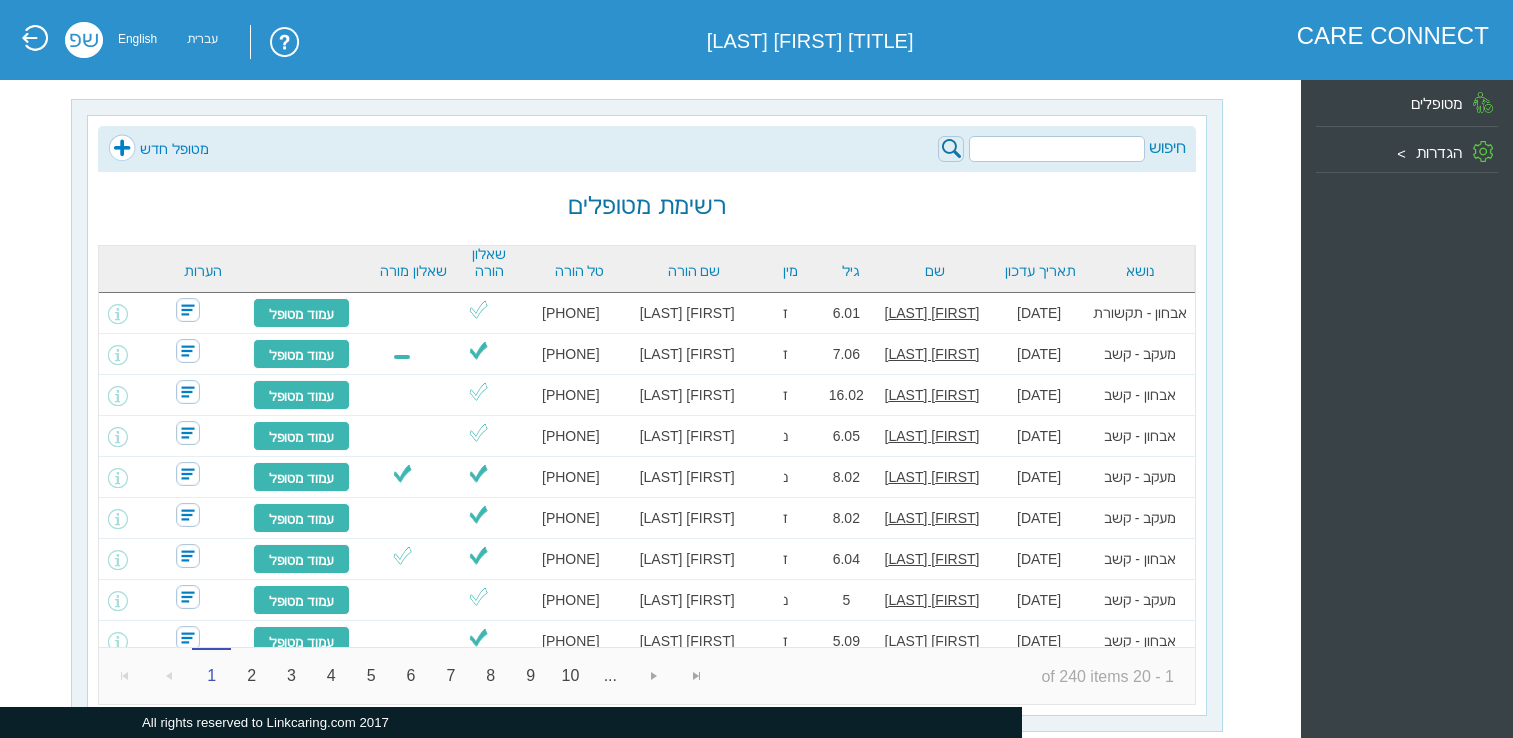 drag, startPoint x: 37, startPoint y: 36, endPoint x: 48, endPoint y: 20, distance: 19.416489 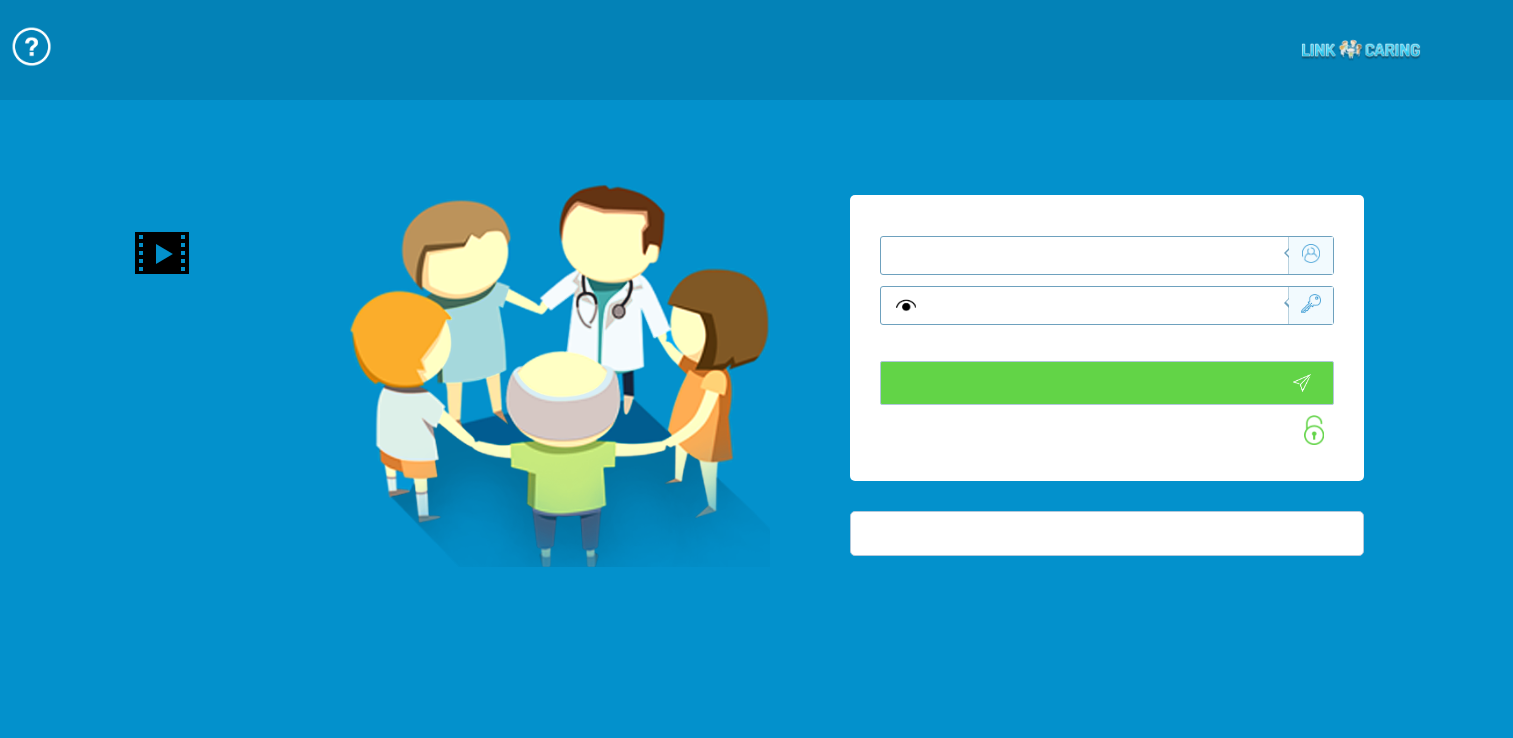 type on "התחבר עכשיו" 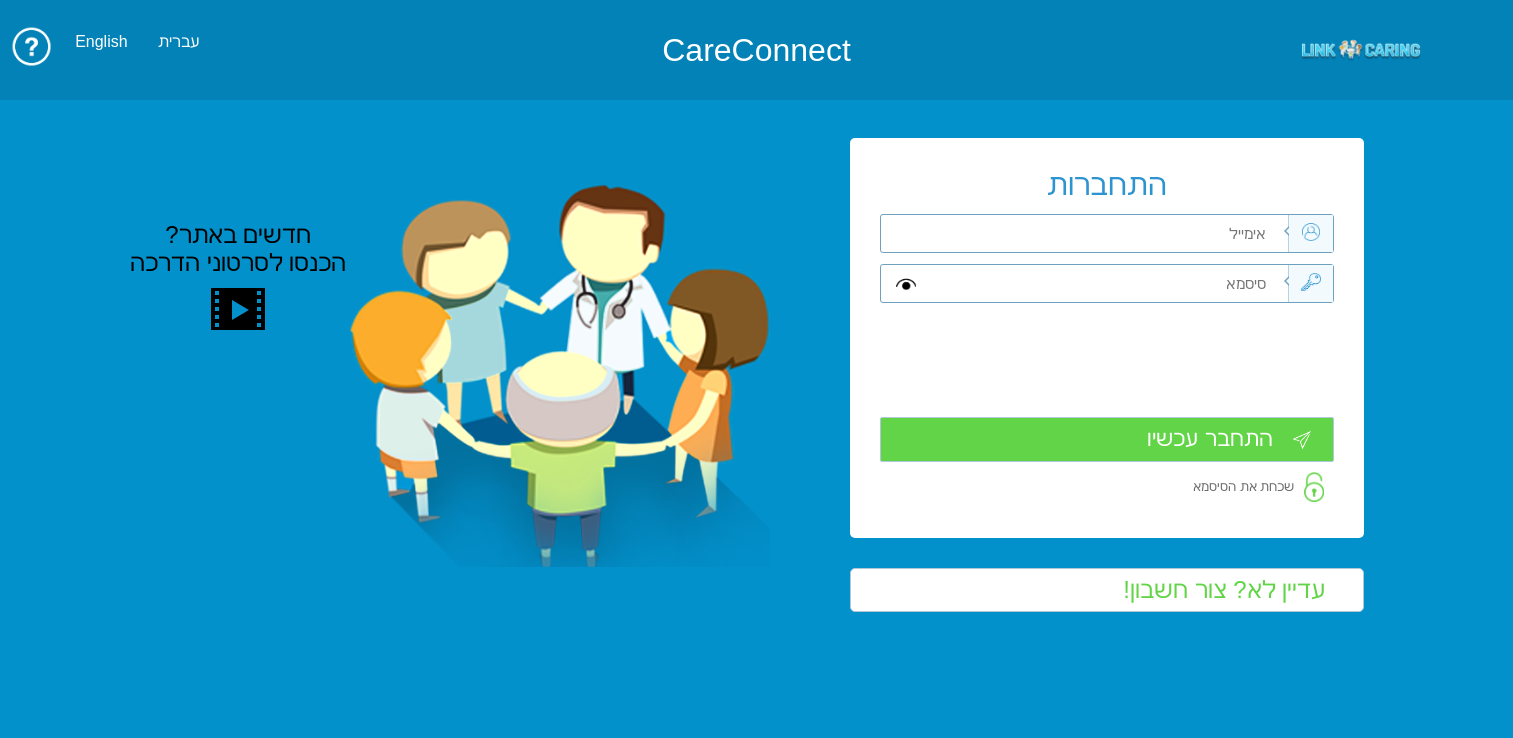 scroll, scrollTop: 0, scrollLeft: 0, axis: both 